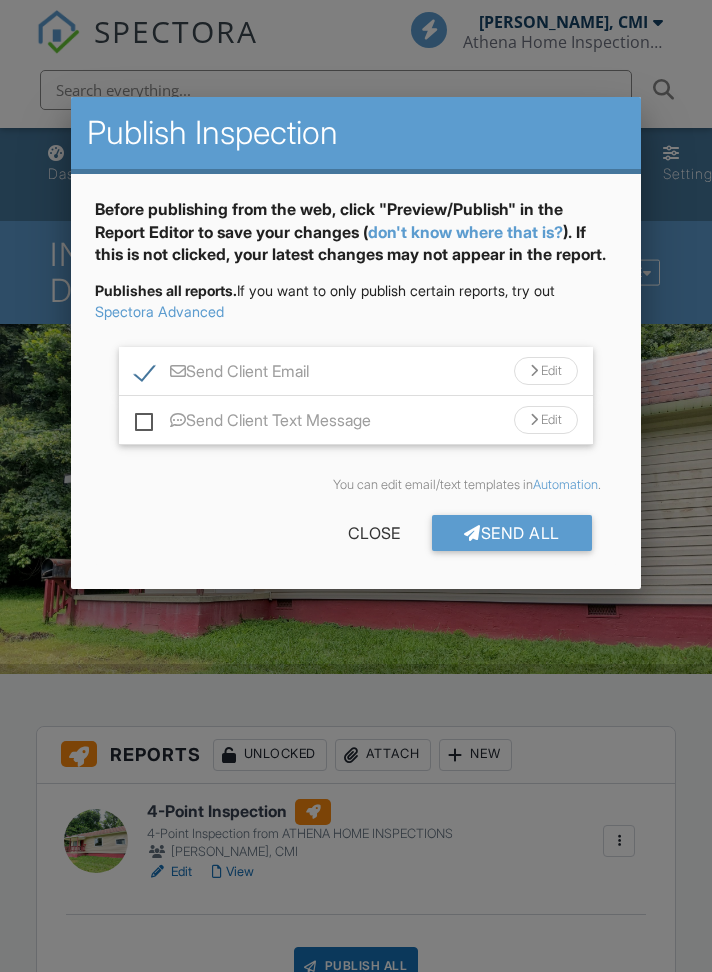 scroll, scrollTop: 0, scrollLeft: 0, axis: both 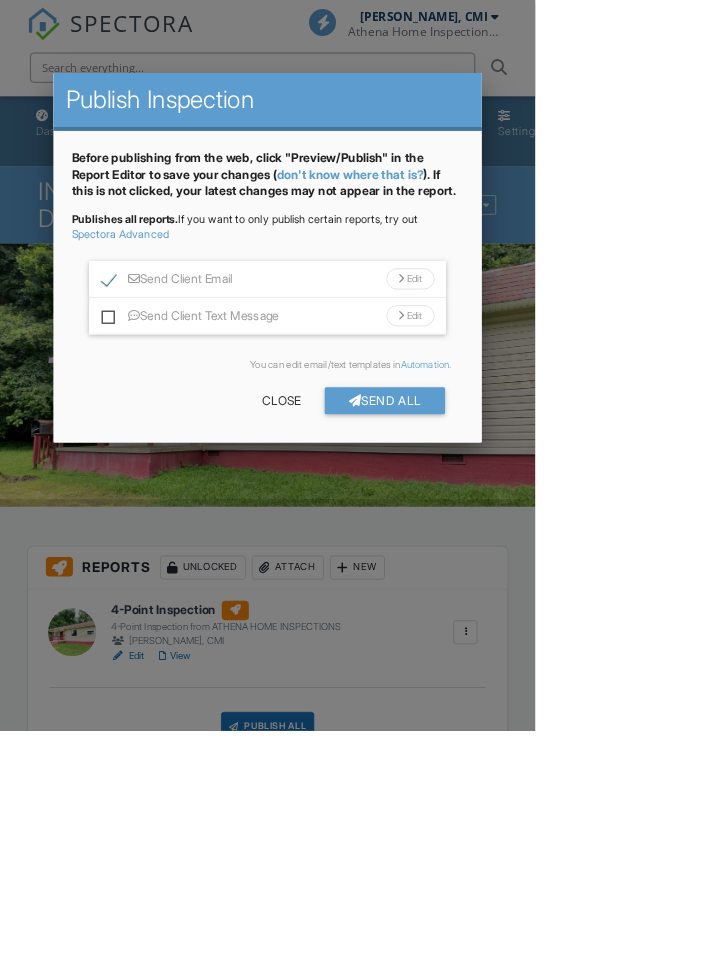 click on "Edit" at bounding box center (546, 371) 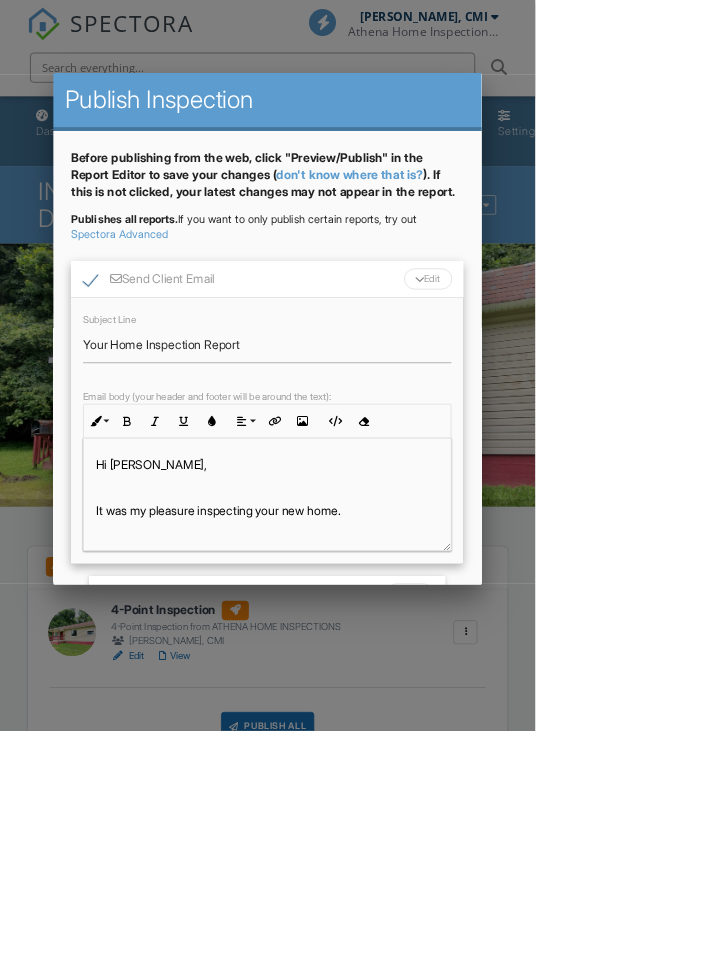 scroll, scrollTop: 0, scrollLeft: 0, axis: both 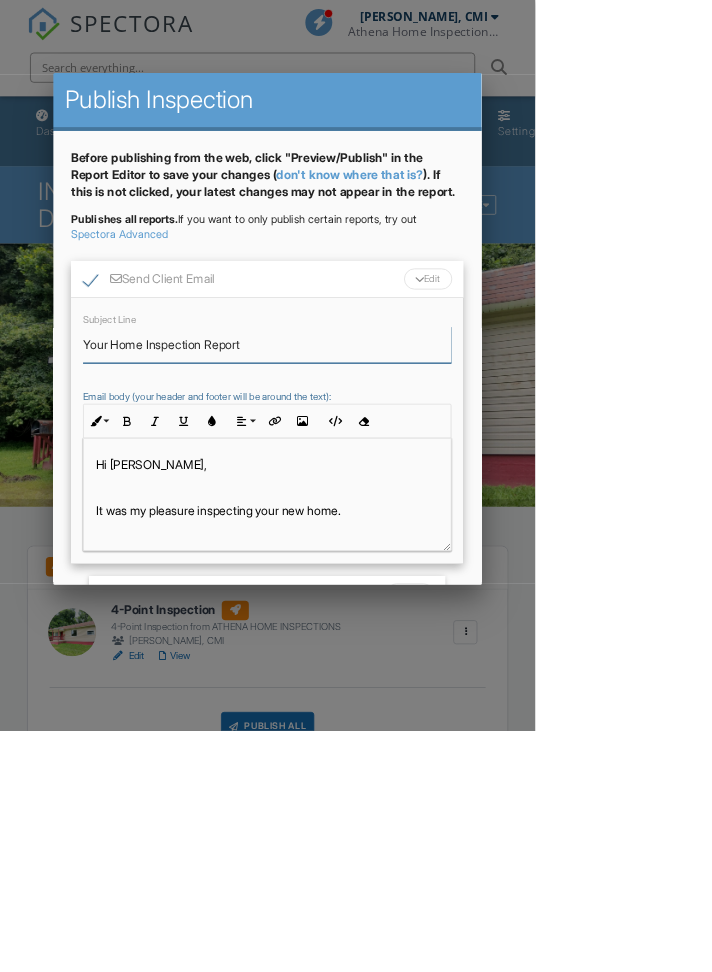 click on "Your Home Inspection Report" at bounding box center [356, 458] 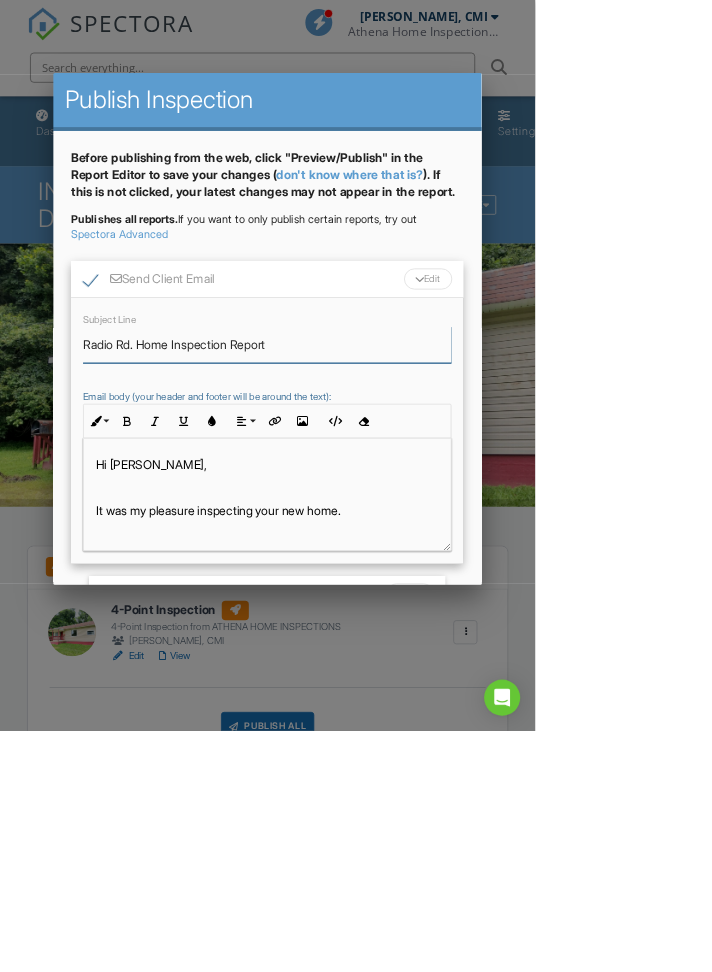 click on "Radio Rd. Home Inspection Report" at bounding box center [356, 458] 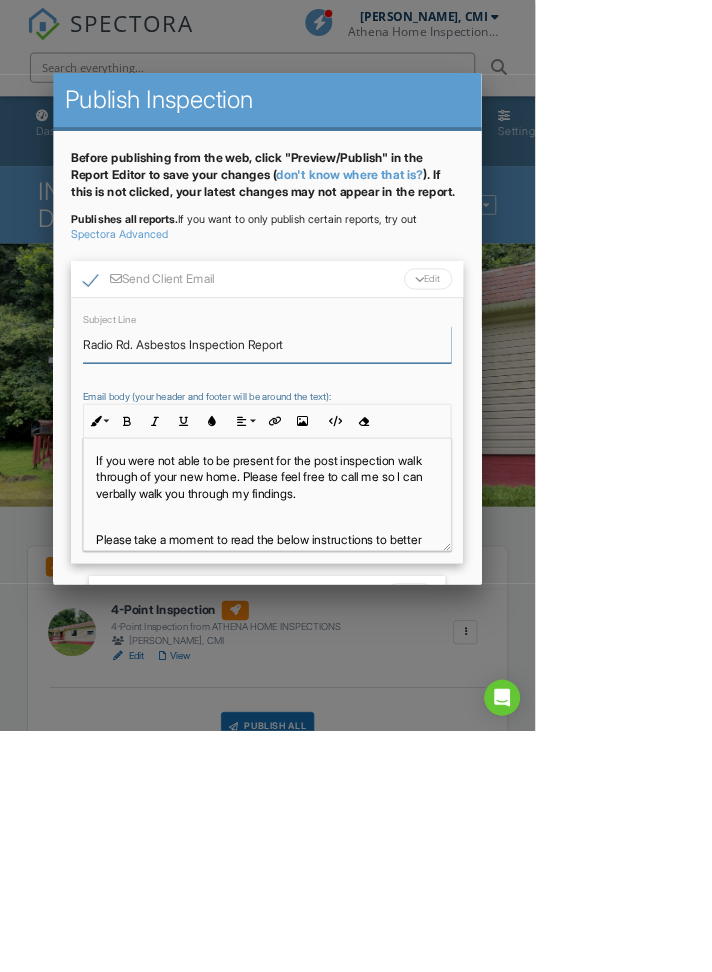 scroll, scrollTop: 131, scrollLeft: 0, axis: vertical 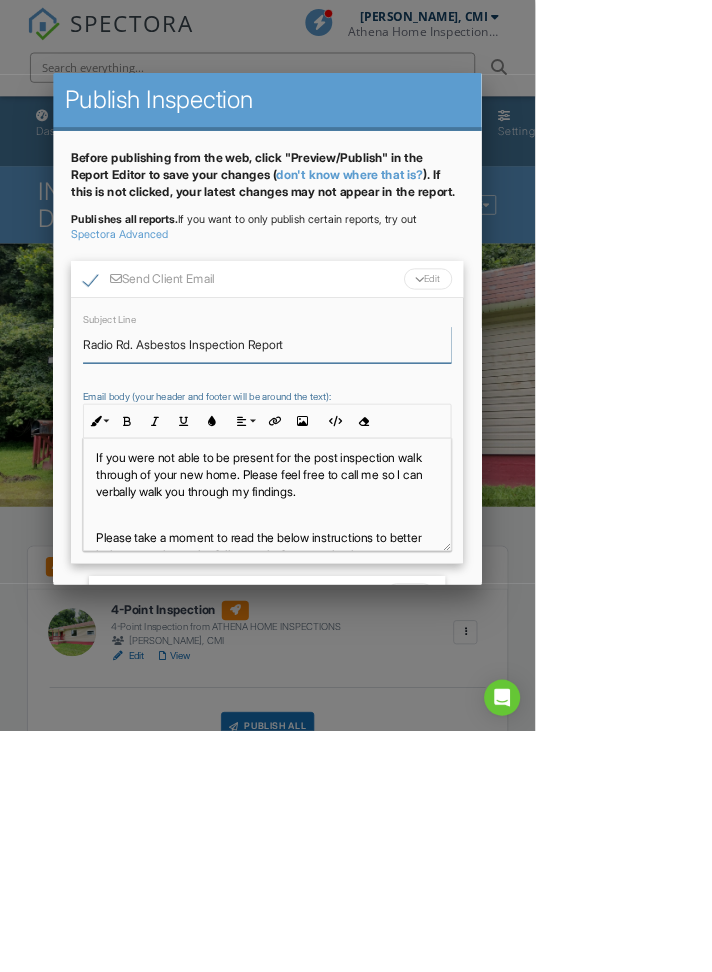 type on "Radio Rd. Asbestos Inspection Report" 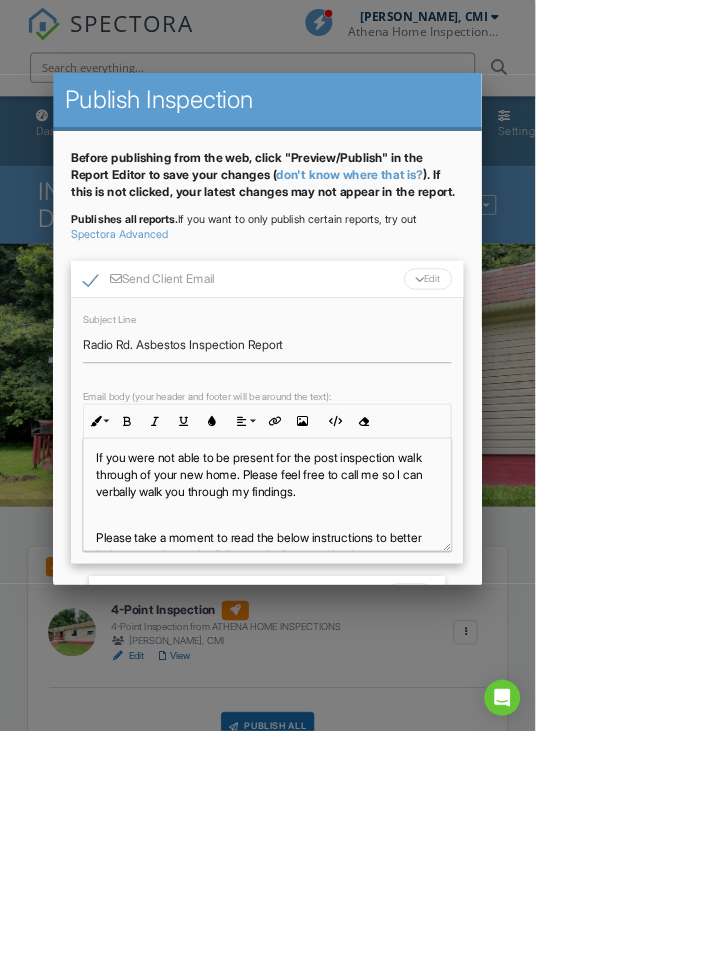 click on "Edit" at bounding box center (570, 371) 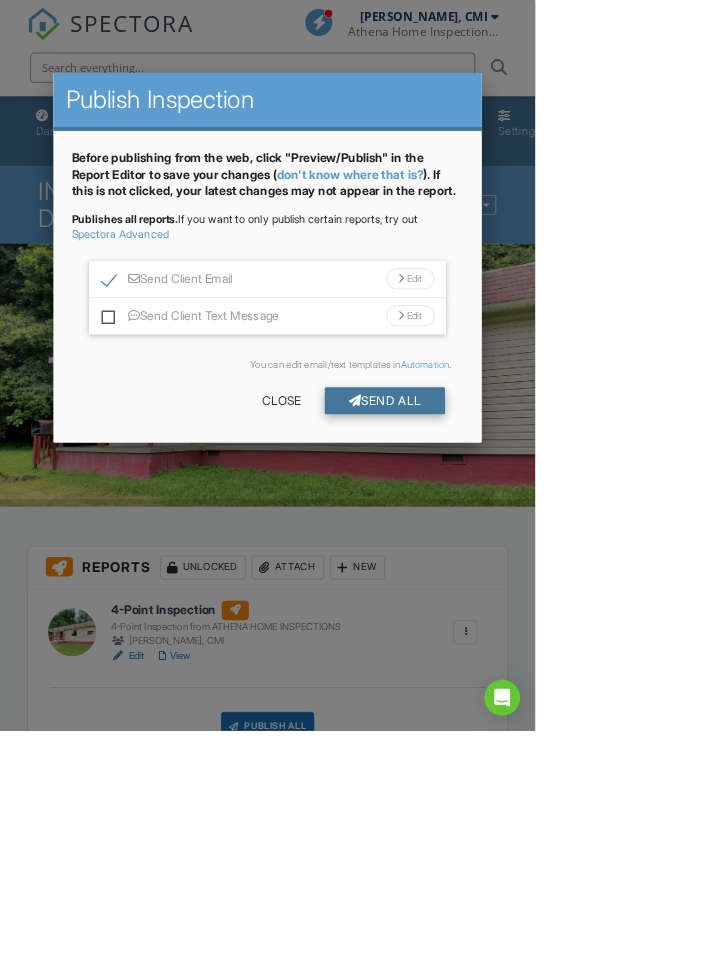 click on "Send All" at bounding box center [512, 533] 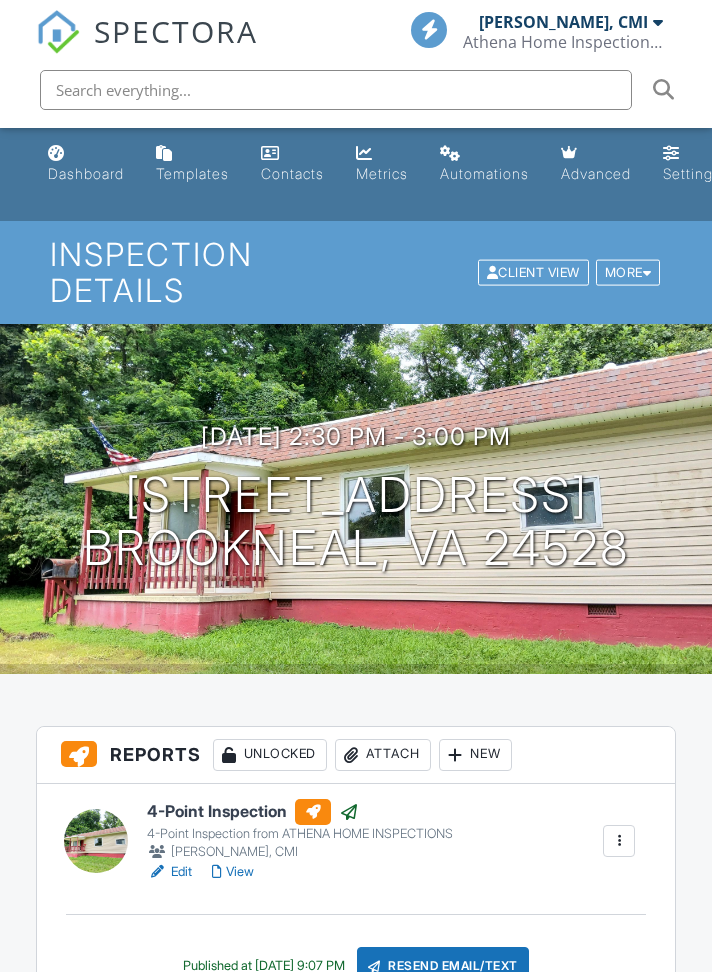 scroll, scrollTop: 0, scrollLeft: 0, axis: both 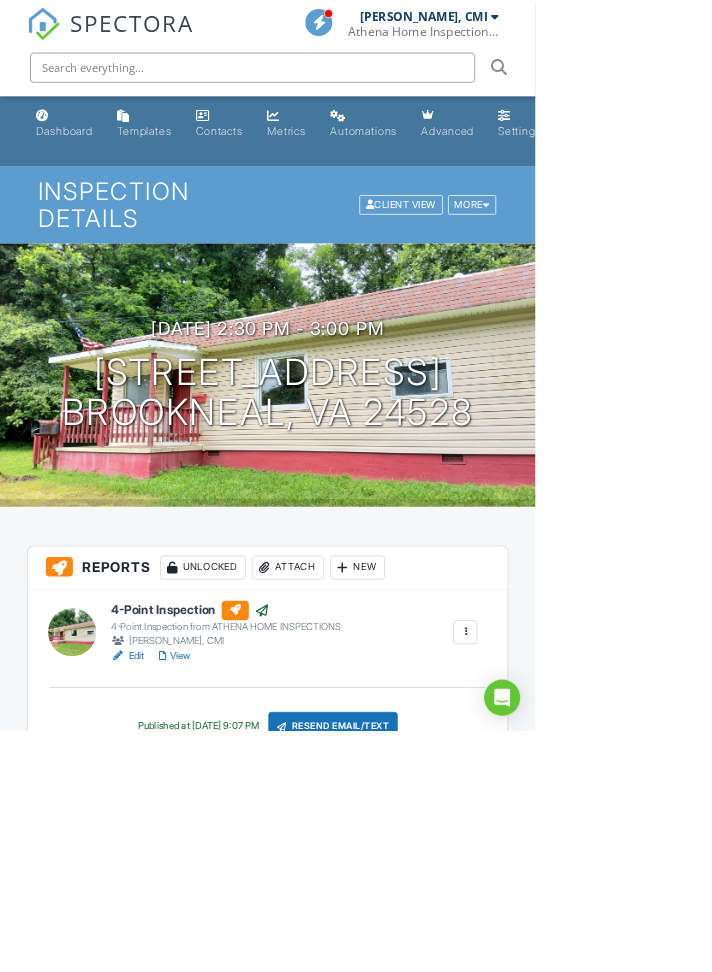 click on "SPECTORA
Athena Bobbitt, CMI
Athena Home Inspections, LLC
Role:
Inspector
Change Role
Dashboard
New Inspection
Inspections
Calendar
Template Editor
Contacts
Automations
Team
Metrics
Payments
Data Exports
Billing
Reporting
Advanced
Settings
What's New
Sign Out
Change Active Role
Your account has more than one possible role. Please choose how you'd like to view the site:
Company/Agency
City
Role
Dashboard
Templates
Contacts
Metrics
Automations
Advanced
Settings
Support Center
Inspection Details
Client View
More
Property Details
Reschedule
Reorder / Copy" at bounding box center [356, 2350] 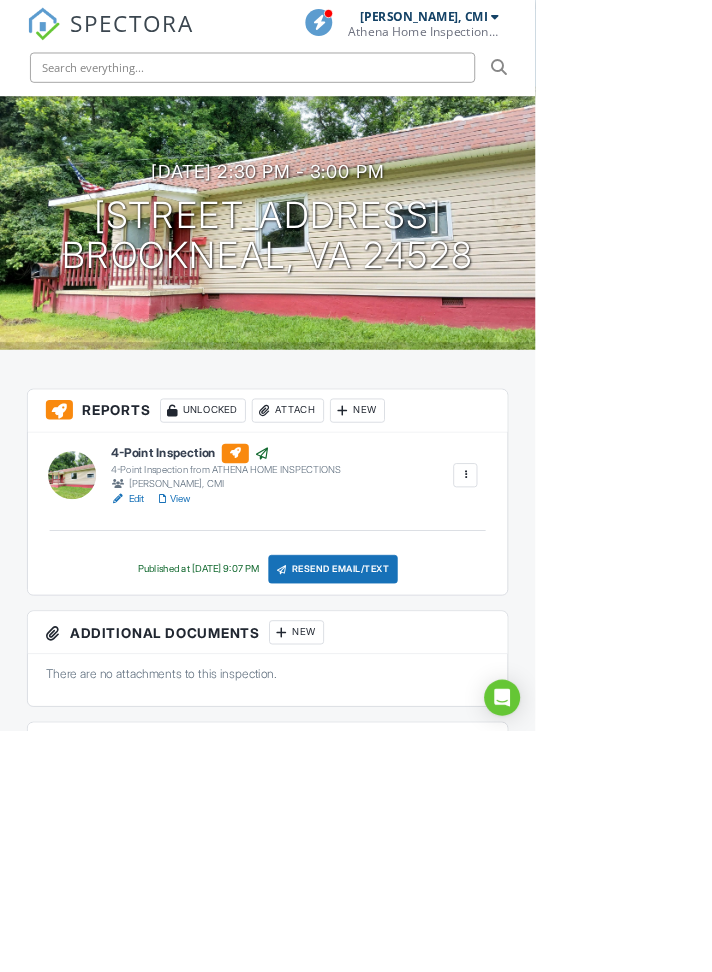 scroll, scrollTop: 210, scrollLeft: 0, axis: vertical 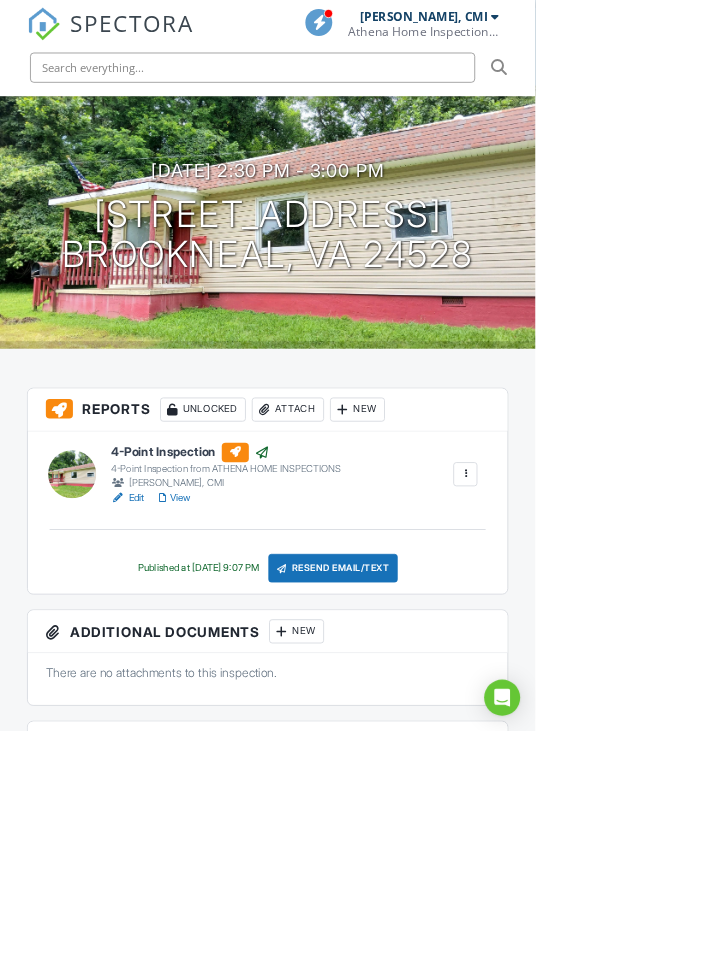 click on "New" at bounding box center [394, 840] 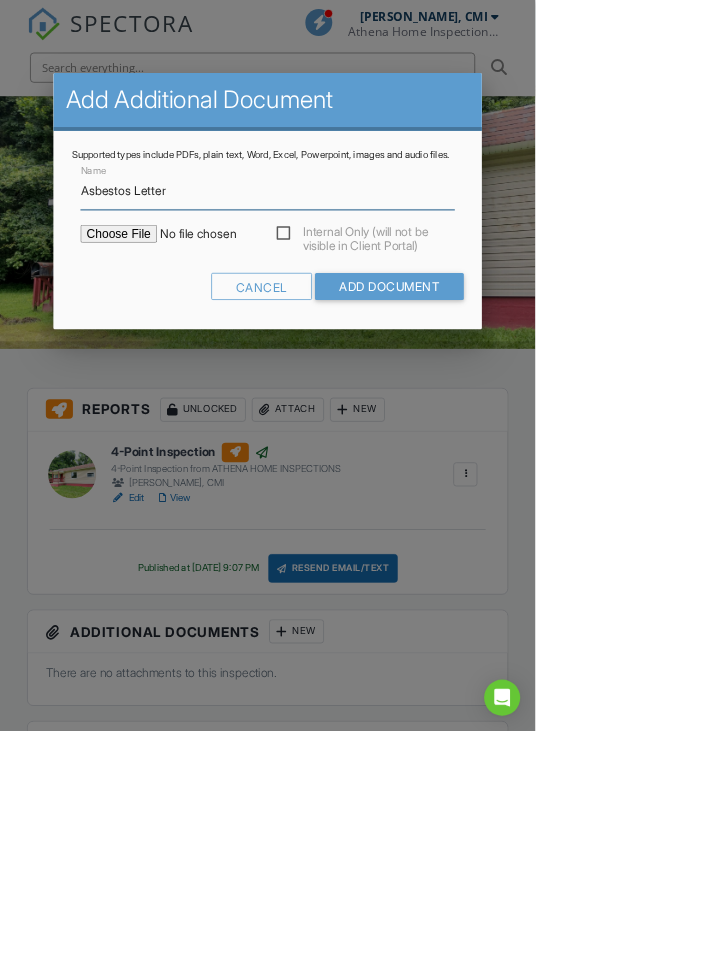 type on "Asbestos Letter" 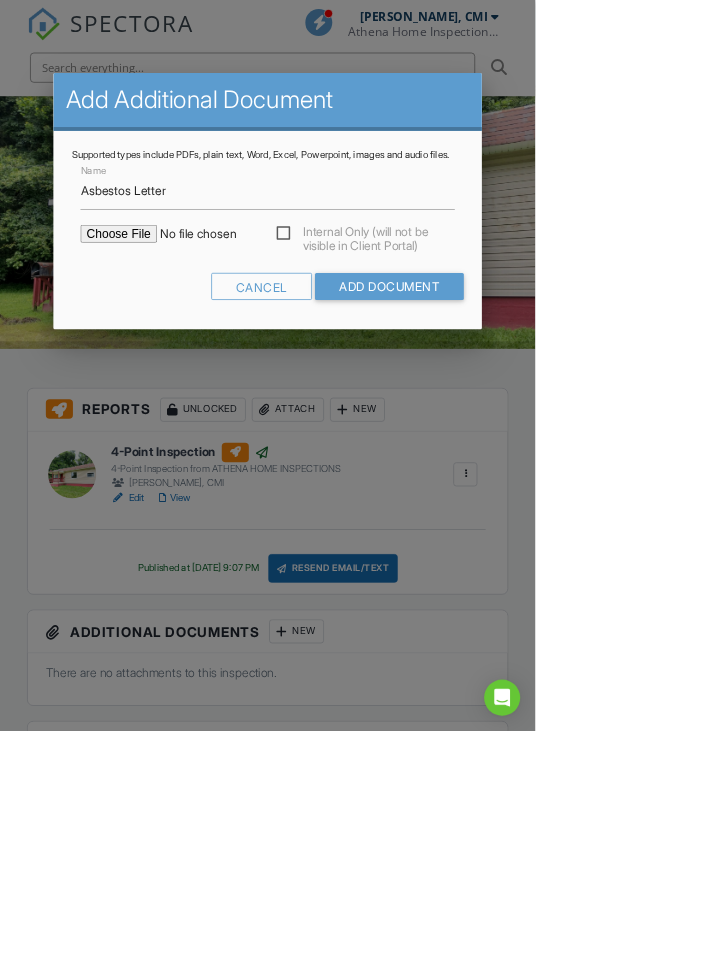 click at bounding box center [277, 311] 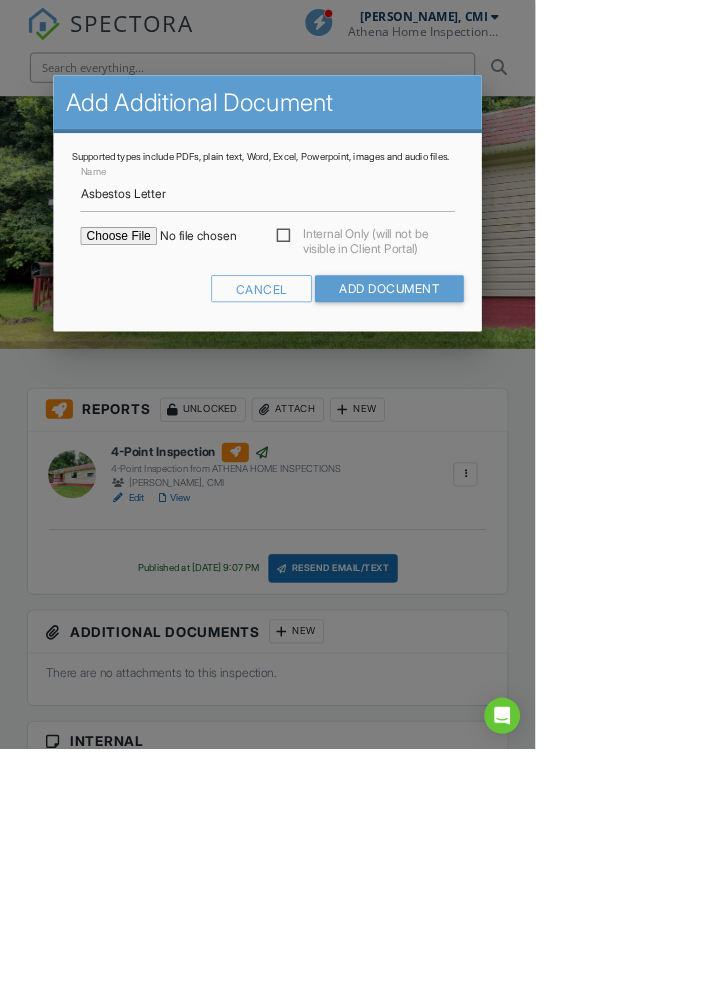 click at bounding box center [277, 314] 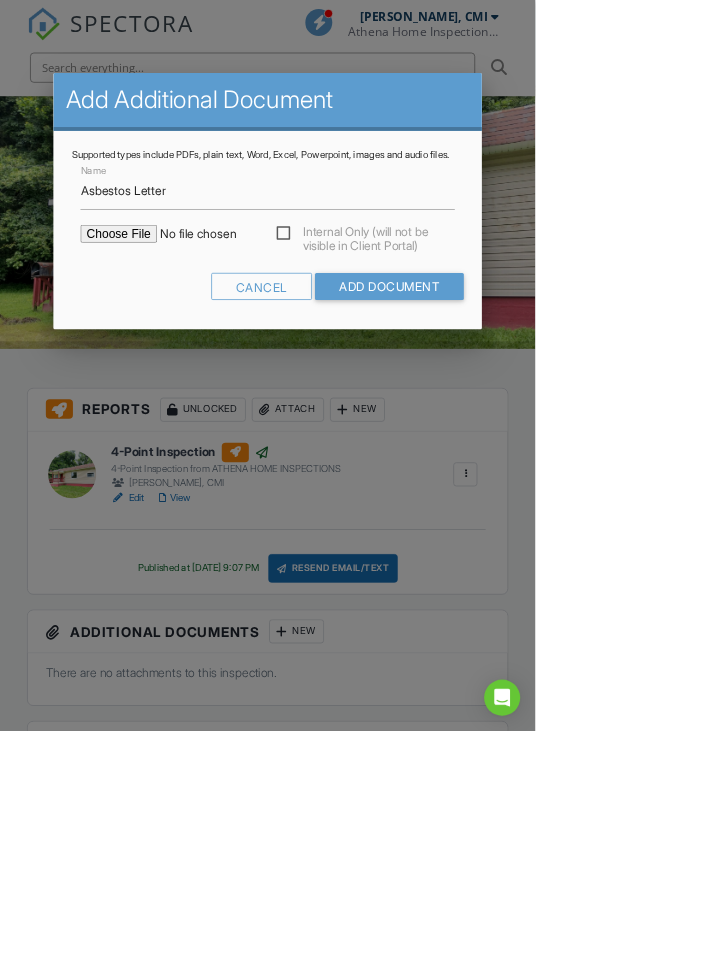 click at bounding box center (277, 311) 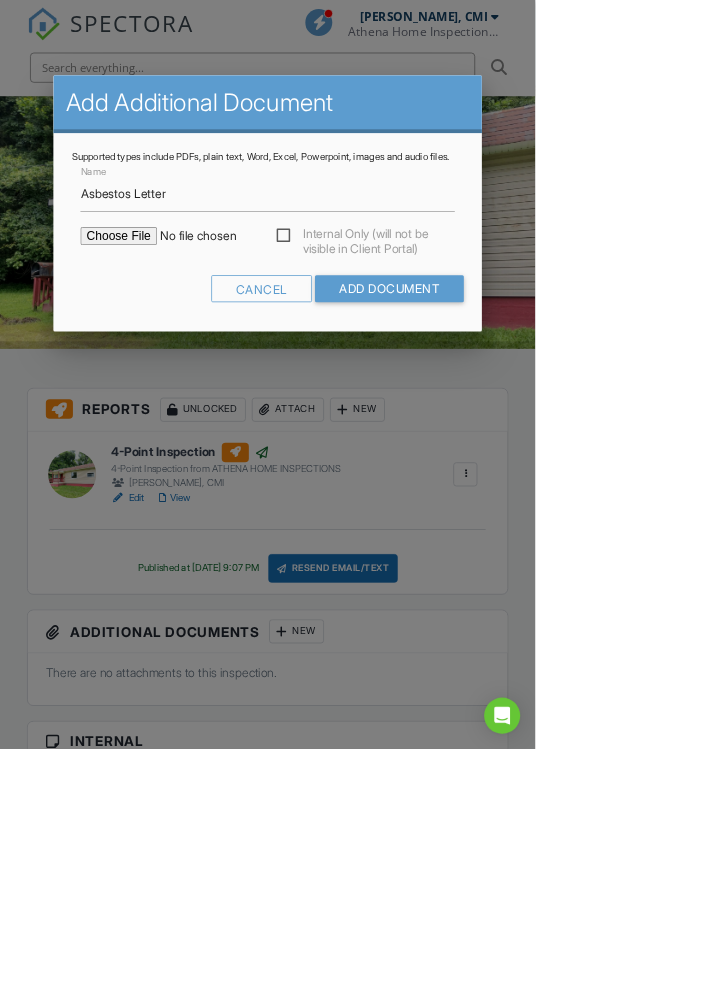 type on "C:\fakepath\20250710_211628.jpg" 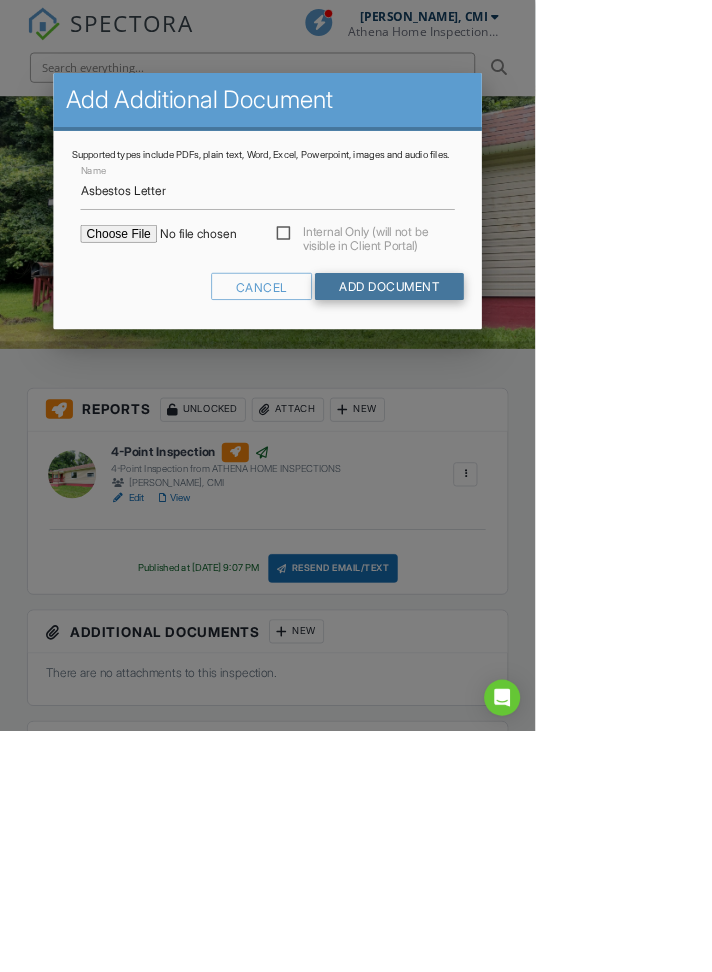 click on "Add Document" at bounding box center [518, 381] 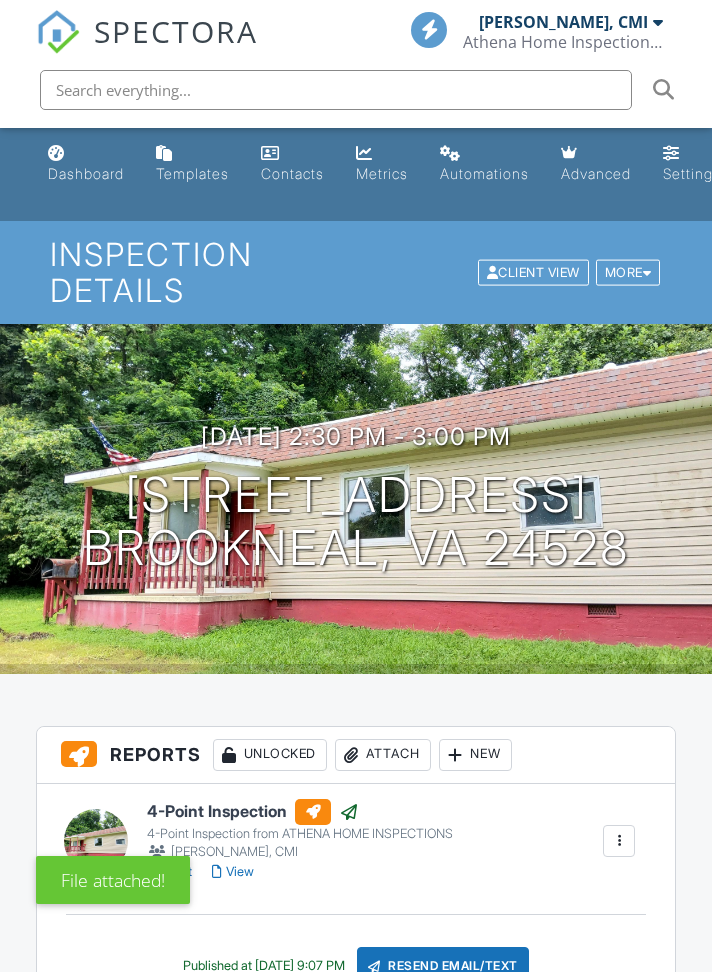 scroll, scrollTop: 0, scrollLeft: 0, axis: both 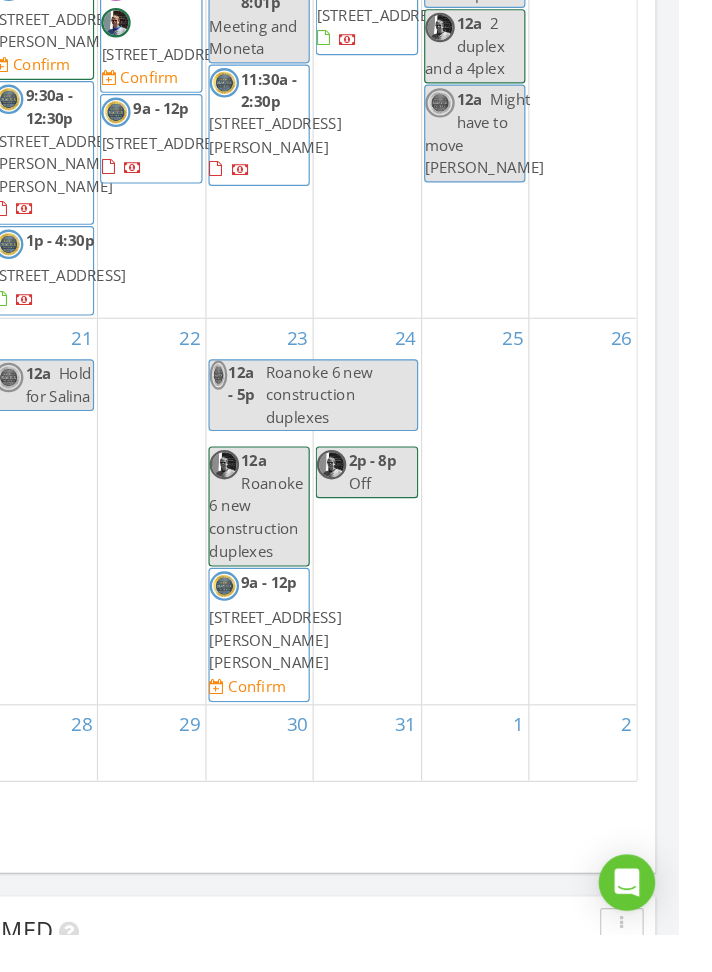 click on "Inspection" at bounding box center [345, -83] 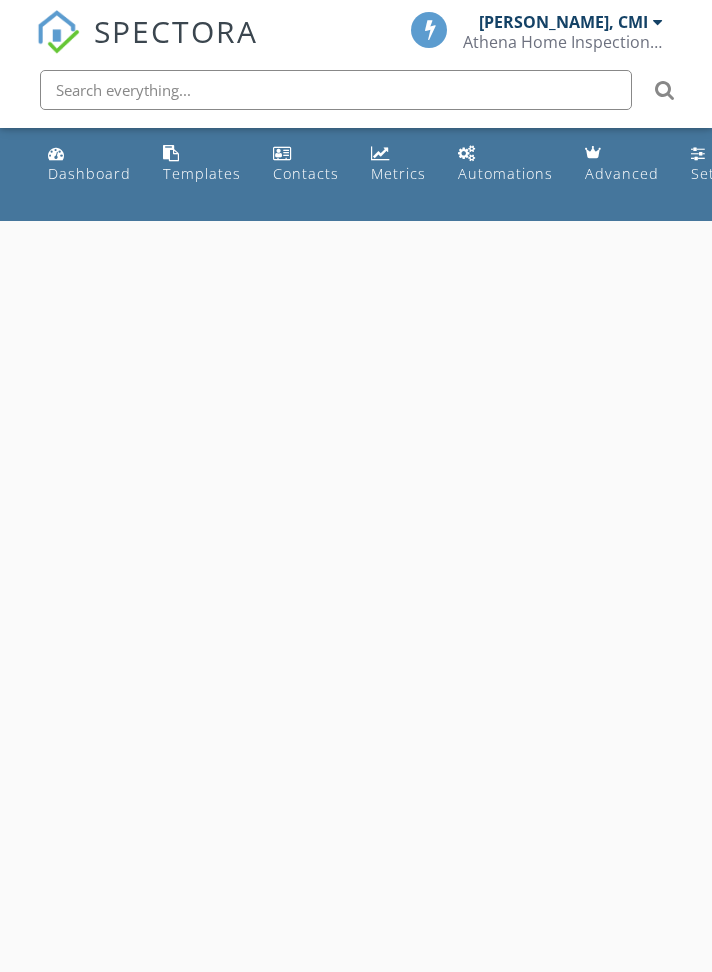 scroll, scrollTop: 0, scrollLeft: 0, axis: both 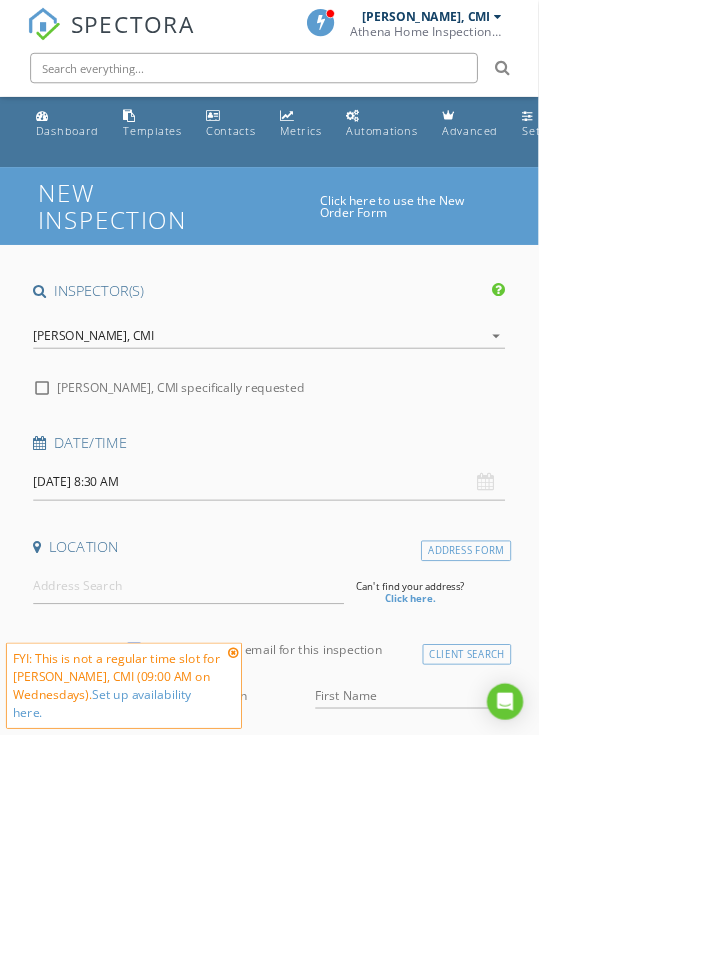 click on "[PERSON_NAME], CMI" at bounding box center [124, 444] 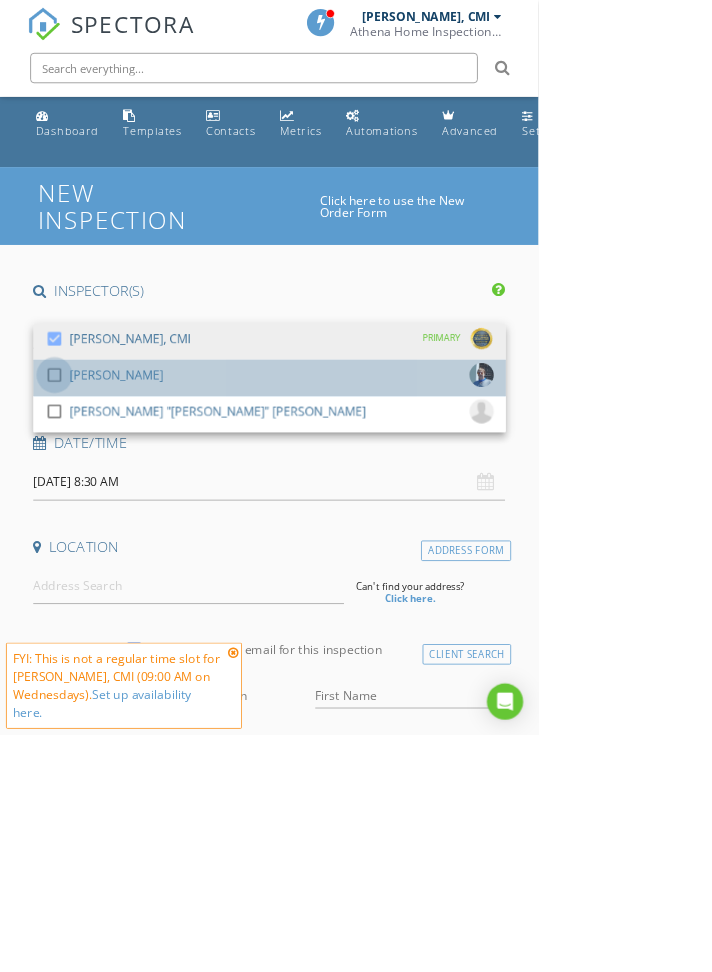 click at bounding box center (72, 496) 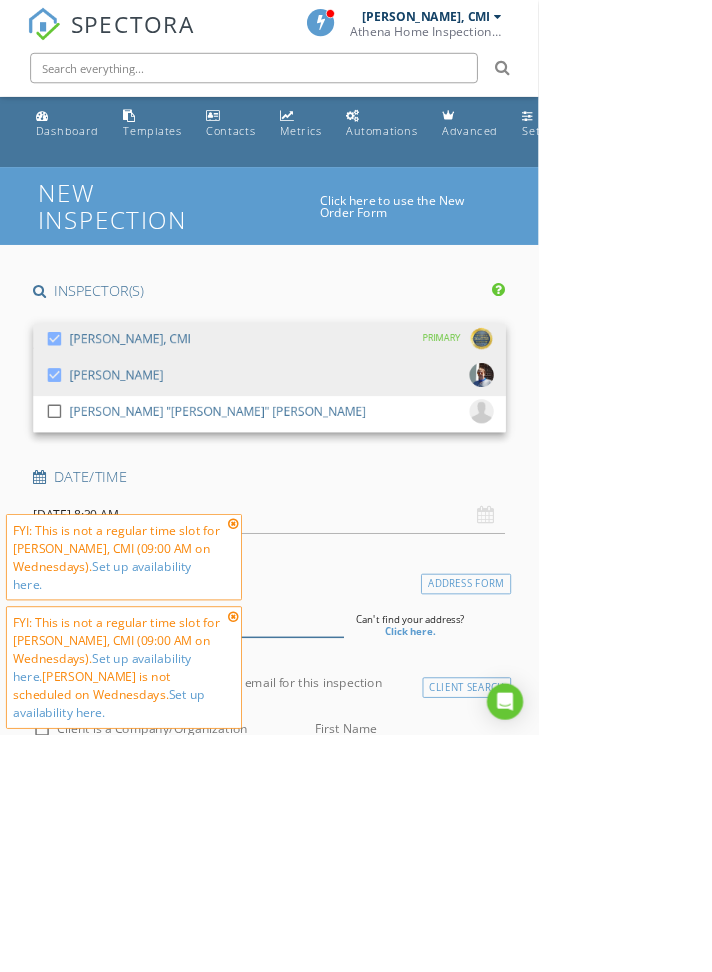 click at bounding box center (249, 818) 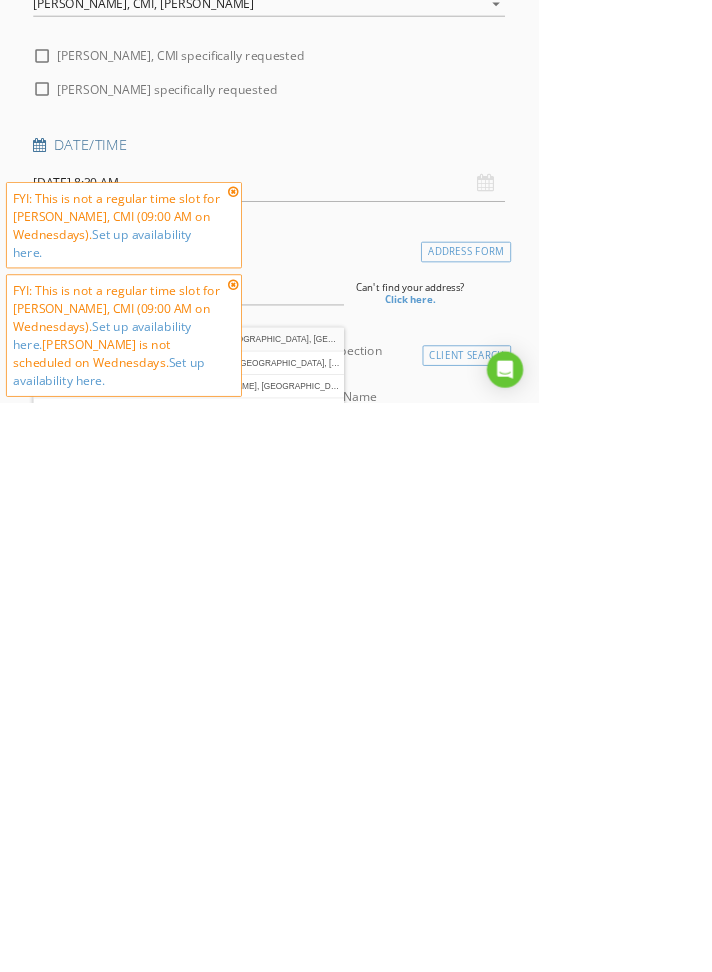 type on "1221 Hardy Road, Vinton, VA, USA" 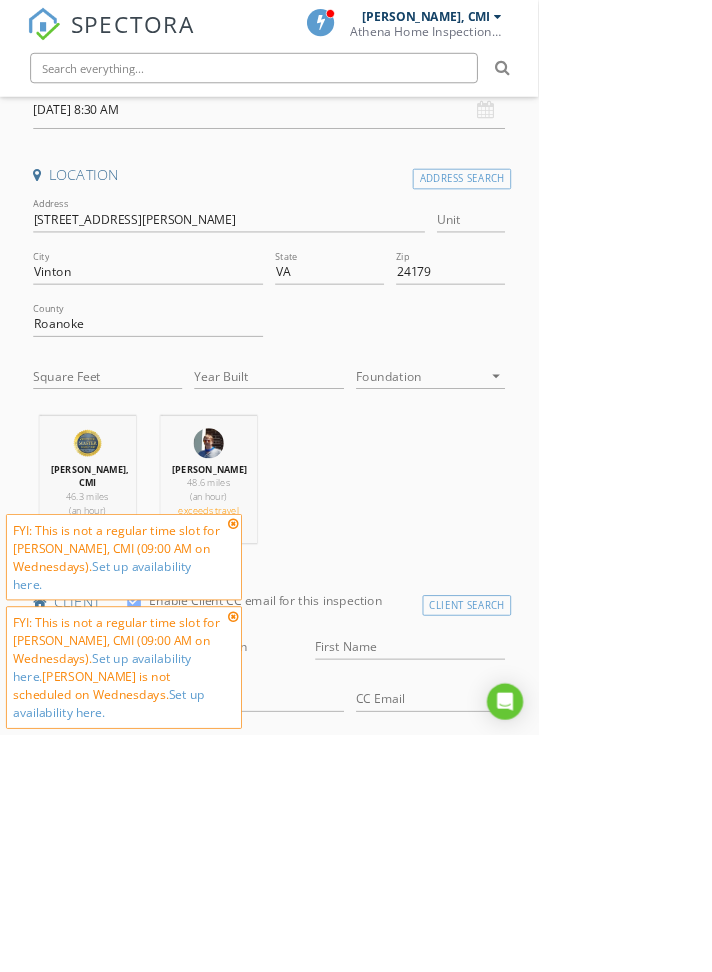 scroll, scrollTop: 540, scrollLeft: 0, axis: vertical 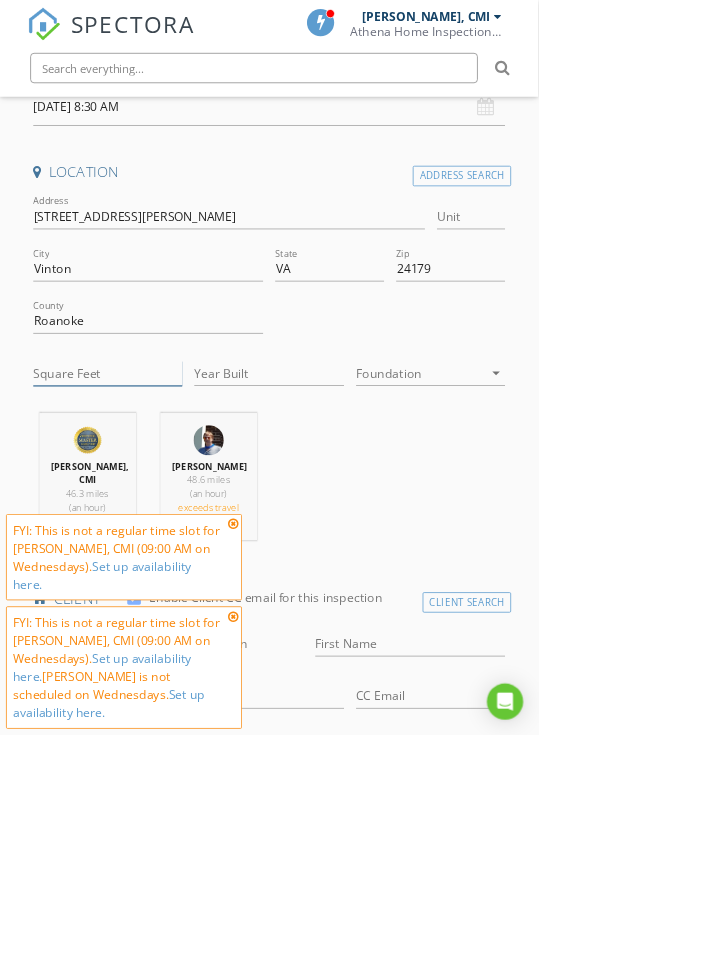 click on "Square Feet" at bounding box center (143, 493) 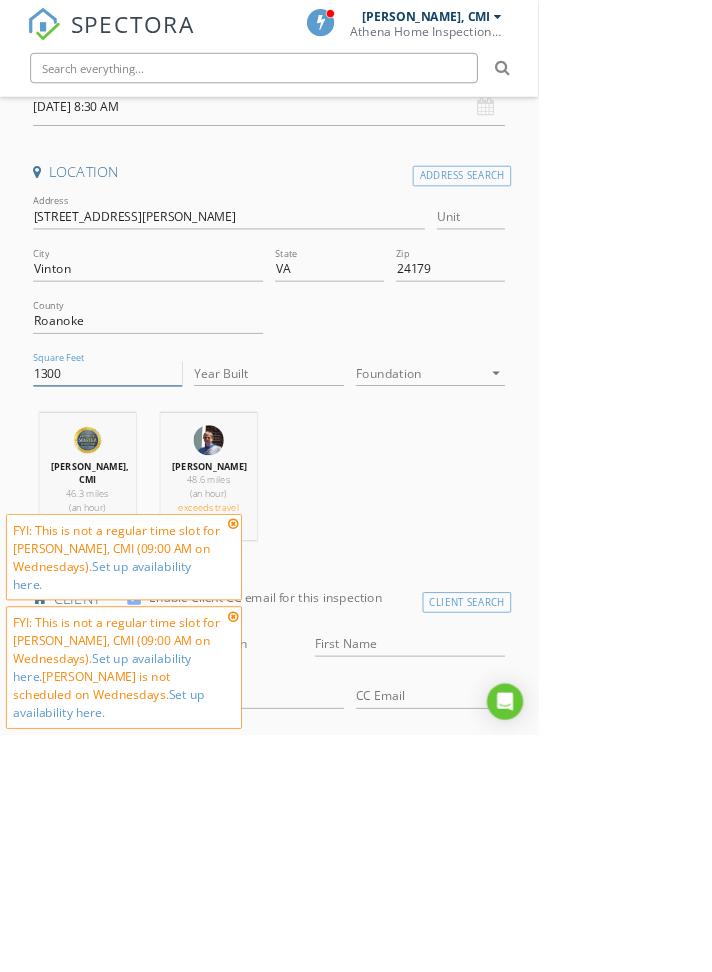 type on "1300" 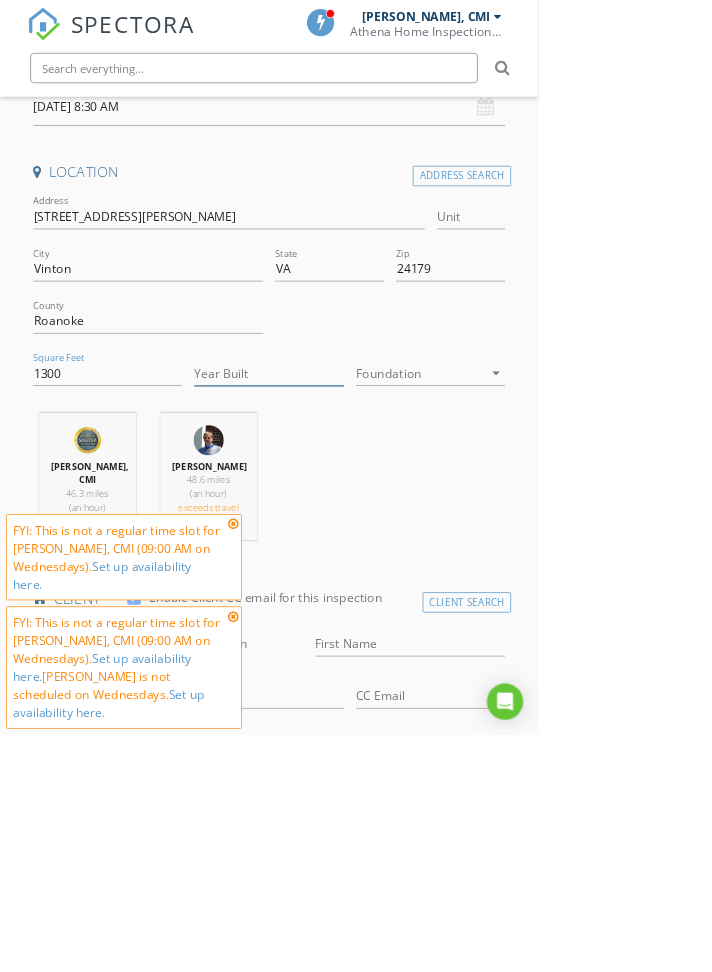 click on "Year Built" at bounding box center (356, 493) 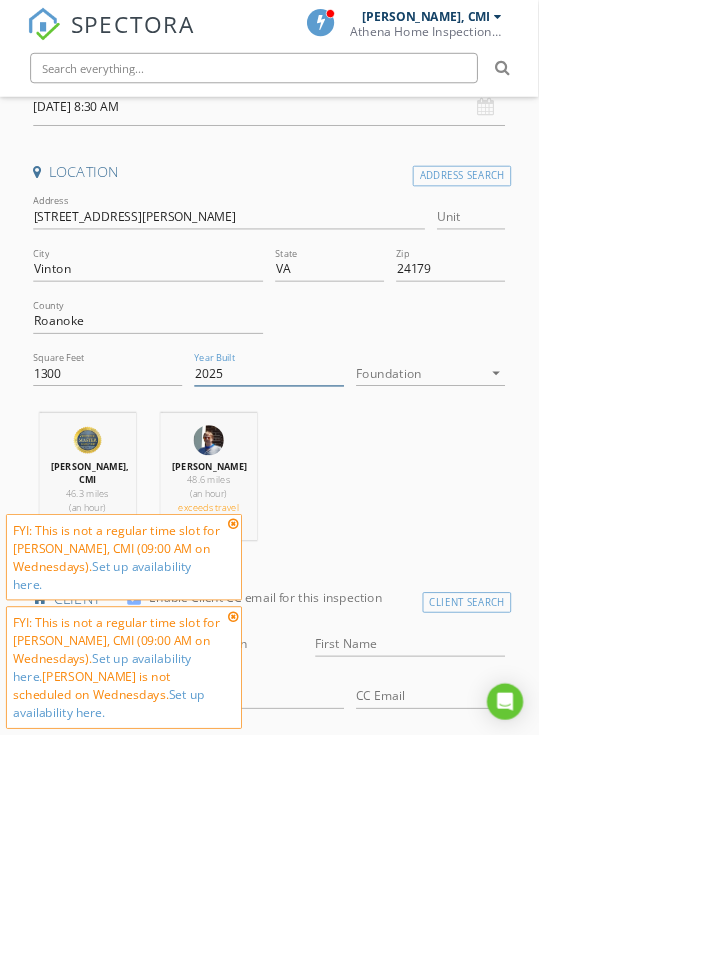 type on "2025" 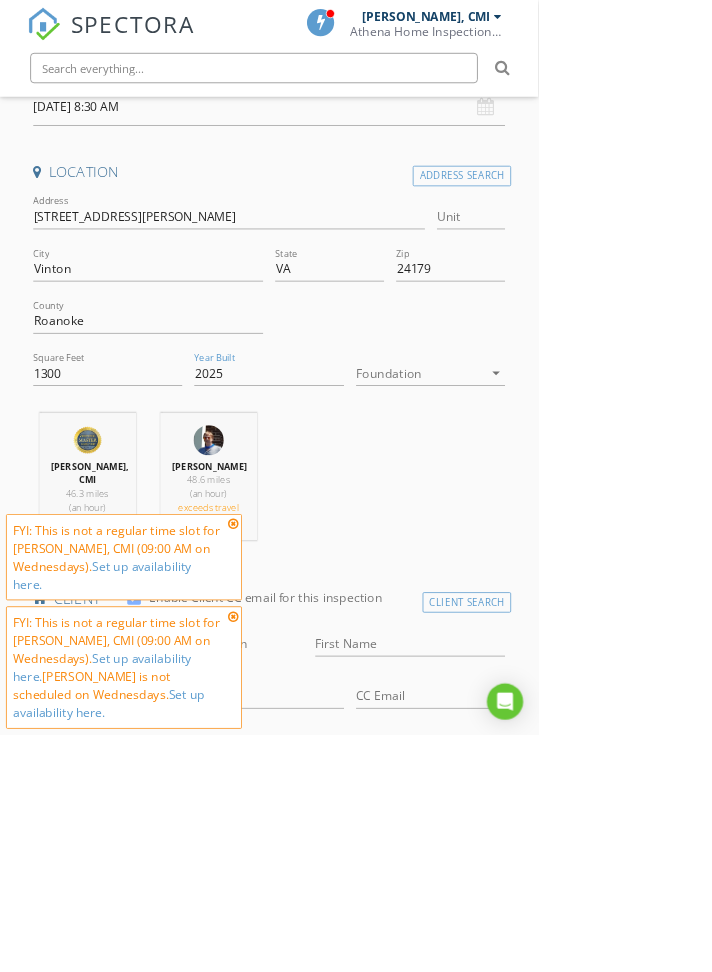click at bounding box center (556, 493) 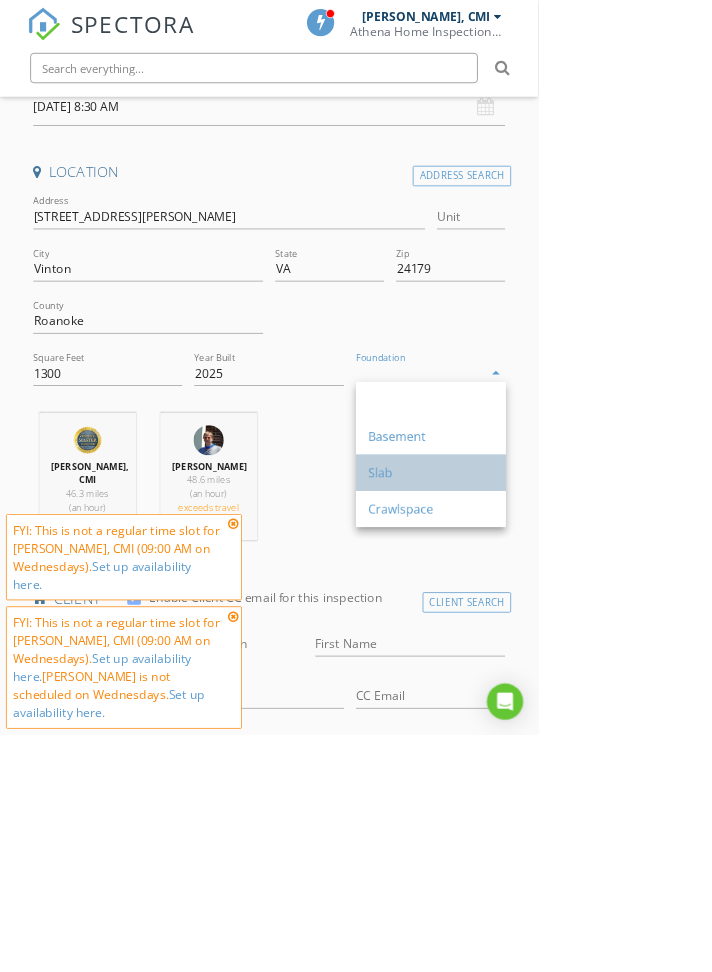 click on "Slab" at bounding box center (570, 625) 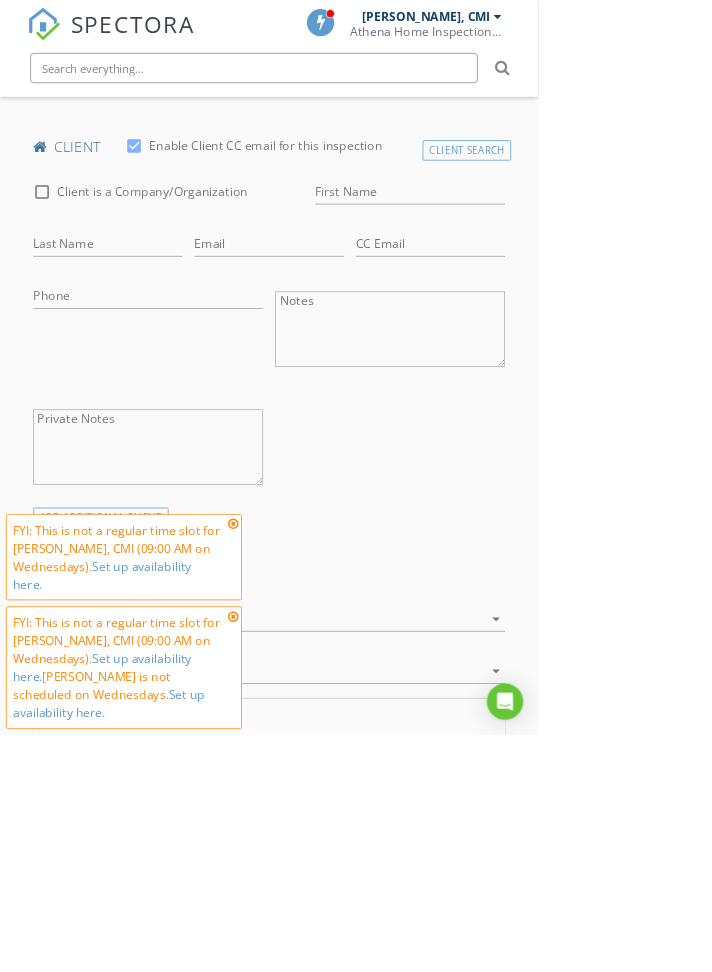 scroll, scrollTop: 1134, scrollLeft: 0, axis: vertical 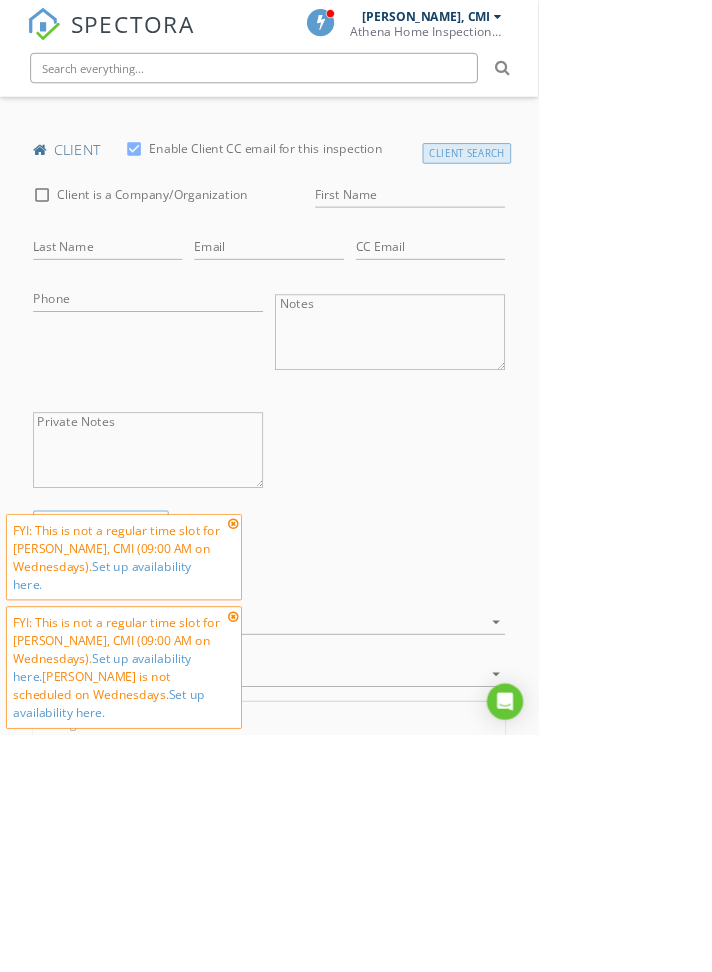click on "Client Search" at bounding box center (618, 202) 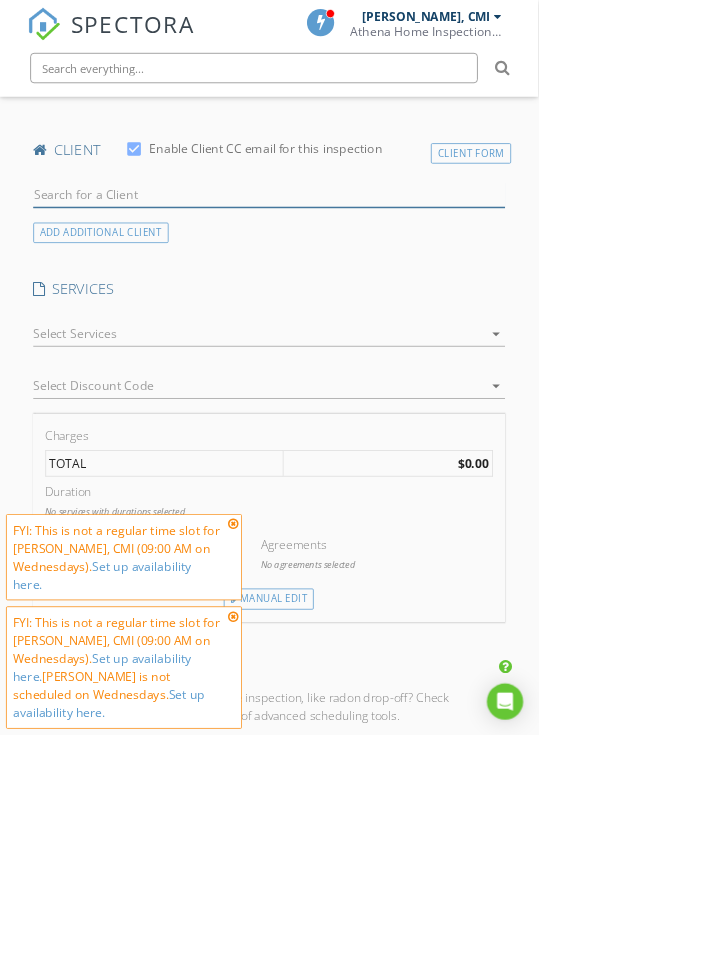 click at bounding box center (356, 257) 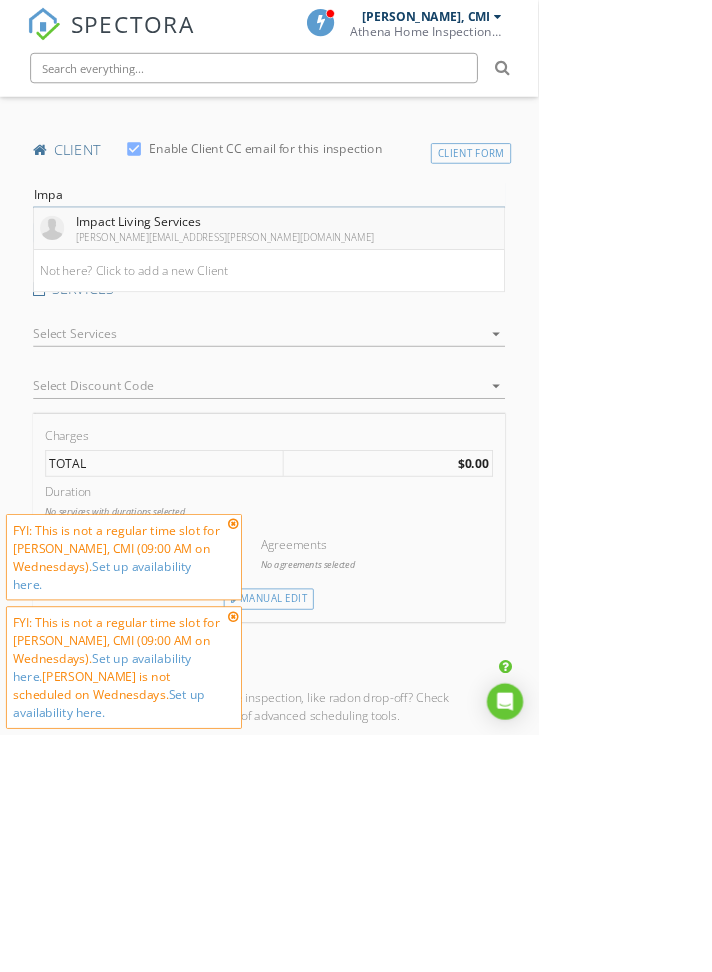 type on "Impa" 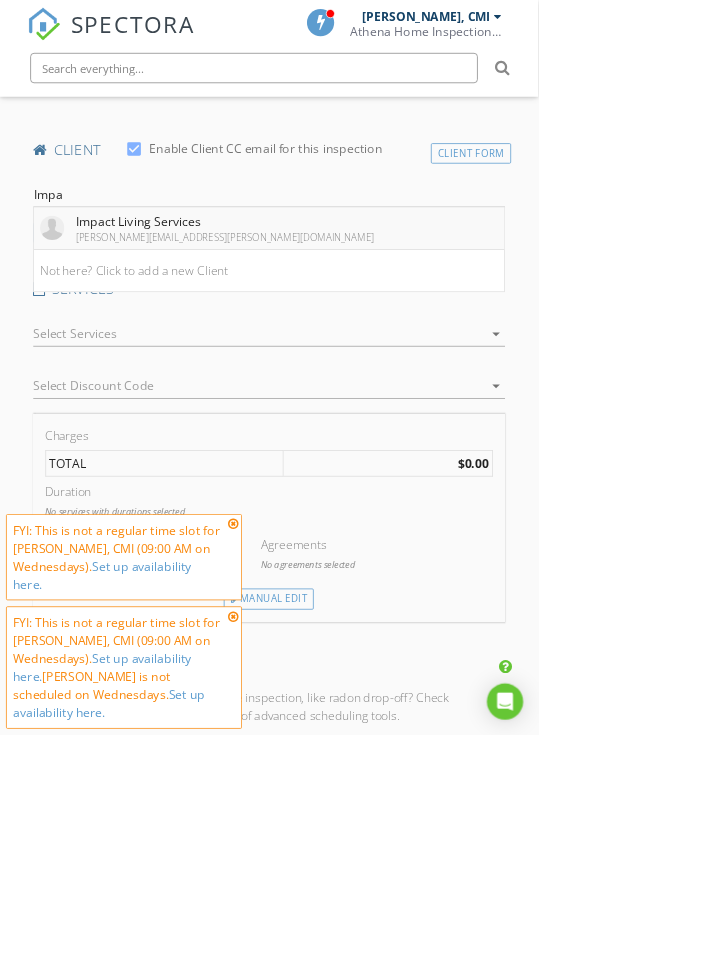 click on "Impact Living Services
payton.jones@impactlivingservices.org" at bounding box center [274, 301] 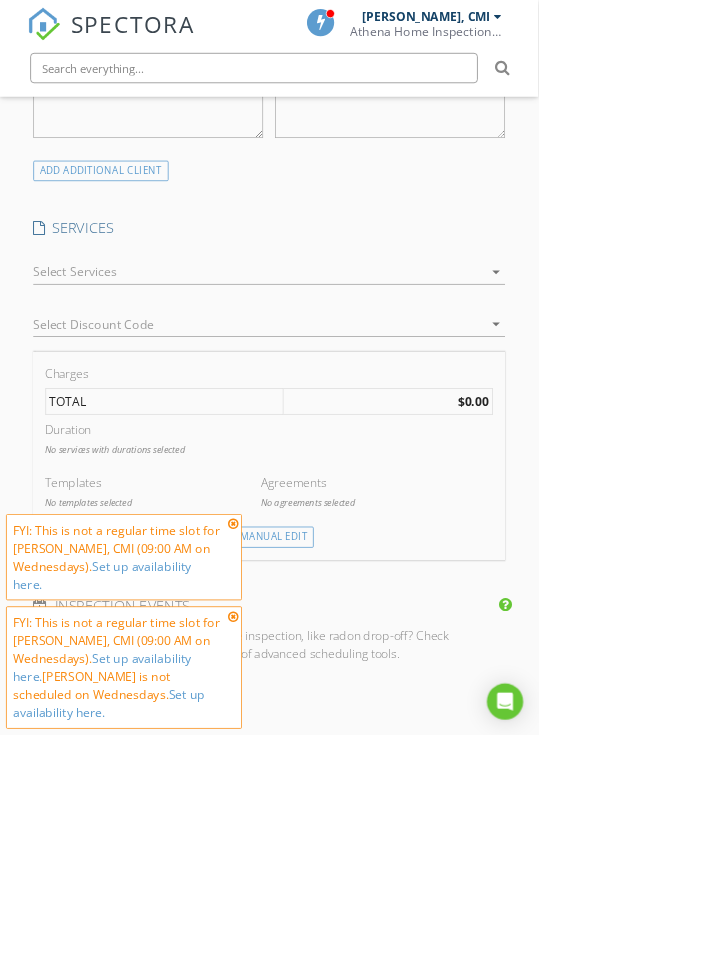 scroll, scrollTop: 1597, scrollLeft: 0, axis: vertical 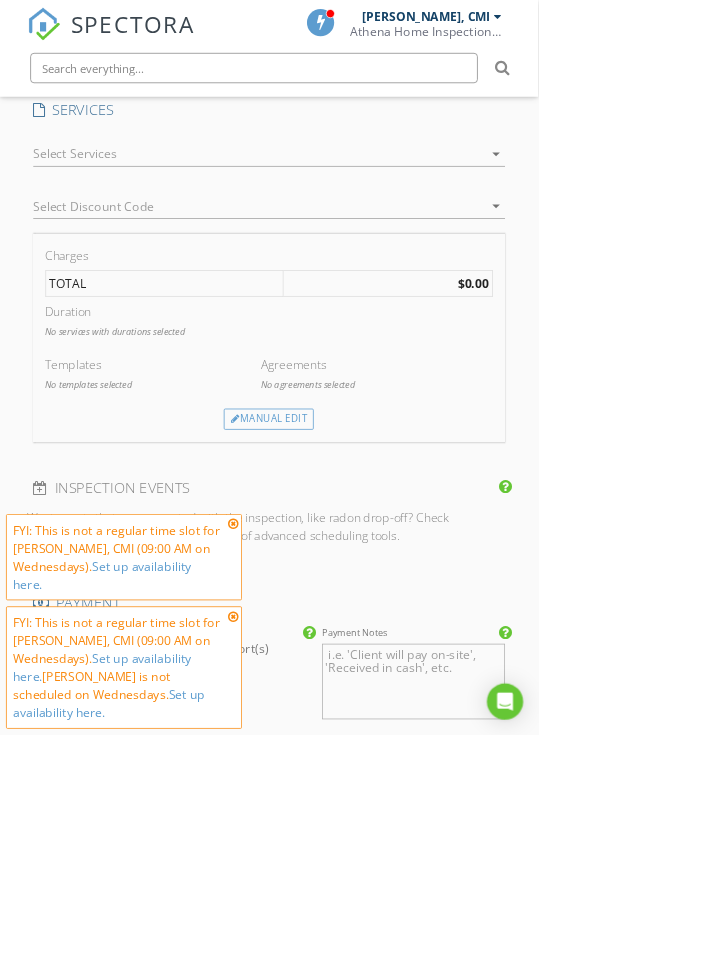 click at bounding box center [342, 203] 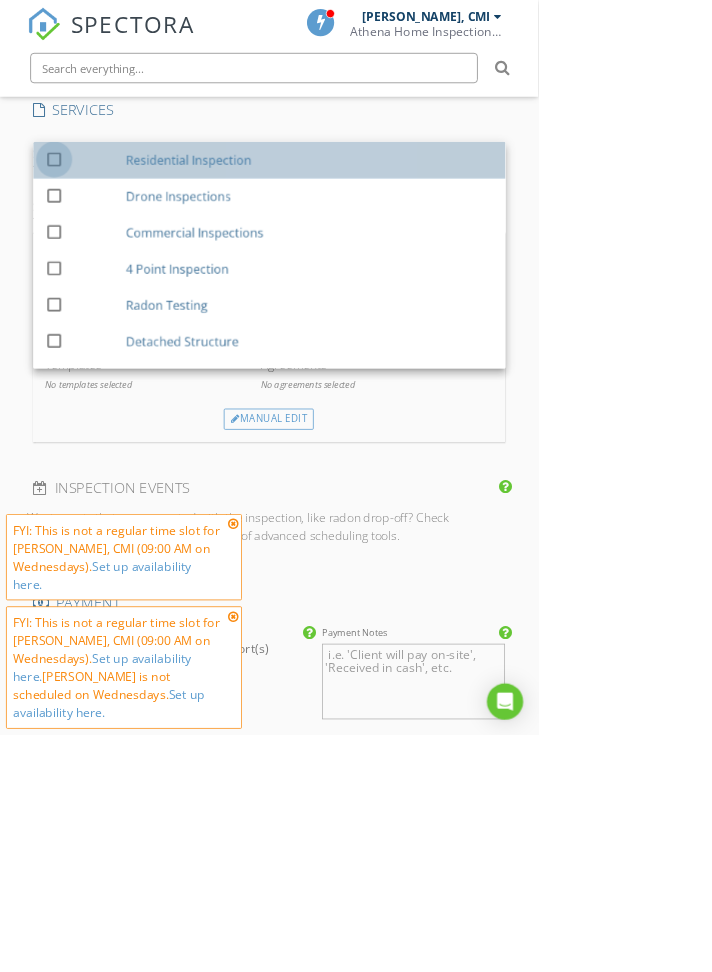 click at bounding box center [72, 209] 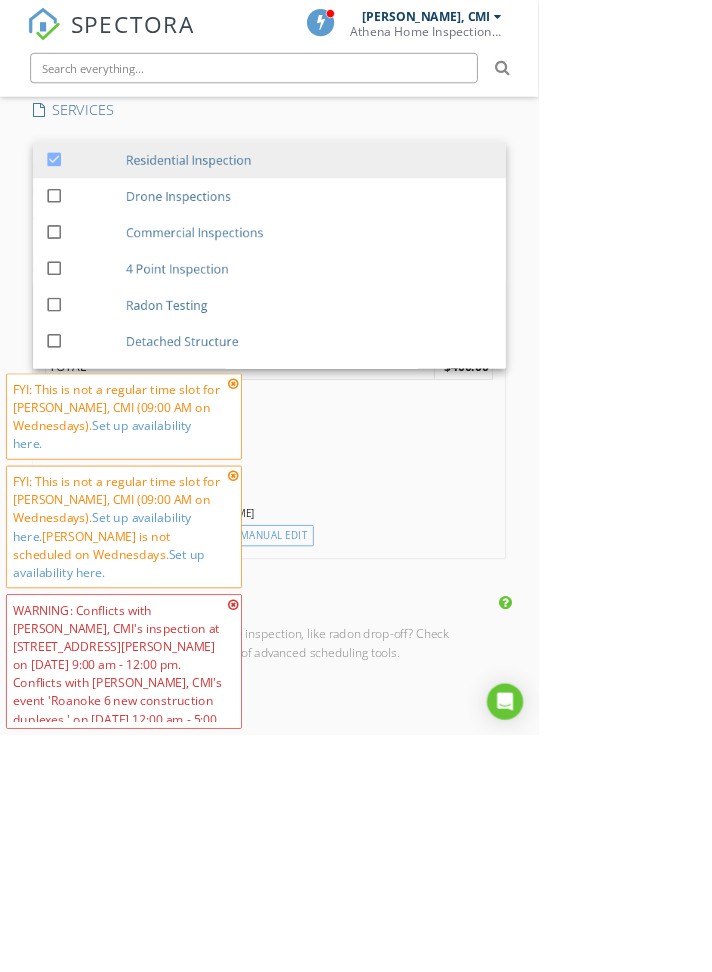 click on "INSPECTOR(S)
check_box   Athena Bobbitt, CMI   PRIMARY   check_box   Mike Donald     check_box_outline_blank   Steven "Pete" Bobbitt     Athena Bobbitt, CMI,  Mike Donald arrow_drop_down   check_box_outline_blank Athena Bobbitt, CMI specifically requested check_box_outline_blank Mike Donald specifically requested
Date/Time
07/23/2025 8:30 AM
Location
Address Search       Address 1221 Hardy Rd   Unit   City Vinton   State VA   Zip 24179   County Roanoke     Square Feet 1300   Year Built 2025   Foundation Slab arrow_drop_down     Athena Bobbitt, CMI     46.3 miles     (an hour)         Mike Donald     48.6 miles     (an hour)     exceeds travel range
client
check_box Enable Client CC email for this inspection   Client Search     check_box Client is a Company/Organization   Company/Organization Impact Living Services       Email payton.jones@impactlivingservices.org" at bounding box center [356, 461] 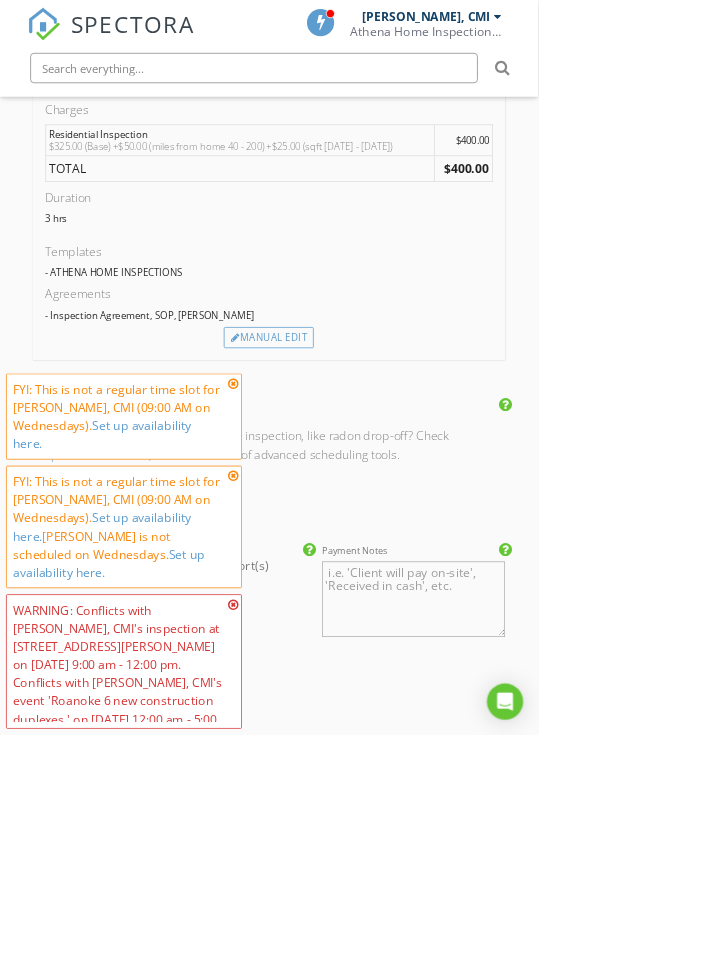 scroll, scrollTop: 1859, scrollLeft: 0, axis: vertical 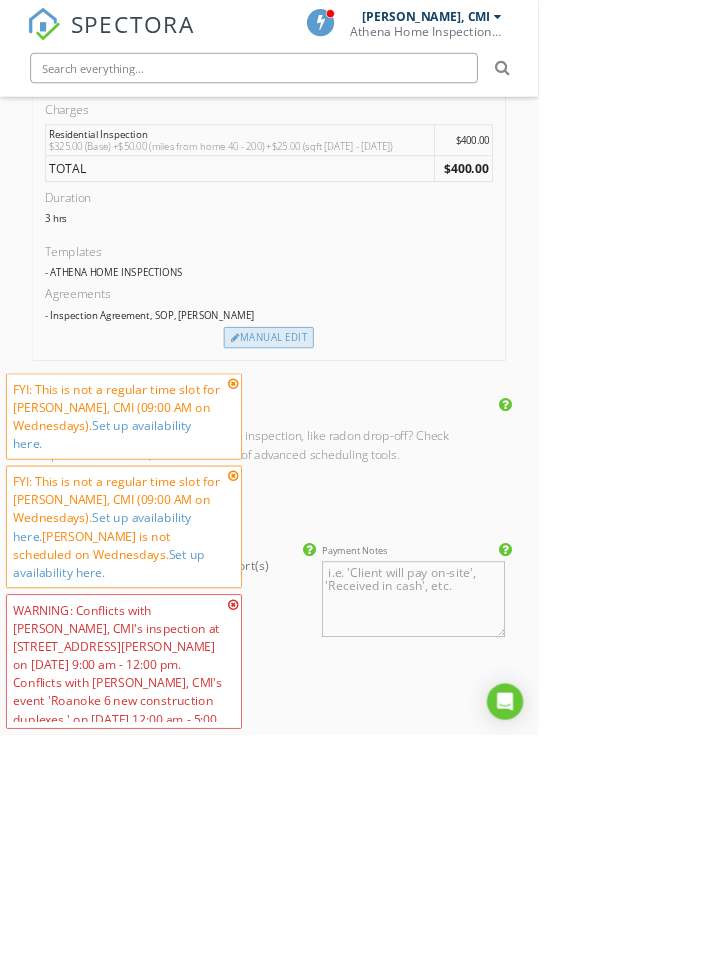click on "Manual Edit" at bounding box center [355, 446] 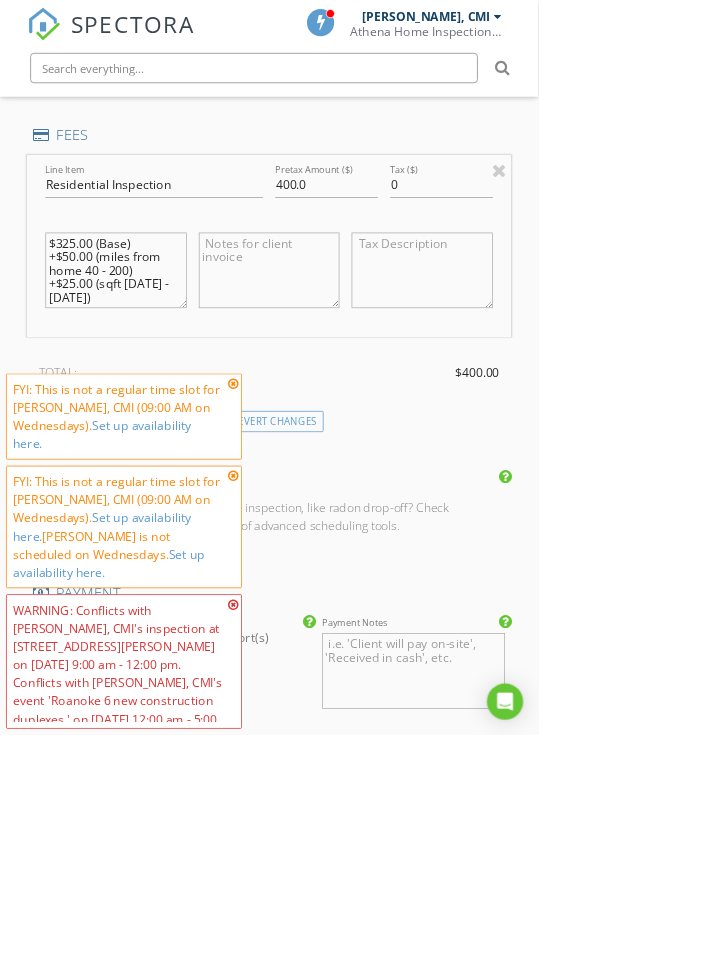 click on "$325.00 (Base)
+$50.00 (miles from home 40 - 200)
+$25.00 (sqft 1000 - 1399)" at bounding box center [153, 357] 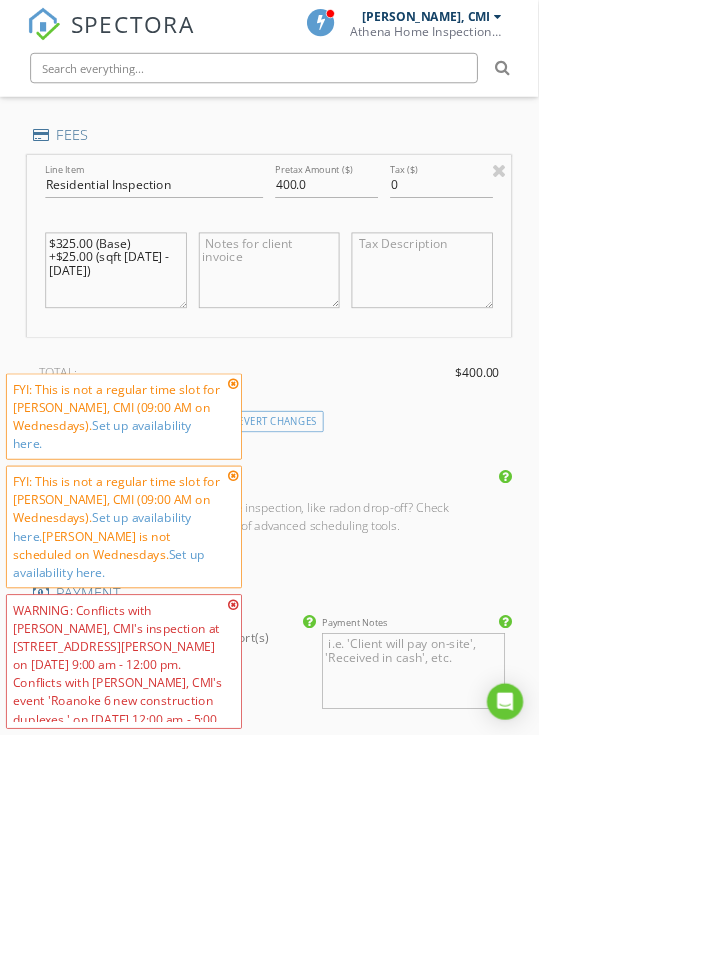 type on "$325.00 (Base)
+$25.00 (sqft 1000 - 1399)" 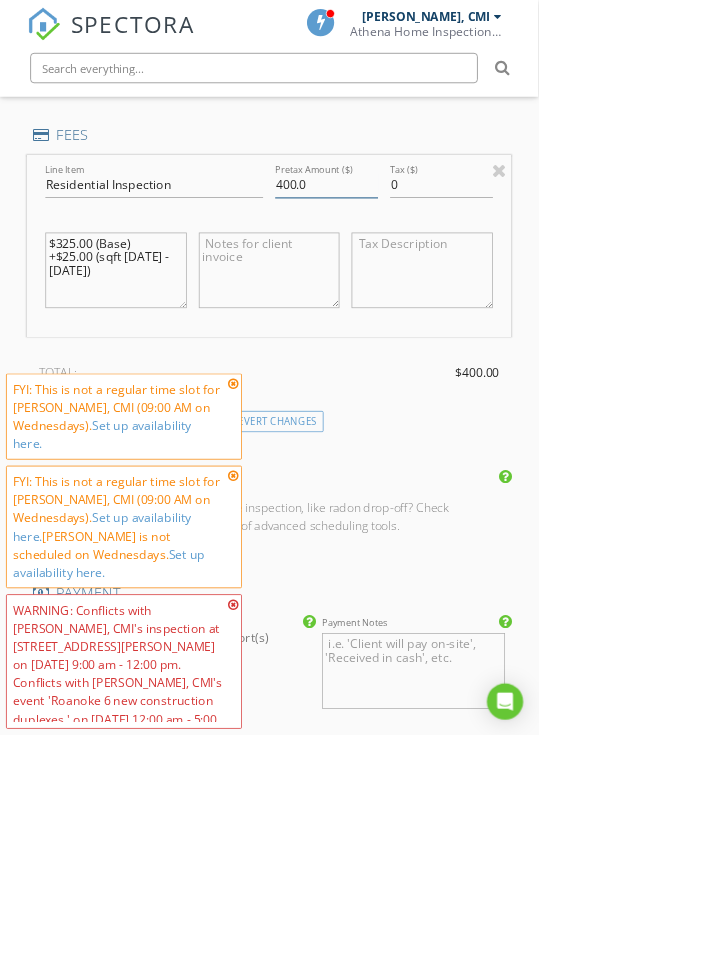 click on "400.0" at bounding box center [432, 244] 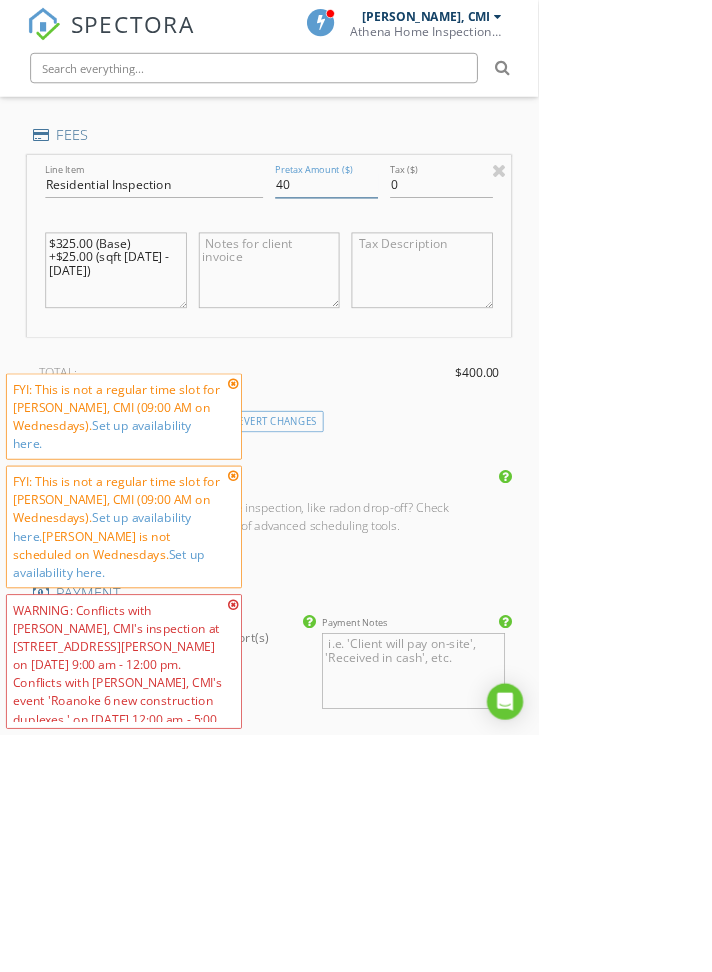 type on "4" 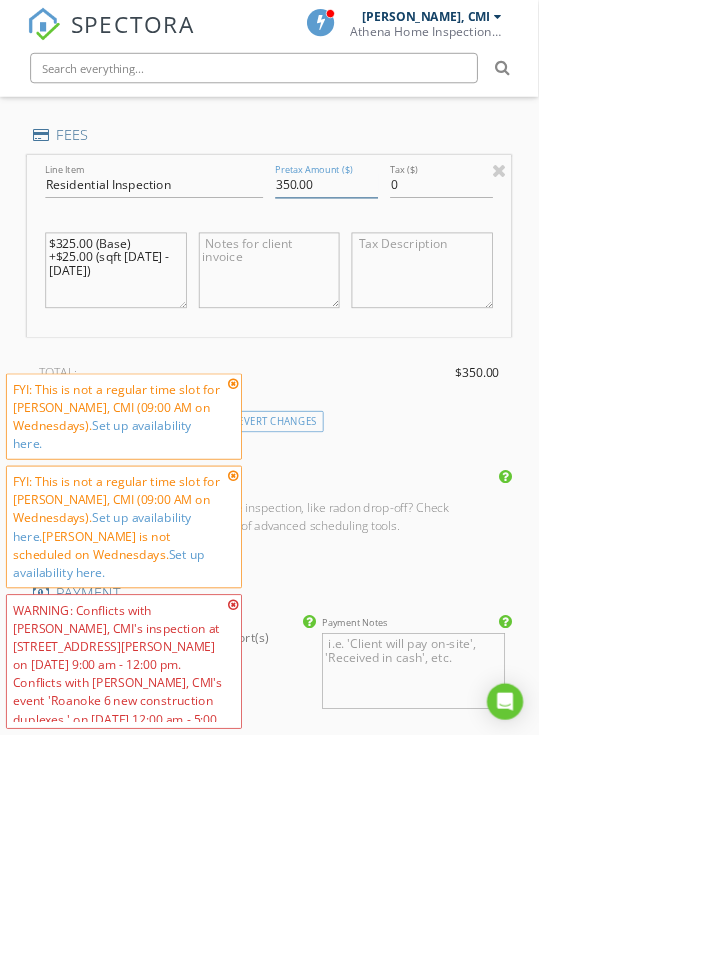 type on "350.00" 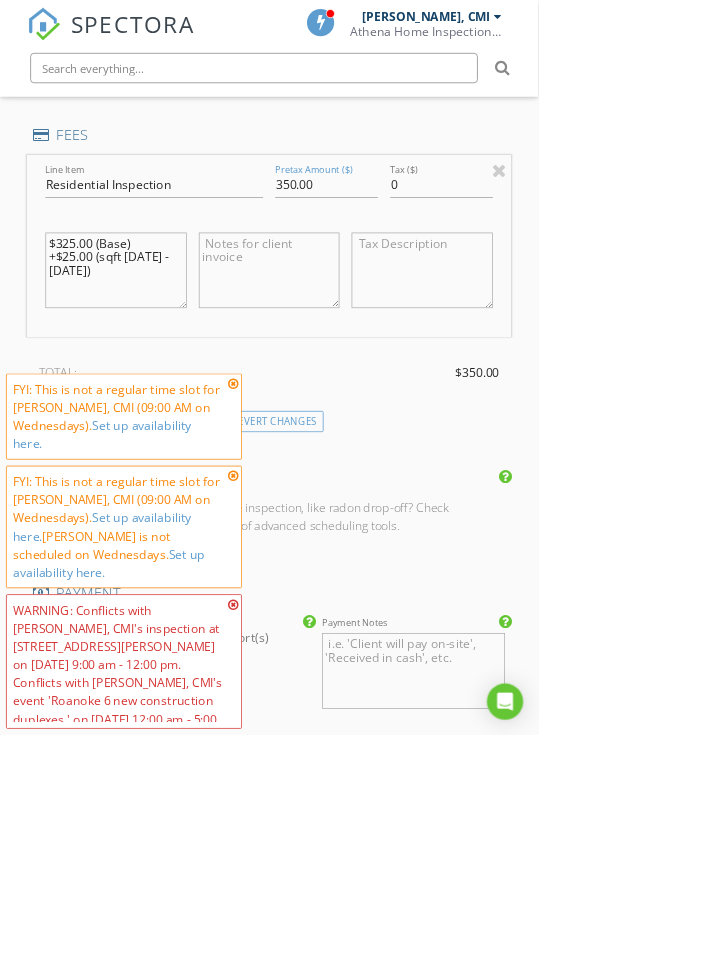 click on "SPECTORA
Athena Bobbitt, CMI
Athena Home Inspections, LLC
Role:
Inspector
Change Role
Dashboard
New Inspection
Inspections
Calendar
Template Editor
Contacts
Automations
Team
Metrics
Payments
Data Exports
Billing
Reporting
Advanced
Settings
What's New
Sign Out
Change Active Role
Your account has more than one possible role. Please choose how you'd like to view the site:
Company/Agency
City
Role
Dashboard
Templates
Contacts
Metrics
Automations
Advanced
Settings
Support Center
Basement Slab Crawlspace                   25off   $25.0 off Residential Inspection   New Inspection" at bounding box center [356, 143] 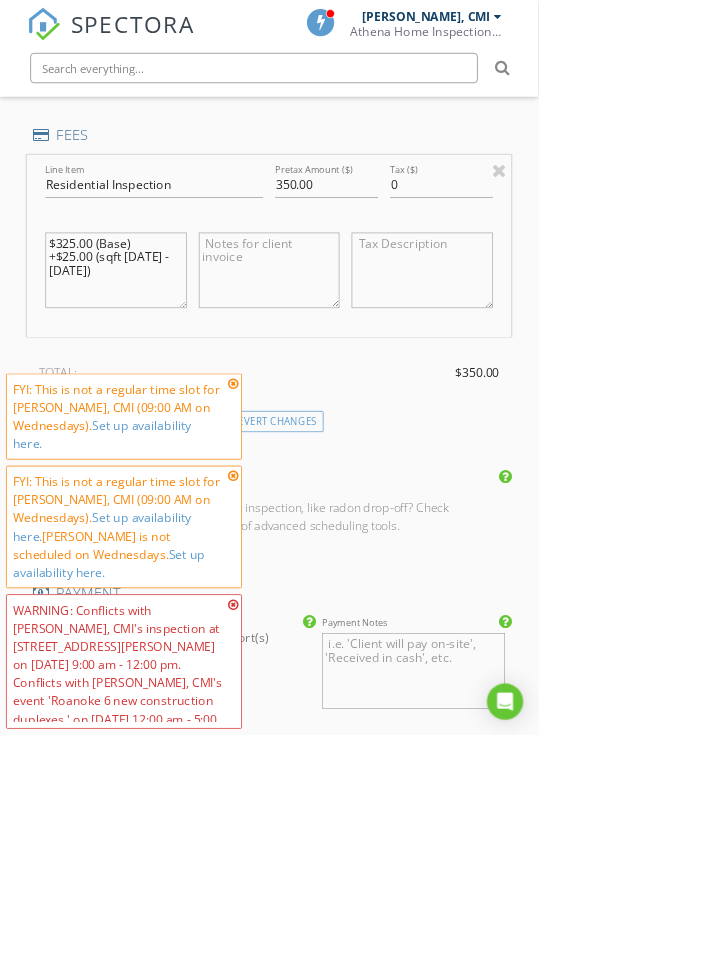 click at bounding box center [308, 507] 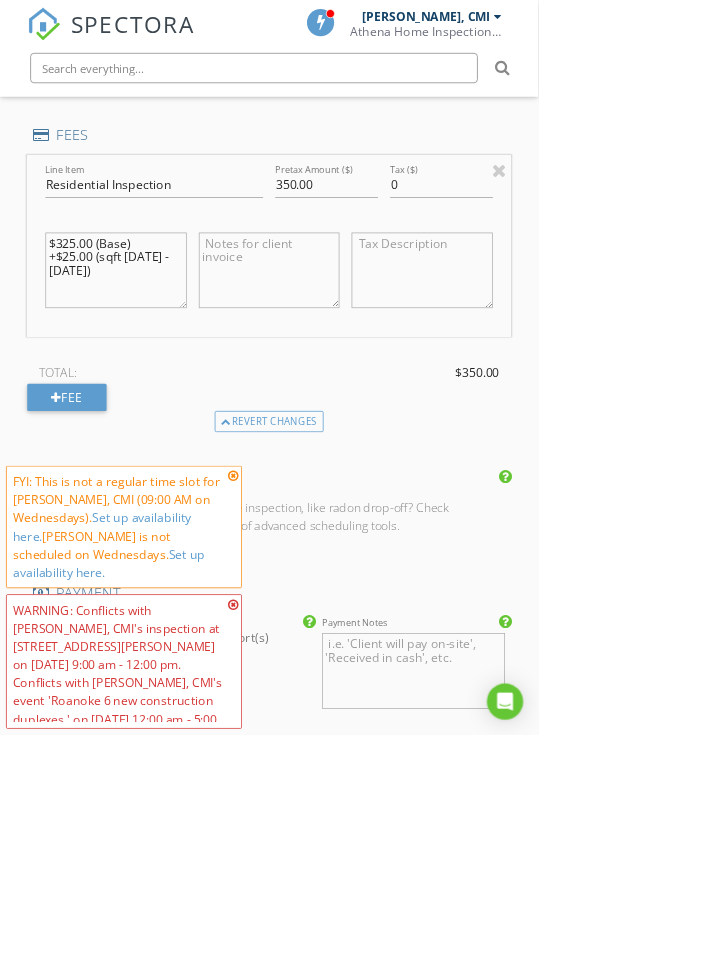click at bounding box center [308, 629] 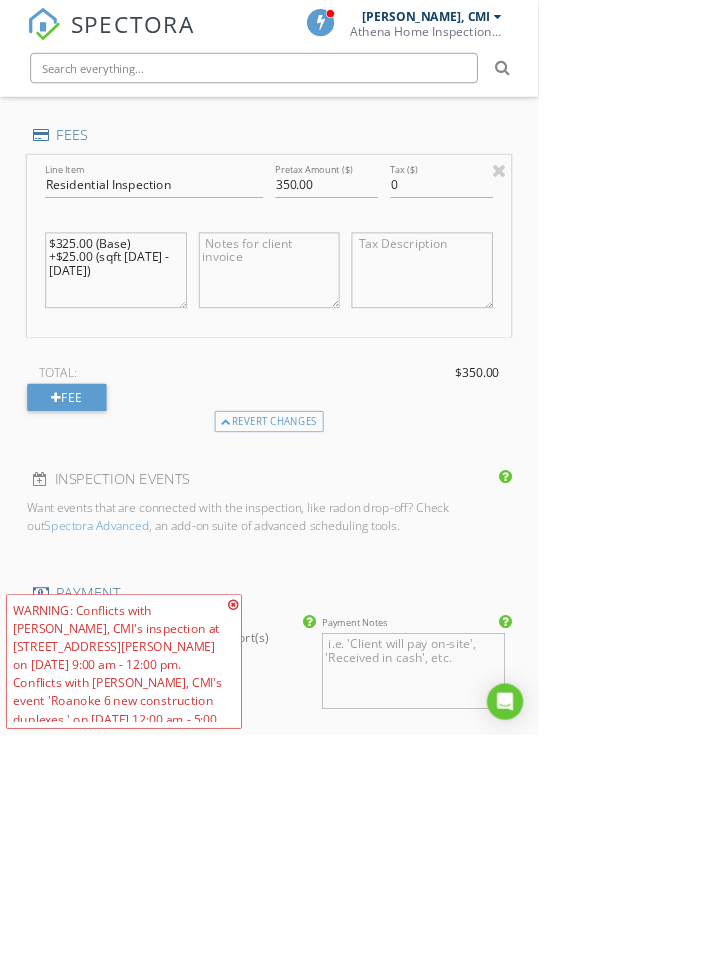 click at bounding box center [308, 799] 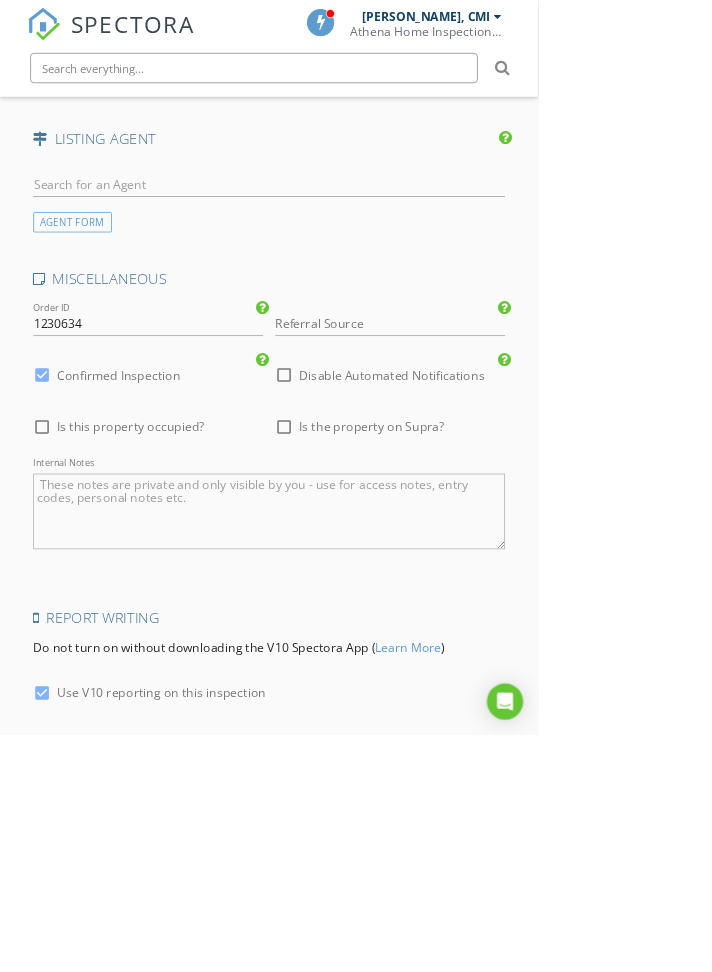 scroll, scrollTop: 2912, scrollLeft: 0, axis: vertical 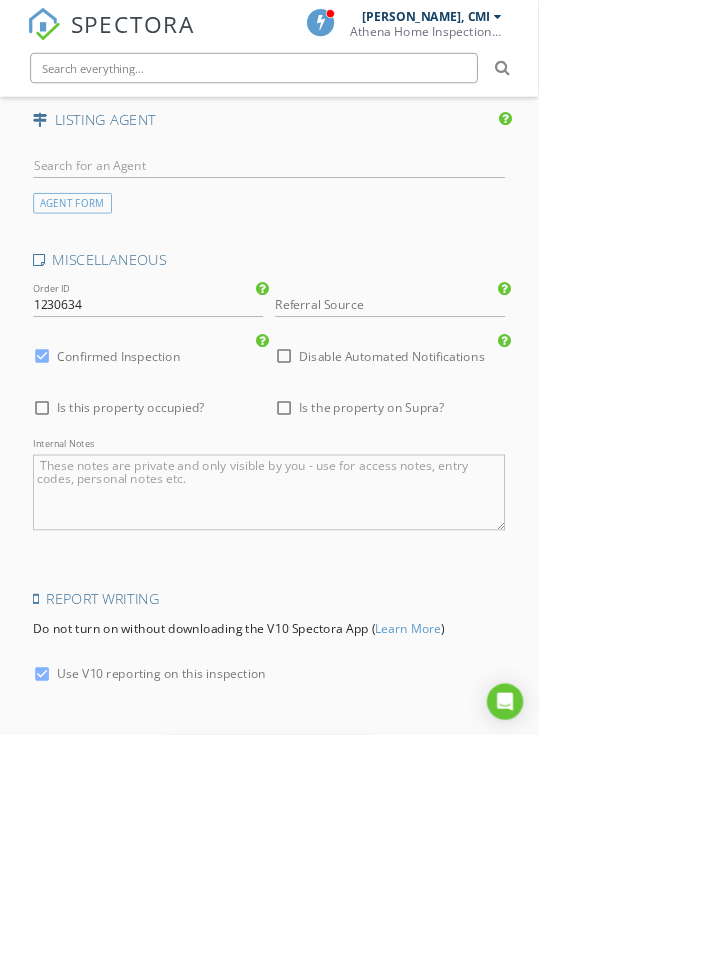 click on "Save Inspection" at bounding box center (356, 1002) 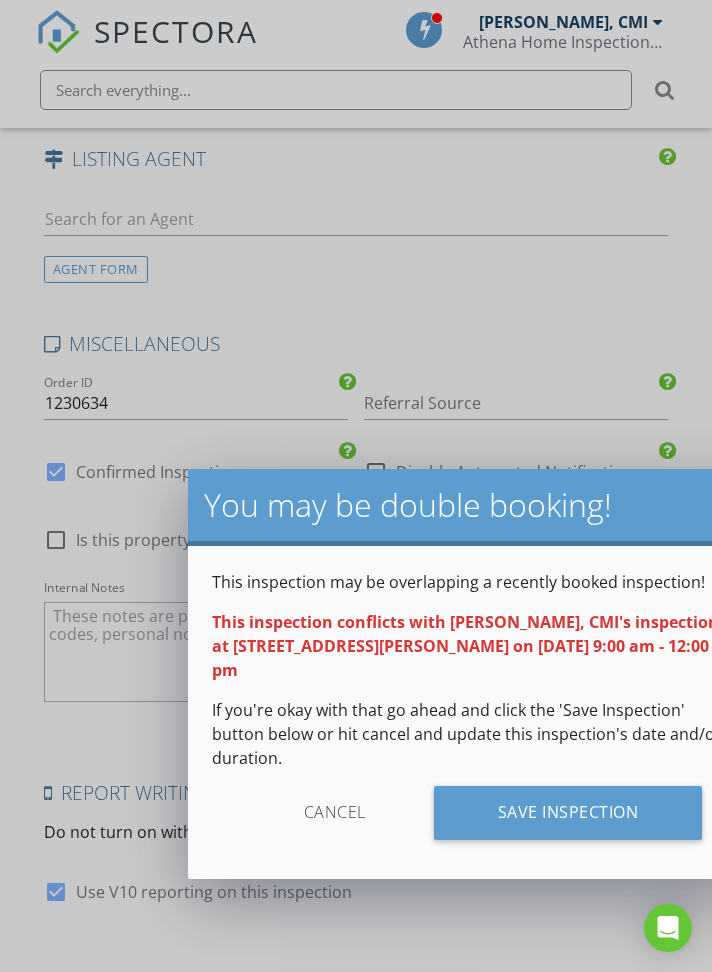 click on "Cancel" at bounding box center (335, 813) 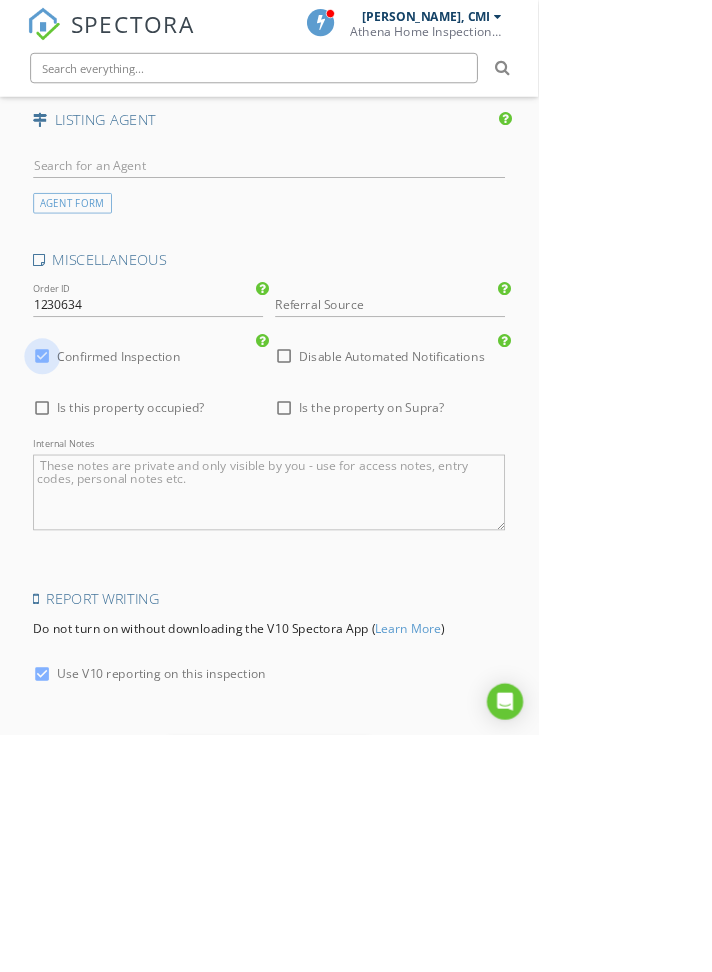 click at bounding box center [56, 472] 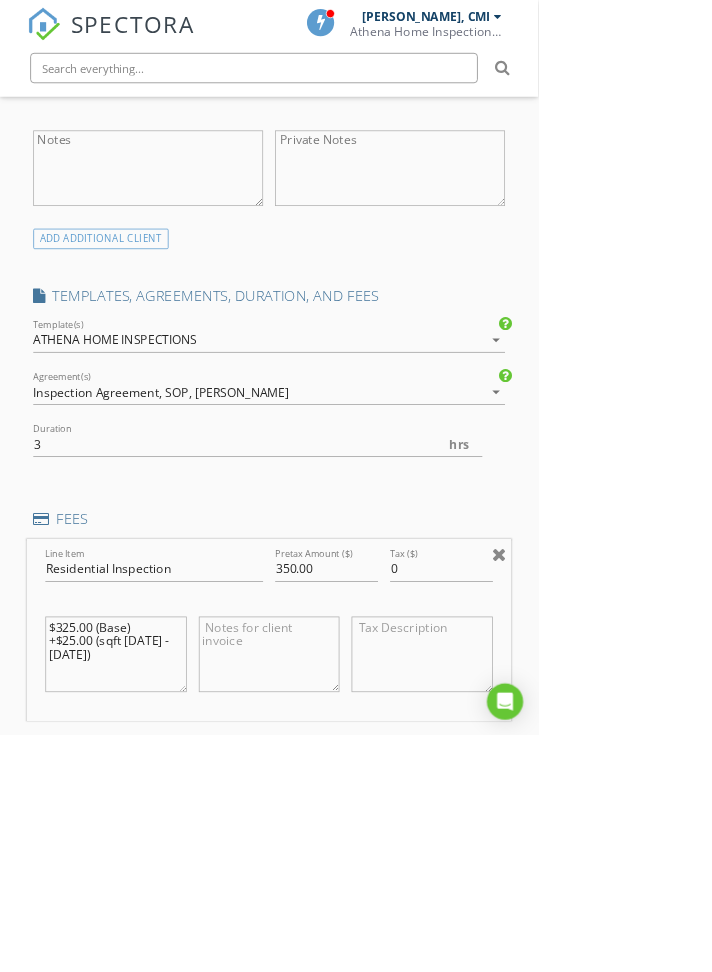 click at bounding box center [659, 732] 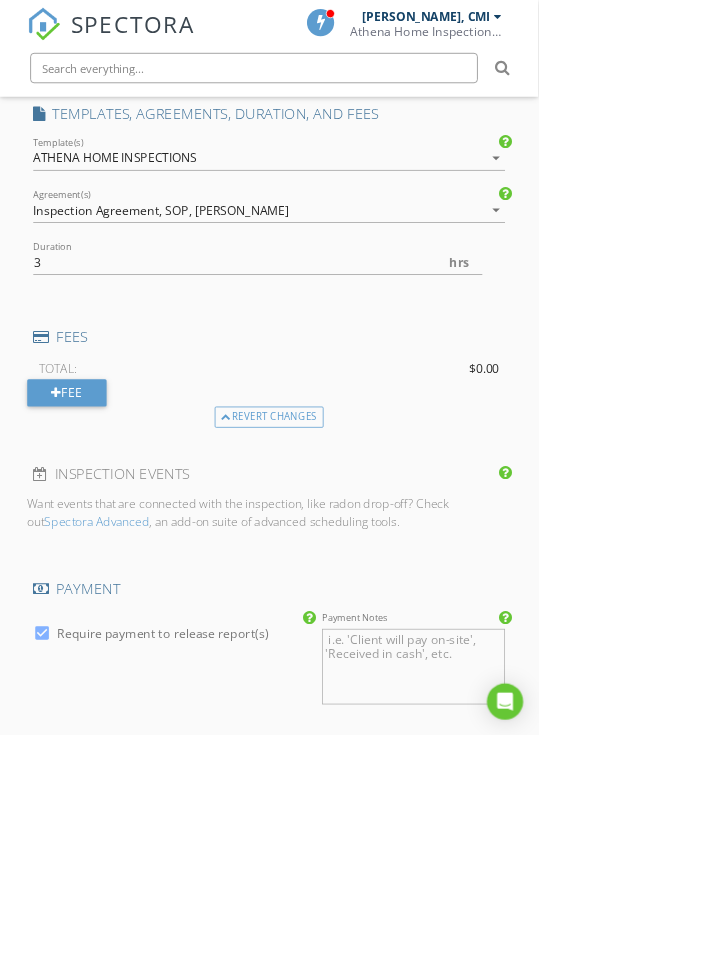 scroll, scrollTop: 1594, scrollLeft: 0, axis: vertical 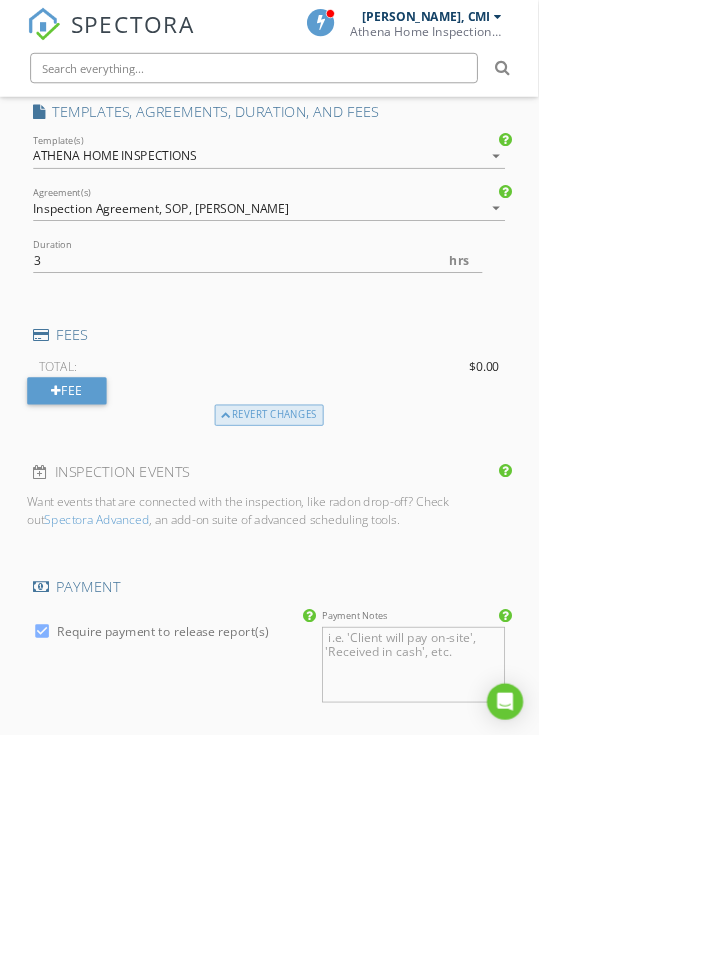 click on "Revert changes" at bounding box center (356, 549) 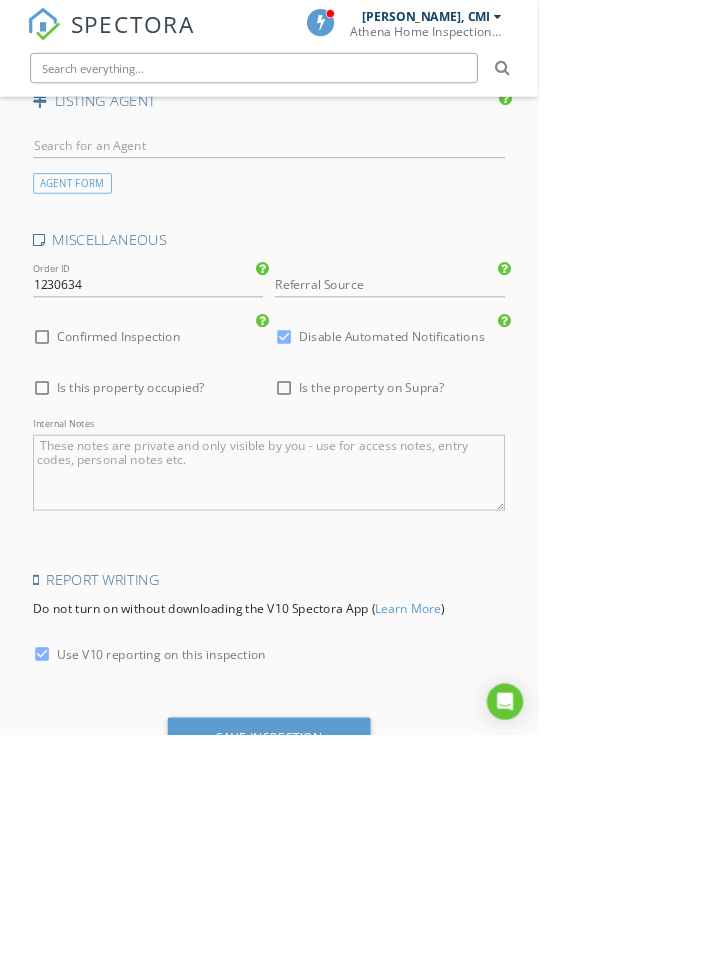 scroll, scrollTop: 2869, scrollLeft: 0, axis: vertical 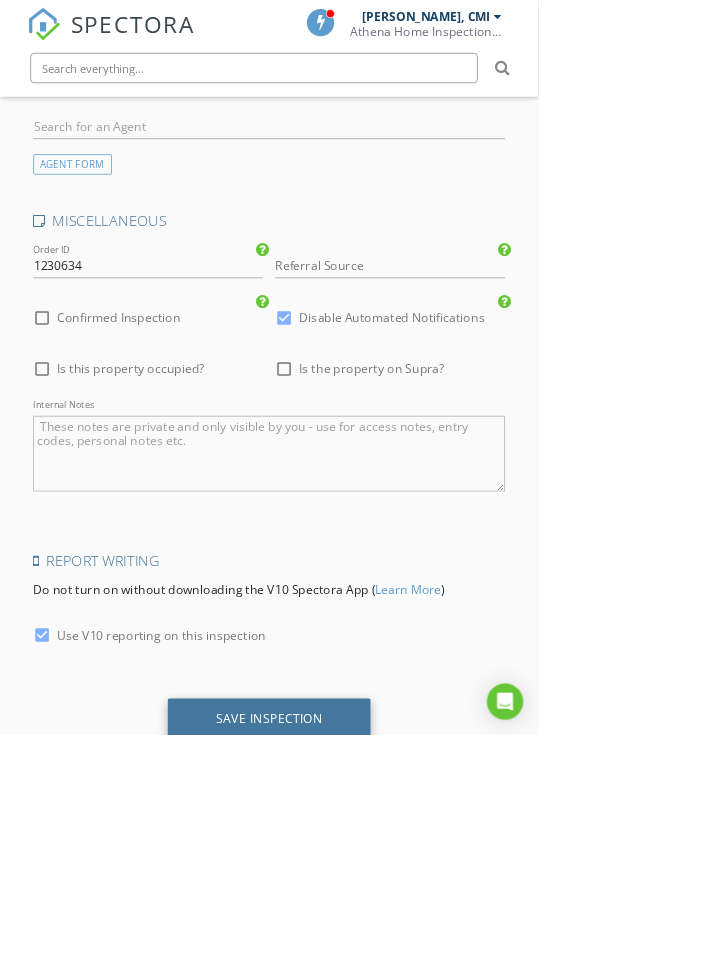 click on "Save Inspection" at bounding box center [356, 950] 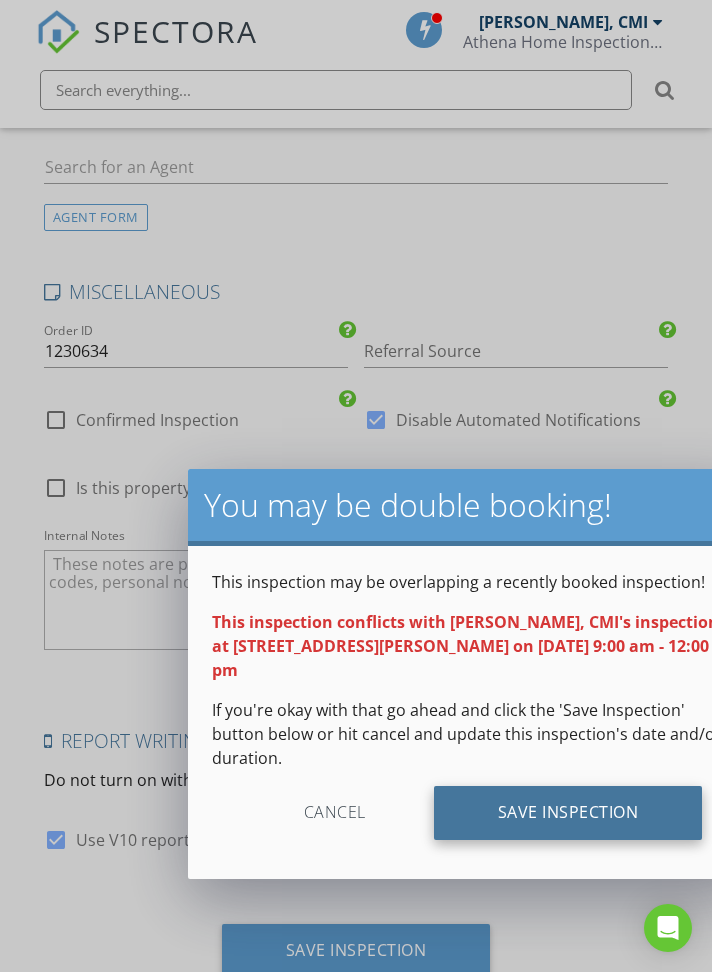 click on "Save Inspection" at bounding box center (568, 813) 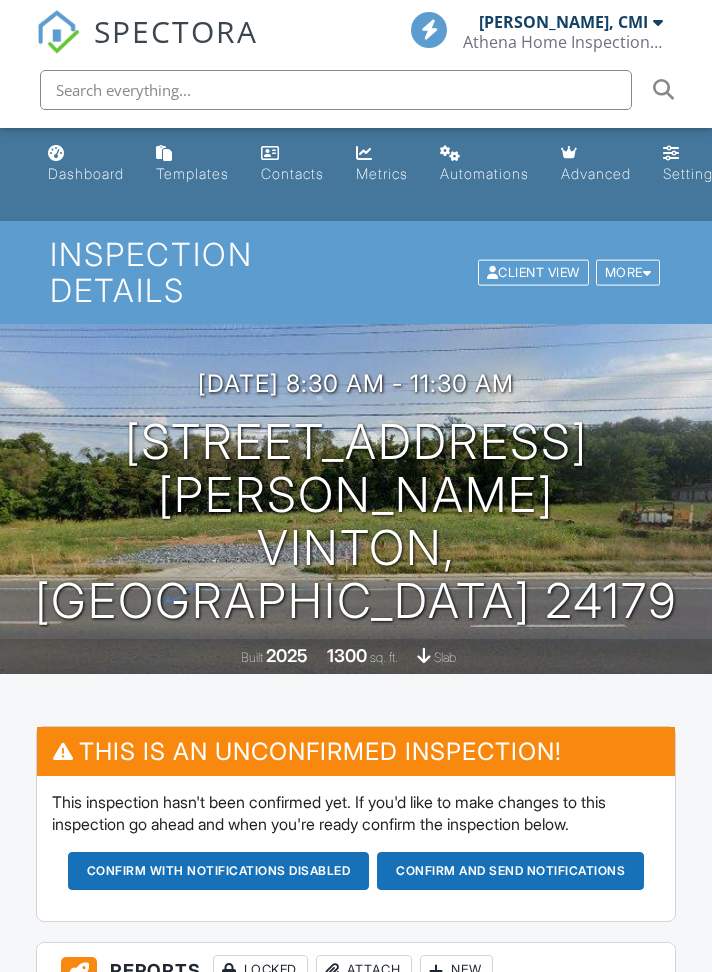 click at bounding box center [356, 1626] 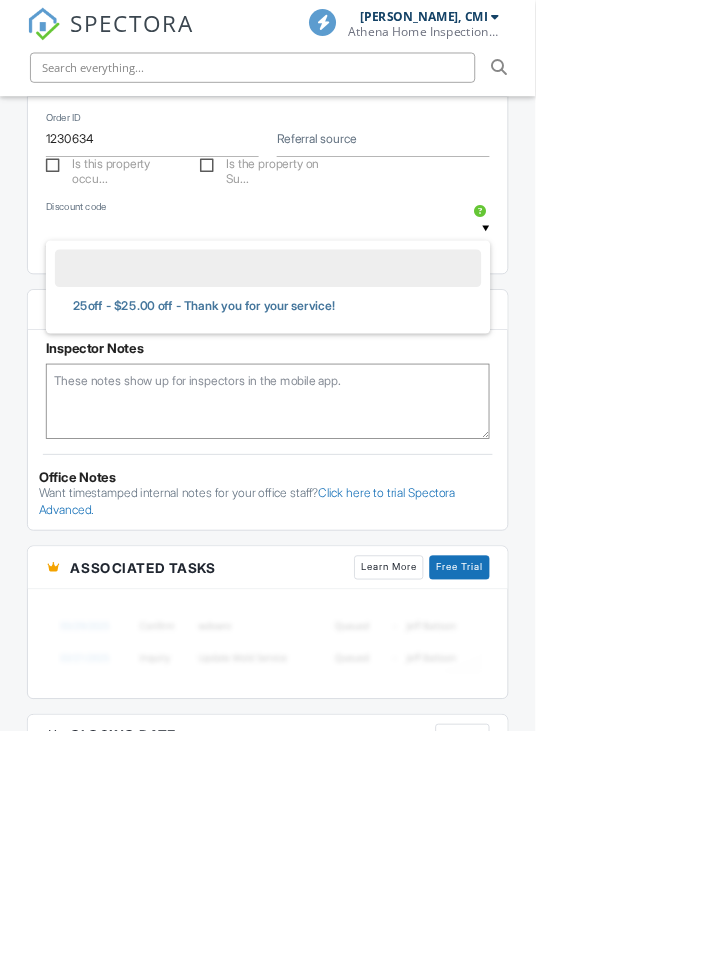scroll, scrollTop: 1322, scrollLeft: 0, axis: vertical 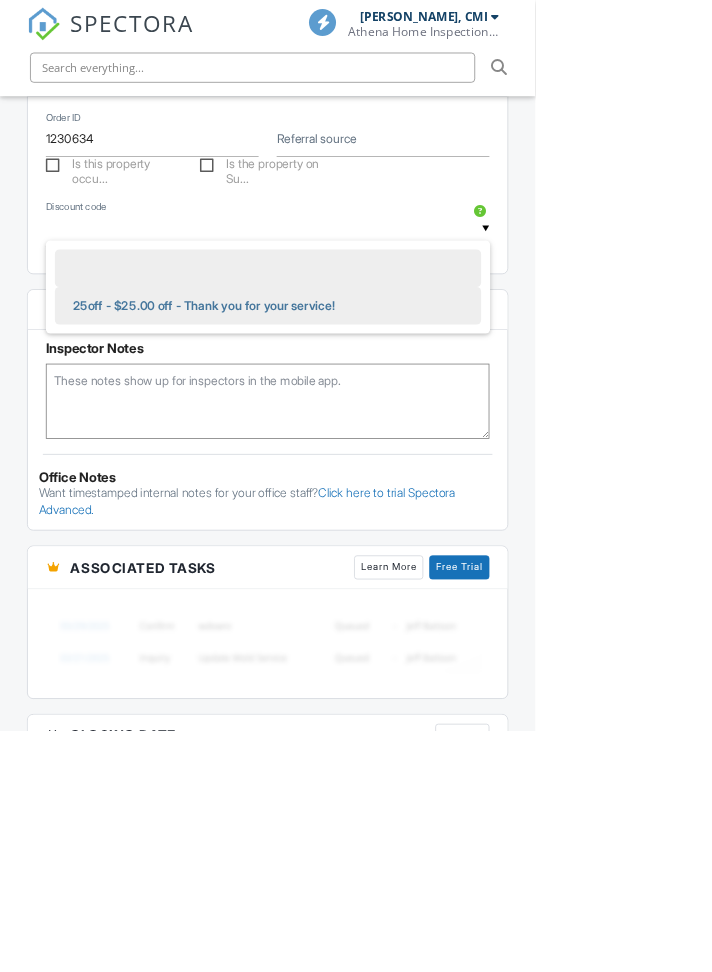 click on "25off - $25.00 off - Thank you for your service!" at bounding box center (271, 407) 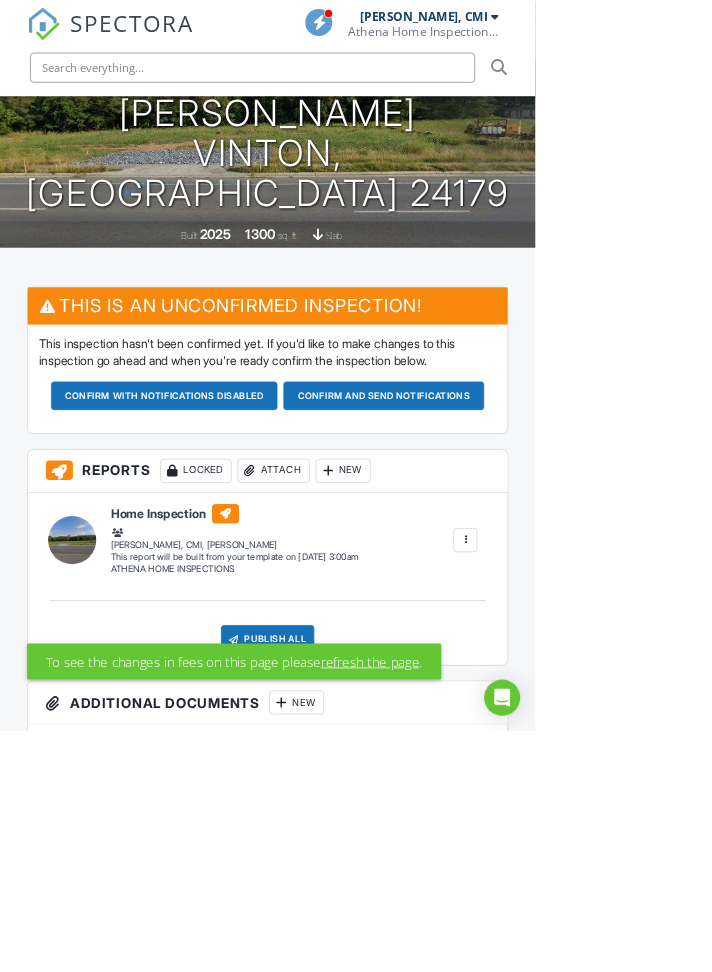 scroll, scrollTop: 0, scrollLeft: 0, axis: both 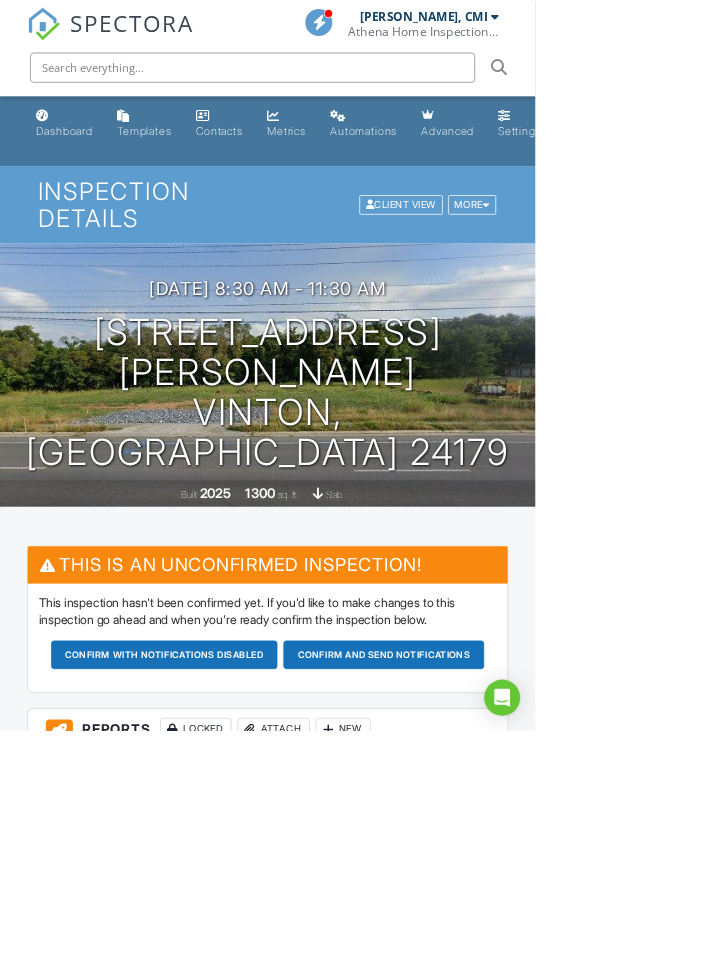 click on "Confirm and send notifications" at bounding box center [219, 871] 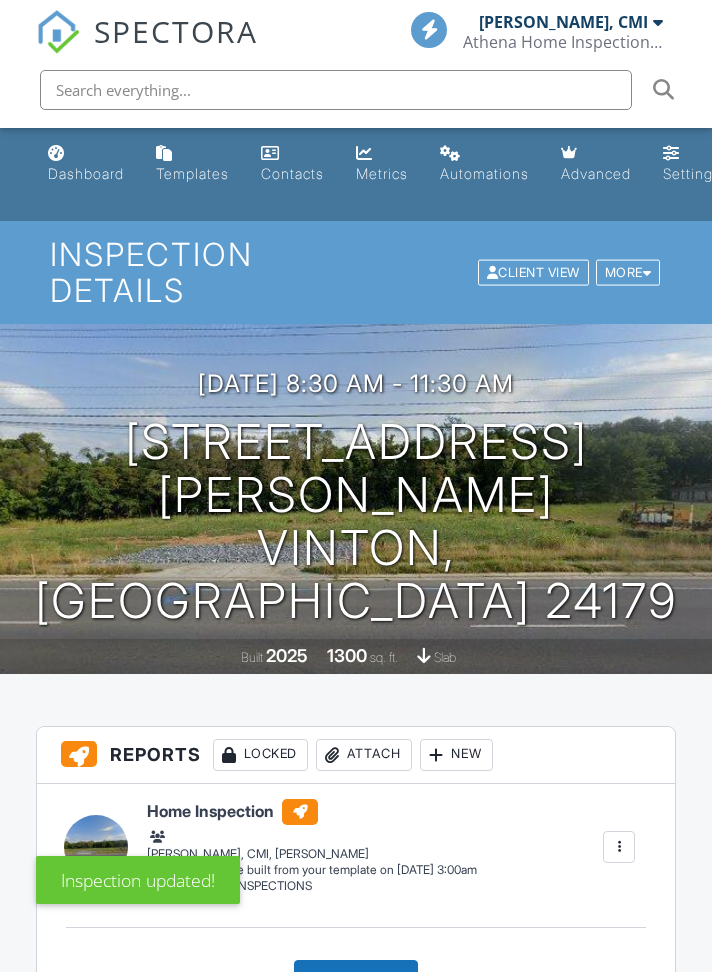 scroll, scrollTop: 0, scrollLeft: 0, axis: both 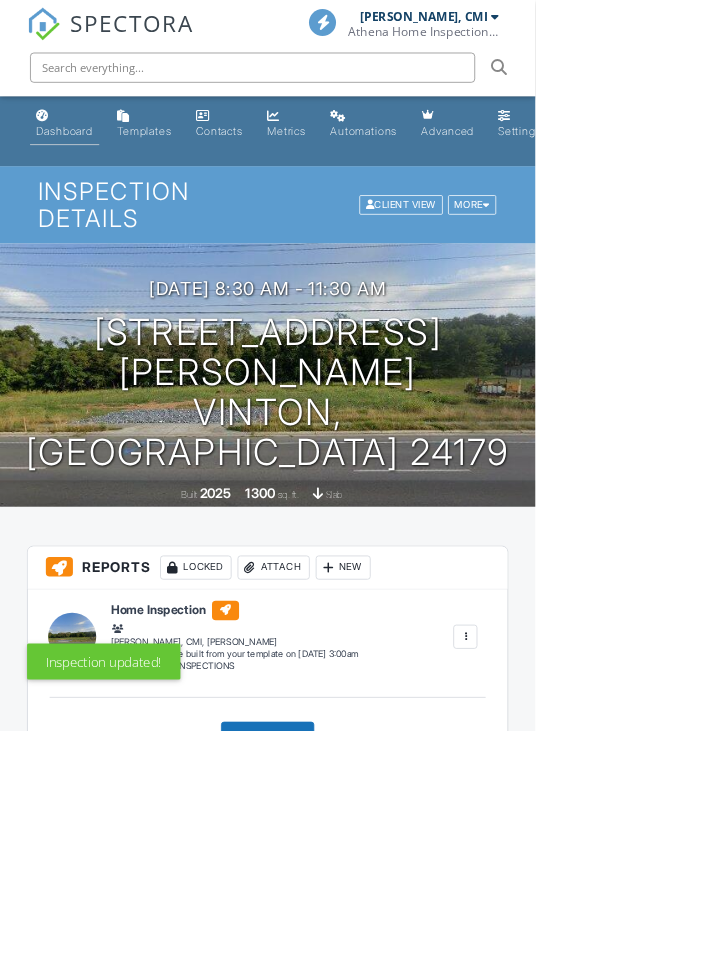 click on "Dashboard" at bounding box center [86, 164] 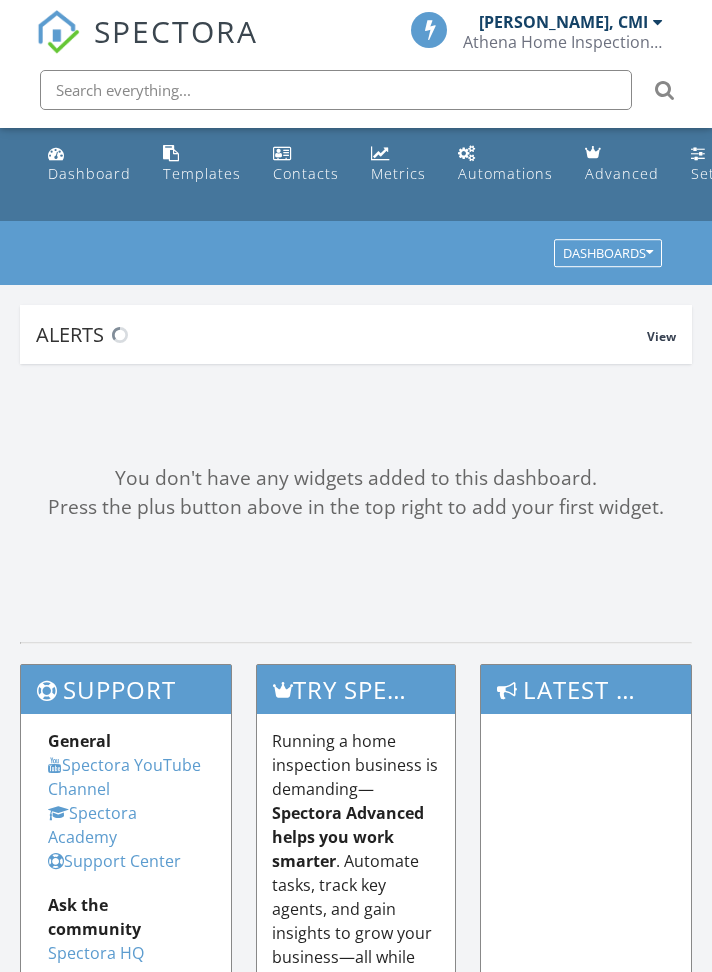 scroll, scrollTop: 0, scrollLeft: 0, axis: both 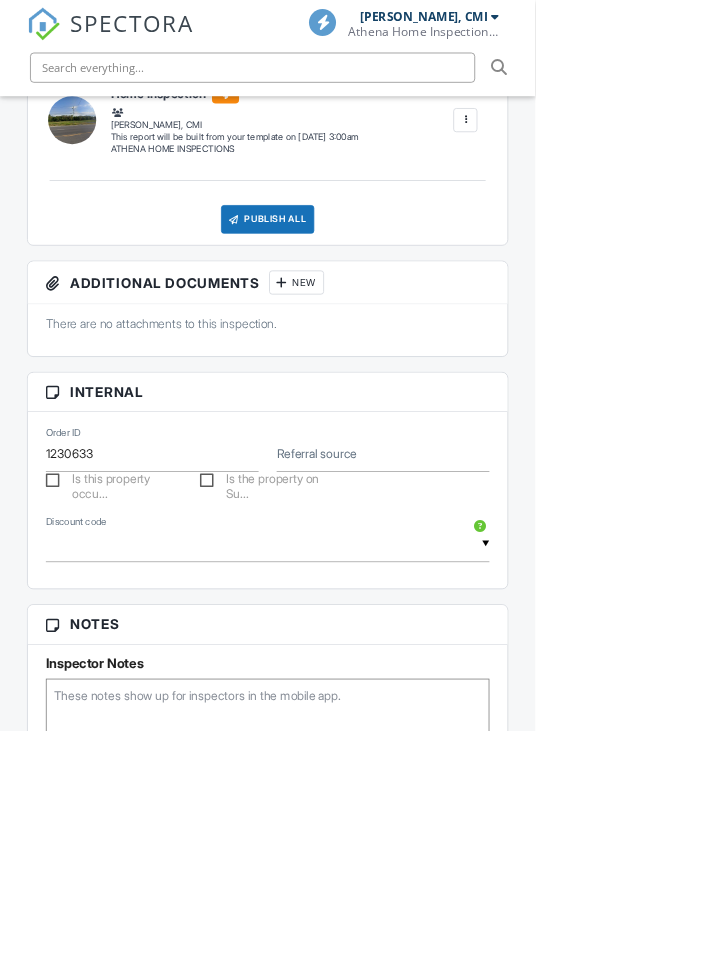 click at bounding box center [356, 723] 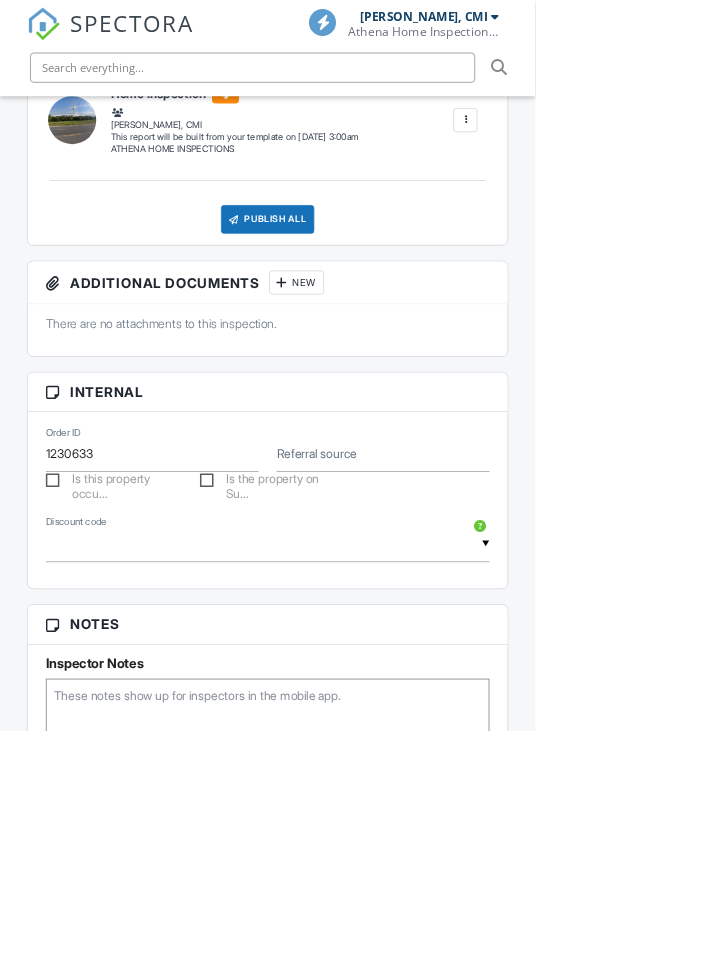 click at bounding box center (0, 0) 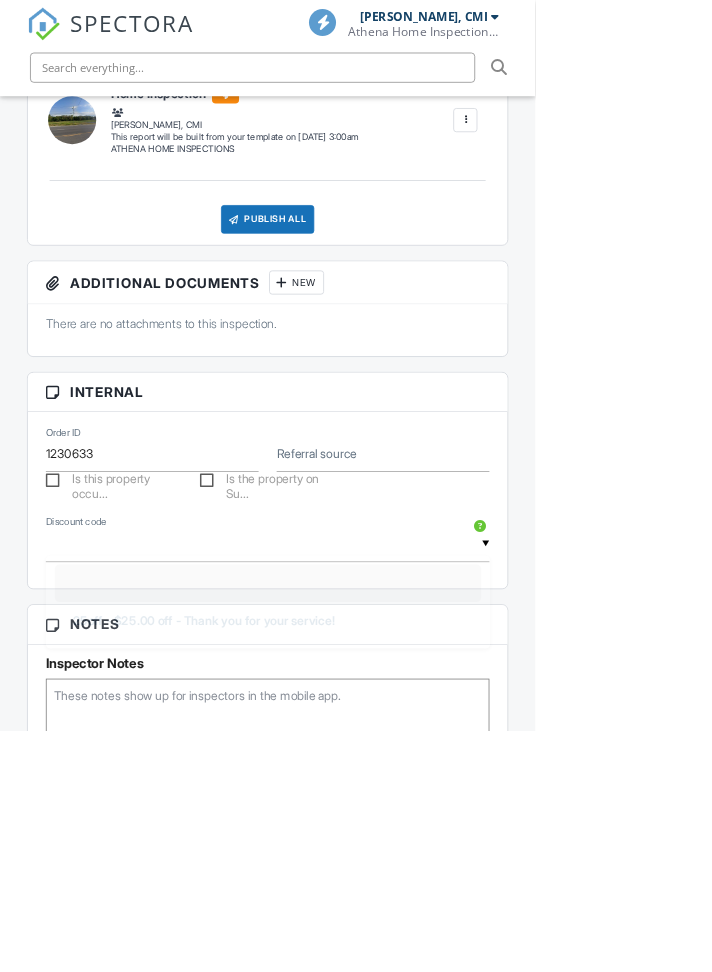 scroll, scrollTop: 903, scrollLeft: 0, axis: vertical 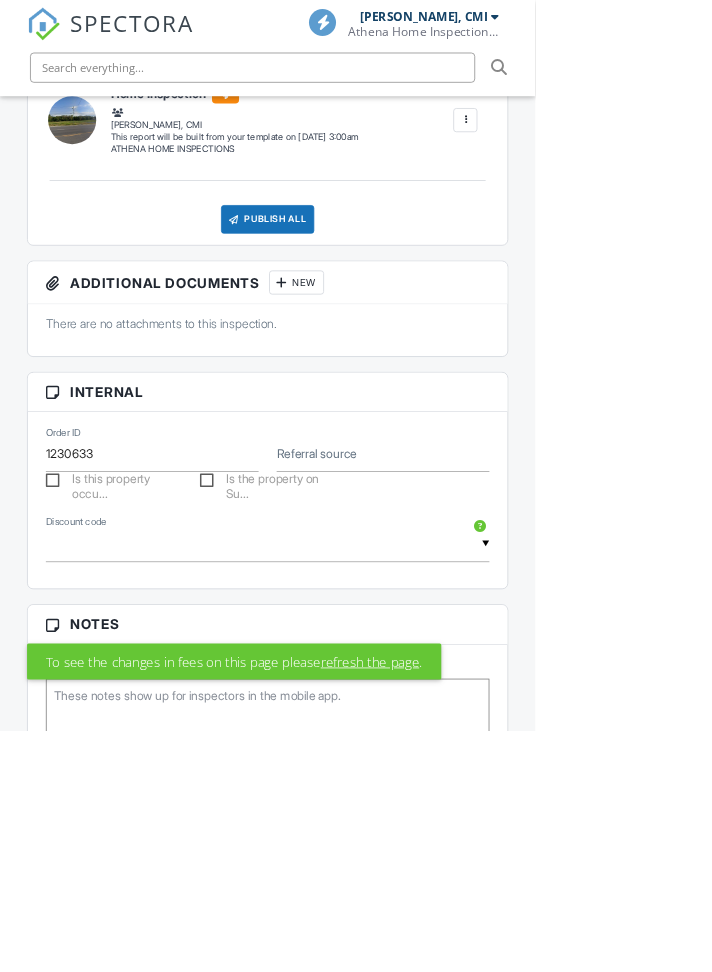 click at bounding box center [356, 723] 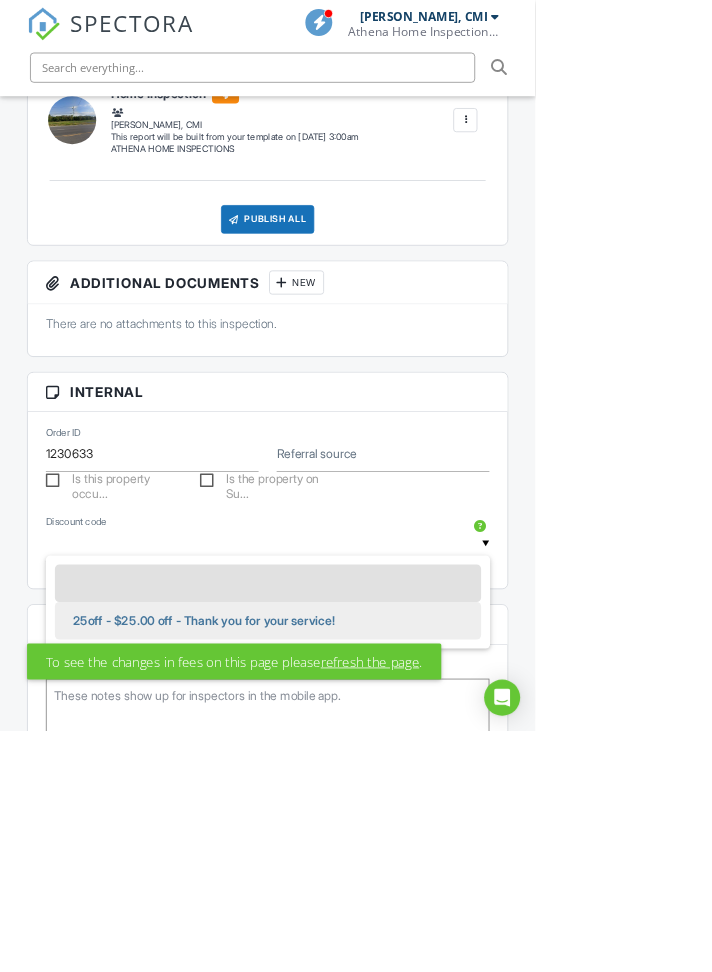 click on "25off - $25.00 off - Thank you for your service!" at bounding box center (271, 826) 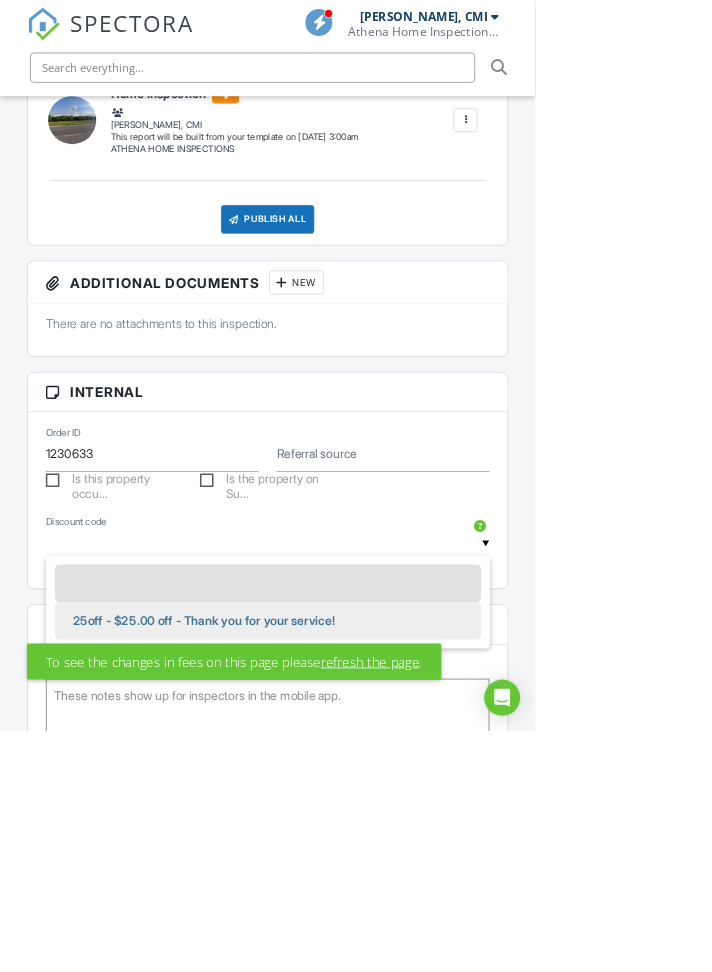 type on "25off - $25.00 off - Thank you for your service!" 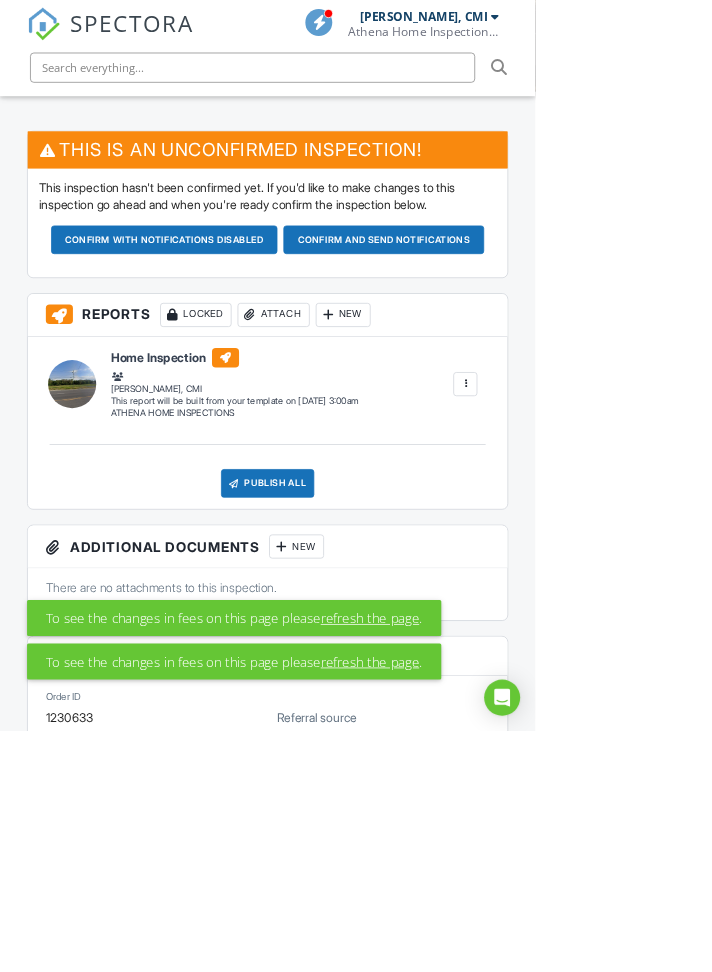 scroll, scrollTop: 0, scrollLeft: 0, axis: both 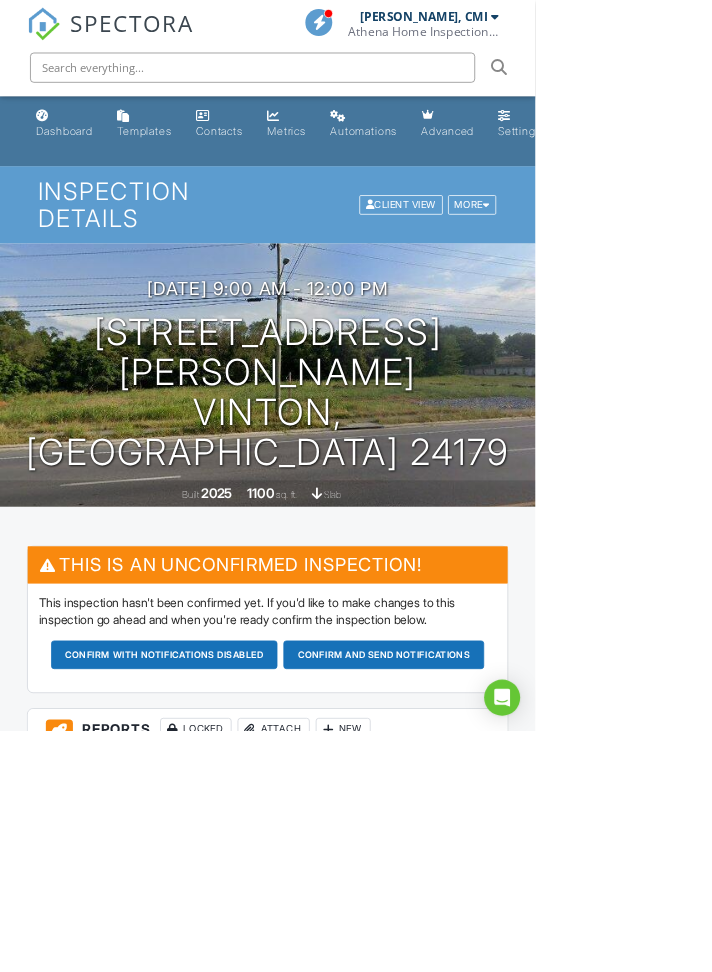 click on "Confirm and send notifications" at bounding box center (219, 871) 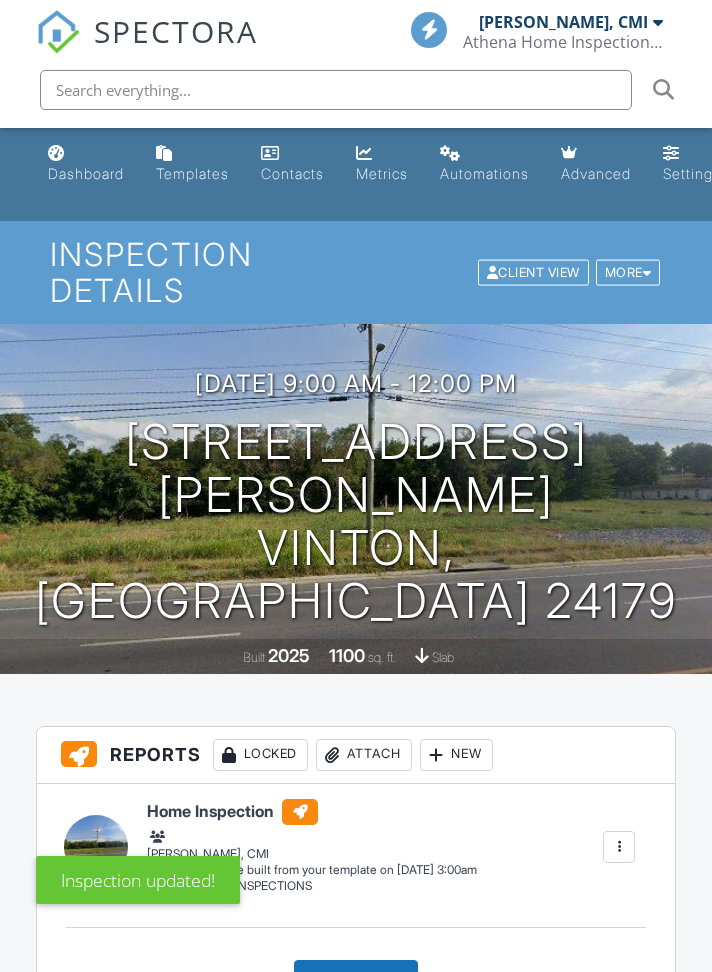 scroll, scrollTop: 0, scrollLeft: 0, axis: both 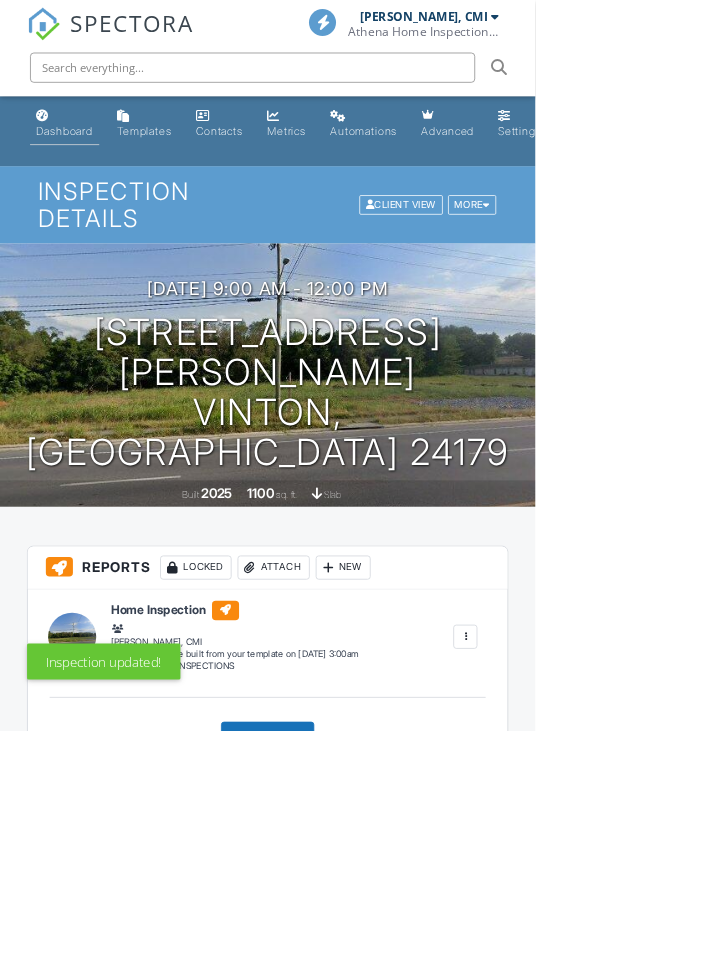 click on "Dashboard" at bounding box center (86, 173) 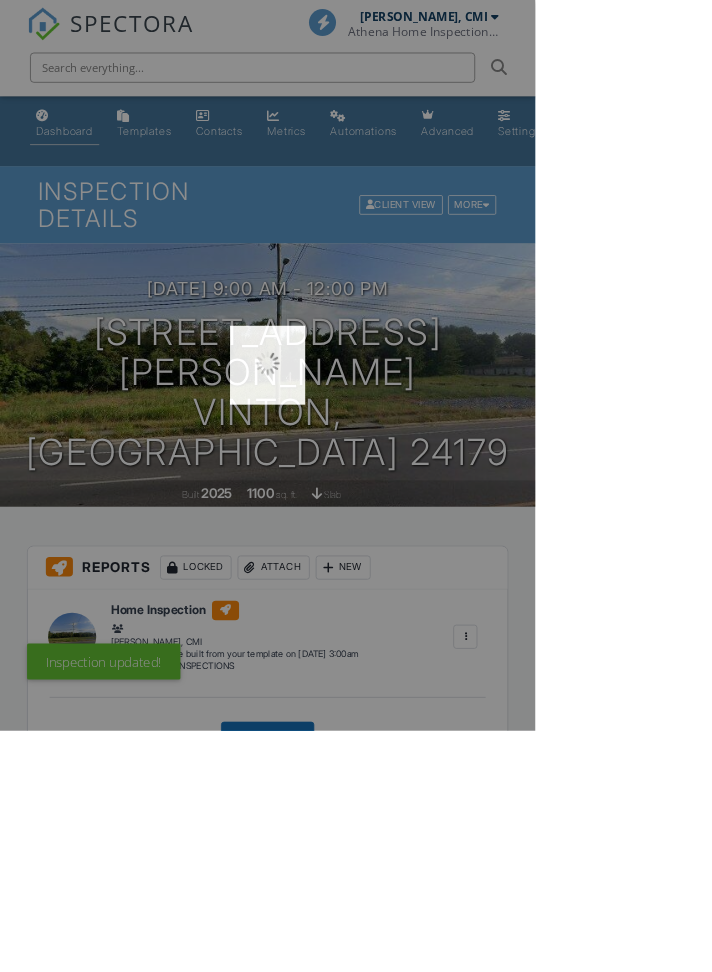 scroll, scrollTop: 0, scrollLeft: 0, axis: both 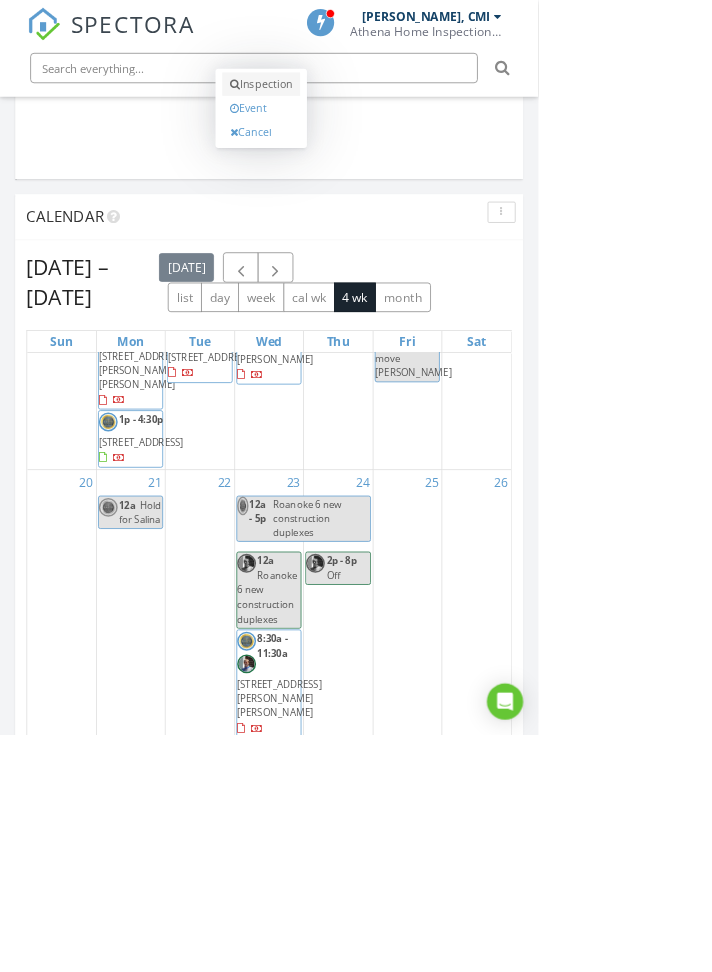 click on "Inspection" at bounding box center (345, 112) 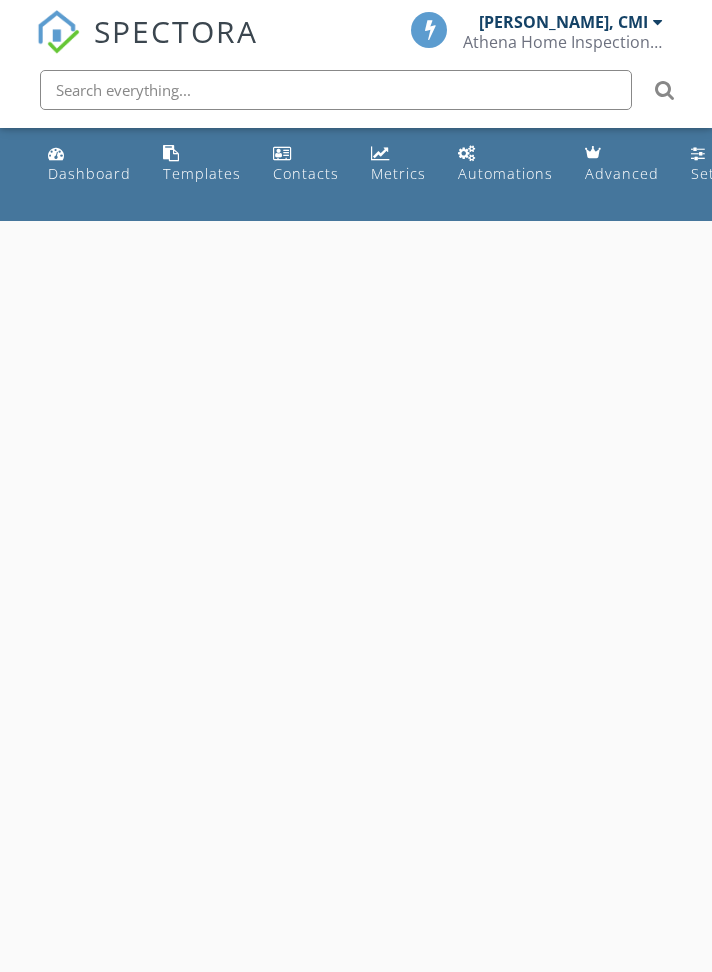 scroll, scrollTop: 0, scrollLeft: 0, axis: both 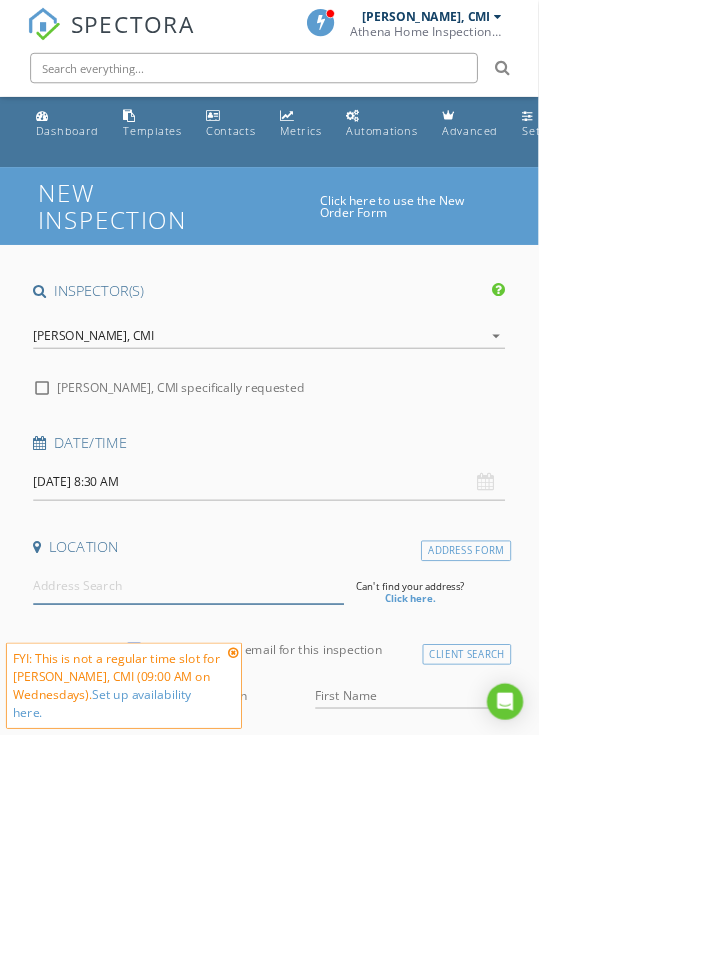 click at bounding box center (249, 774) 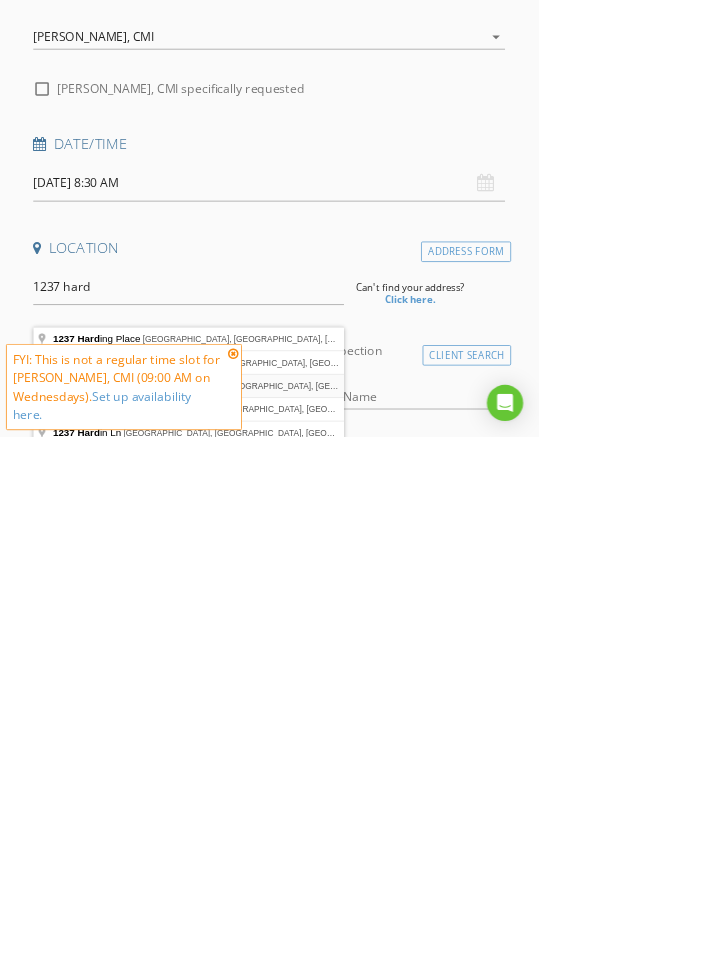 type on "1237 Hardy Road, Vinton, VA, USA" 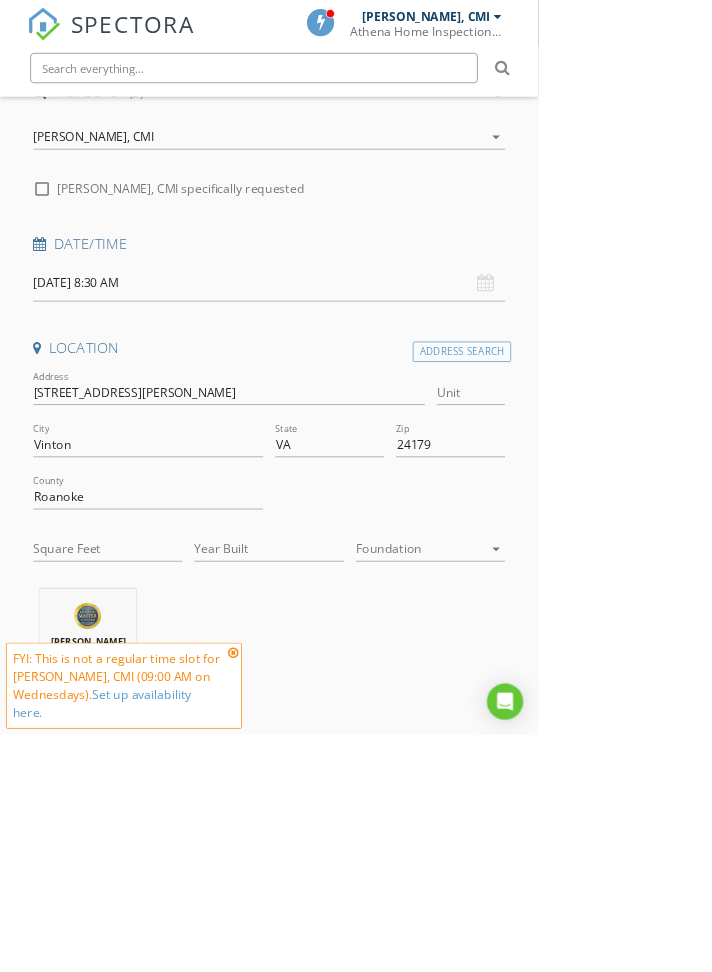 scroll, scrollTop: 271, scrollLeft: 0, axis: vertical 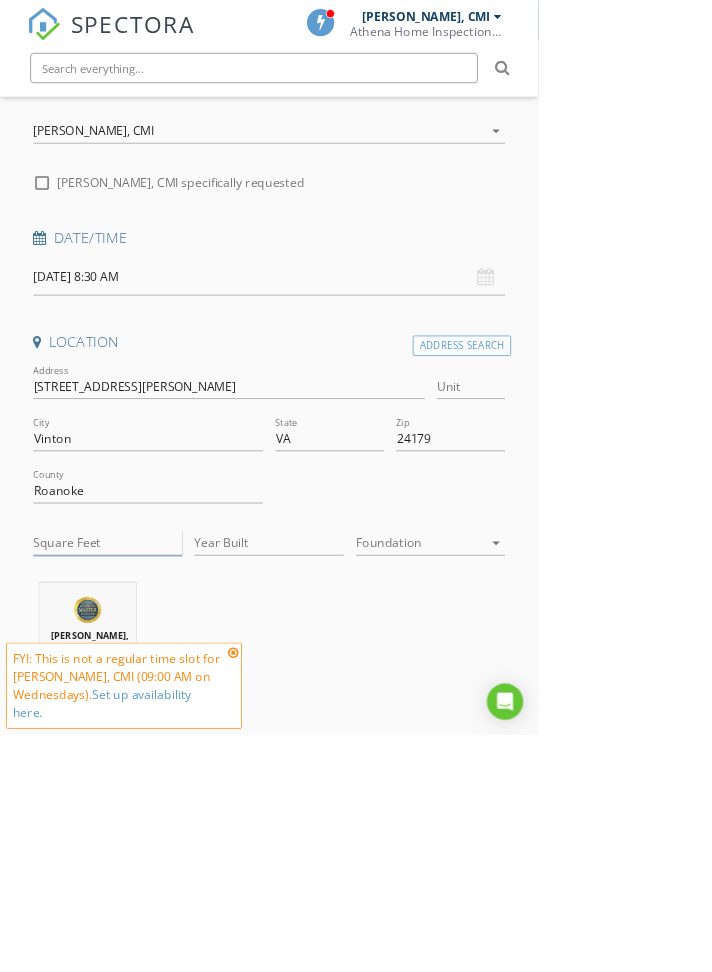 click on "Square Feet" at bounding box center (143, 718) 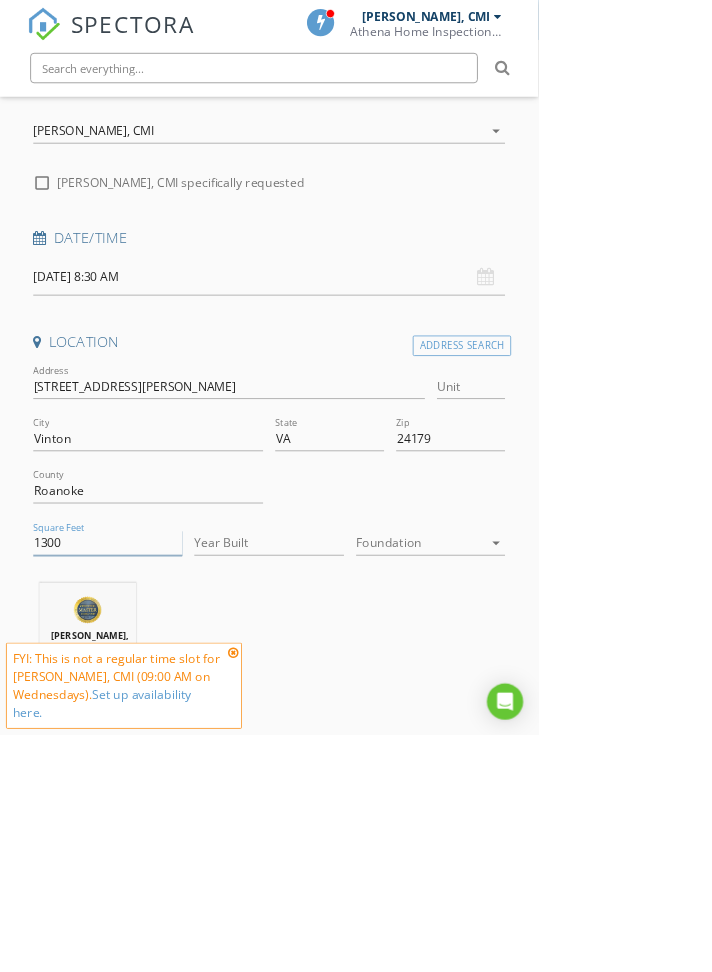type on "1300" 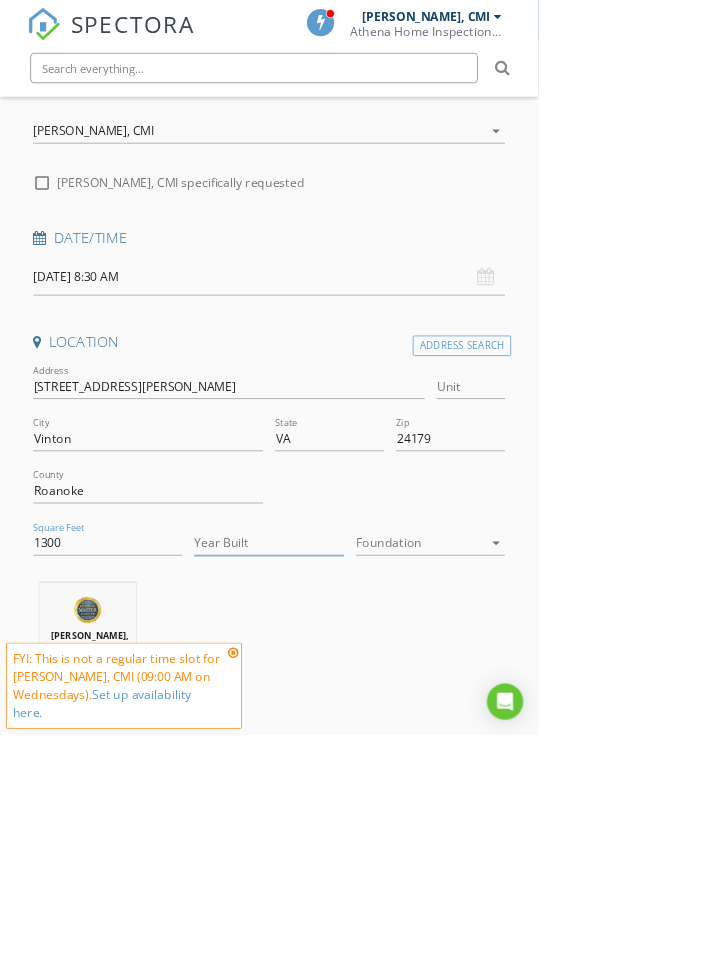 click on "Year Built" at bounding box center (356, 718) 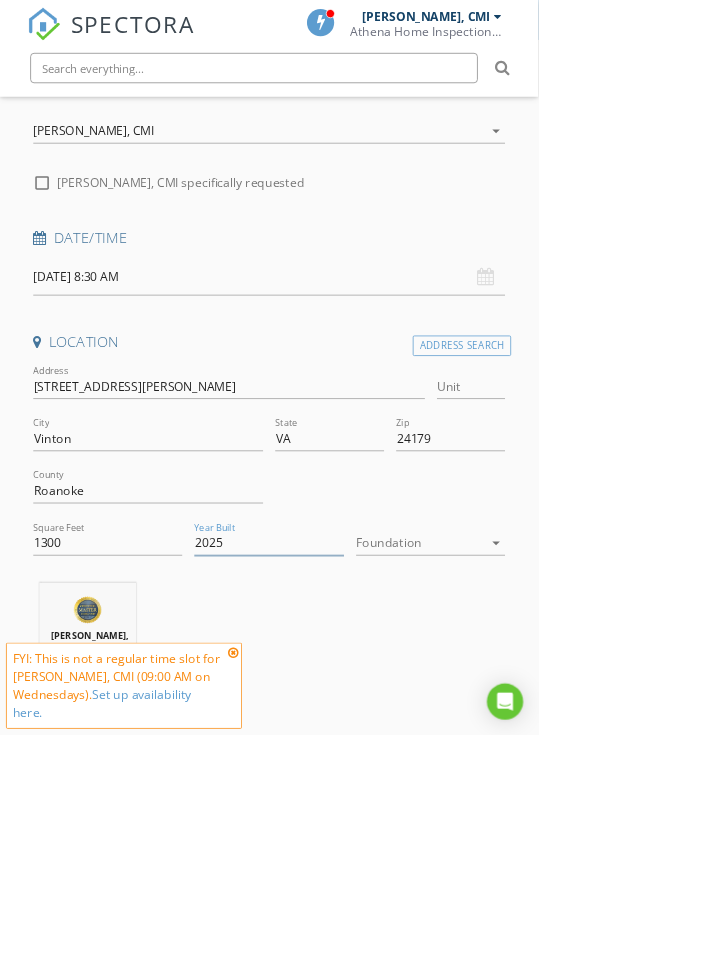 type on "2025" 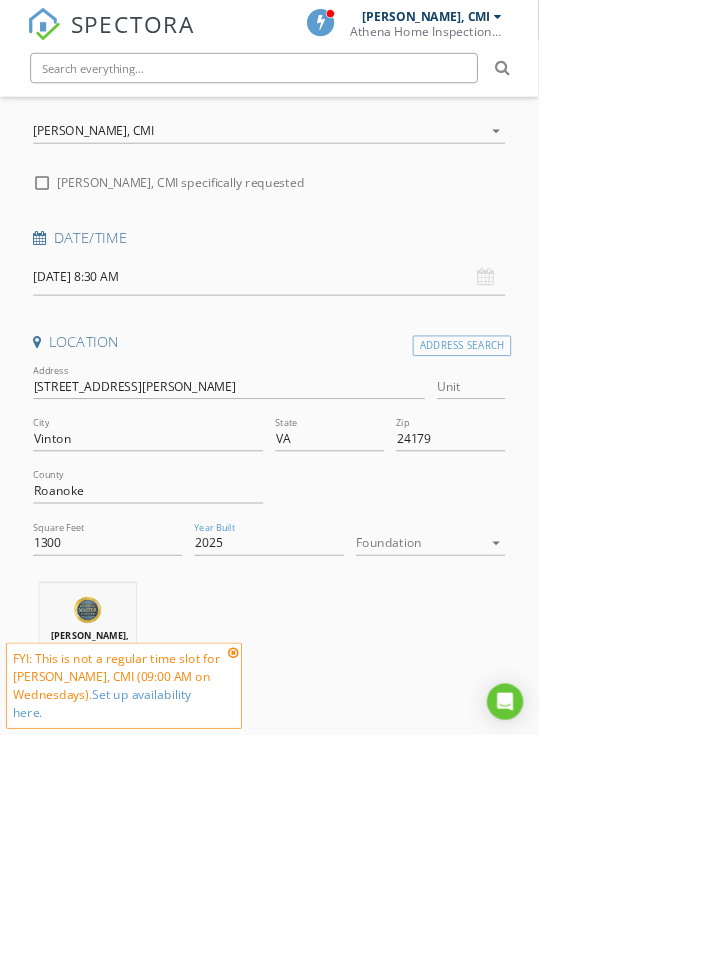 click at bounding box center [556, 718] 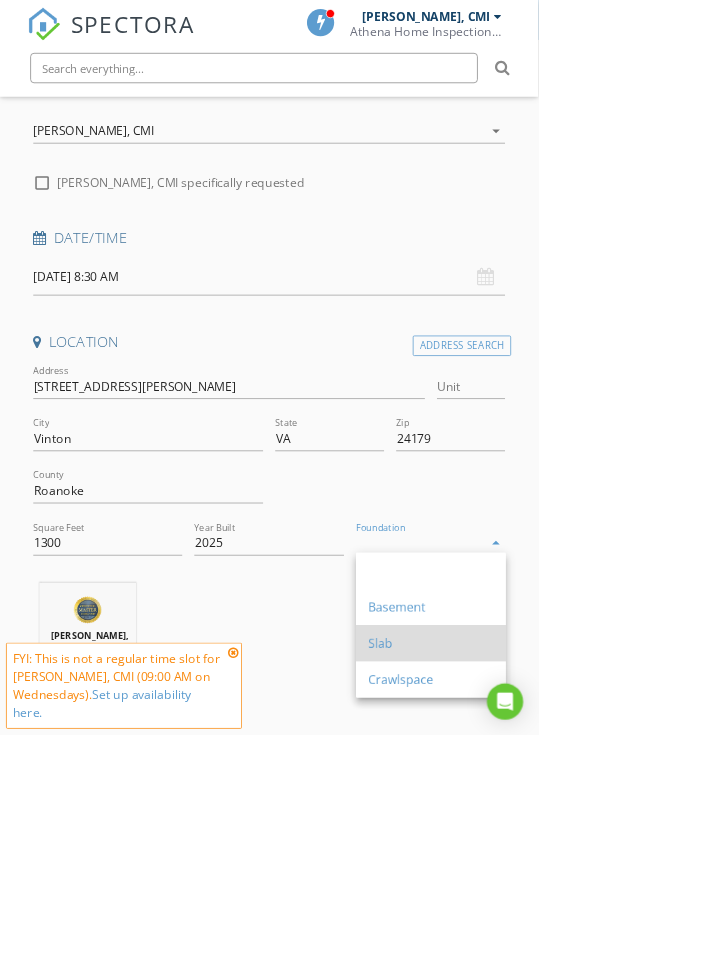 click on "Slab" at bounding box center (570, 851) 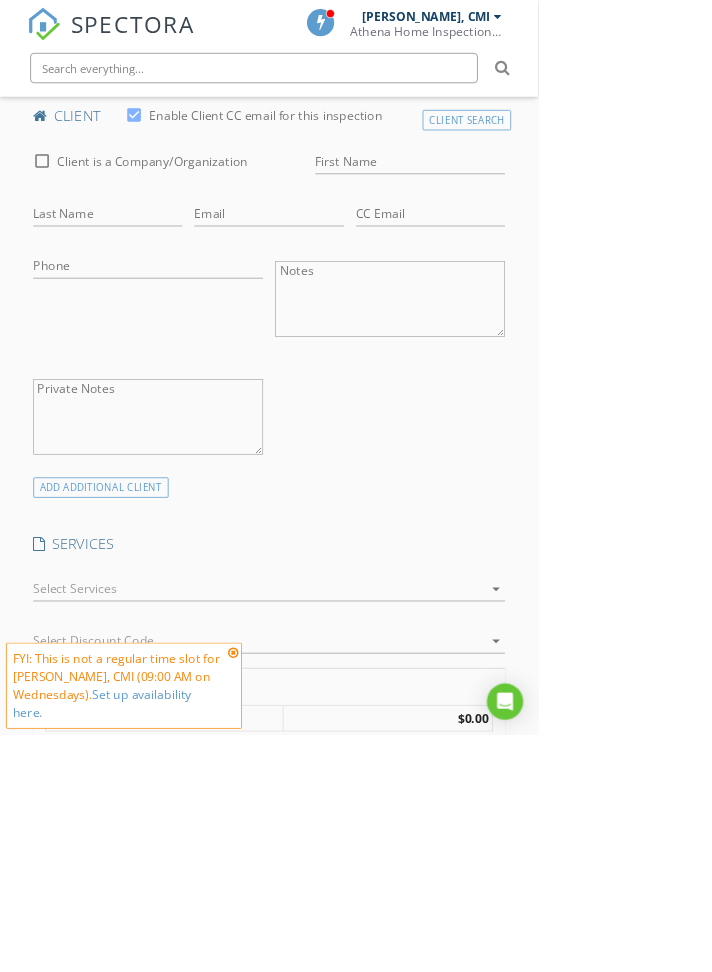 scroll, scrollTop: 1132, scrollLeft: 0, axis: vertical 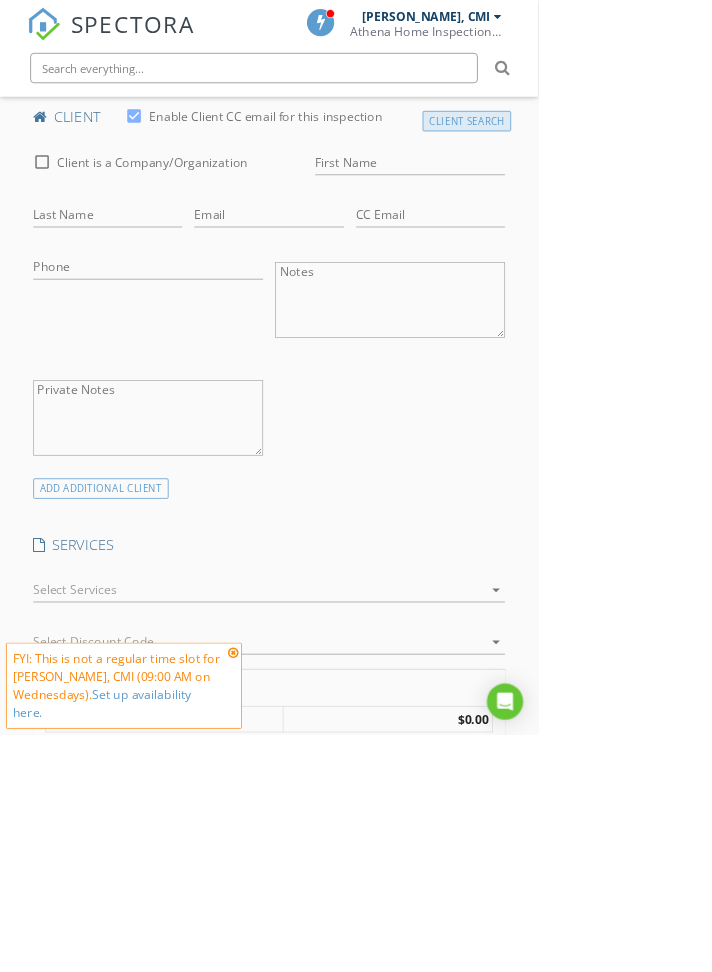 click on "Client Search" at bounding box center (618, 160) 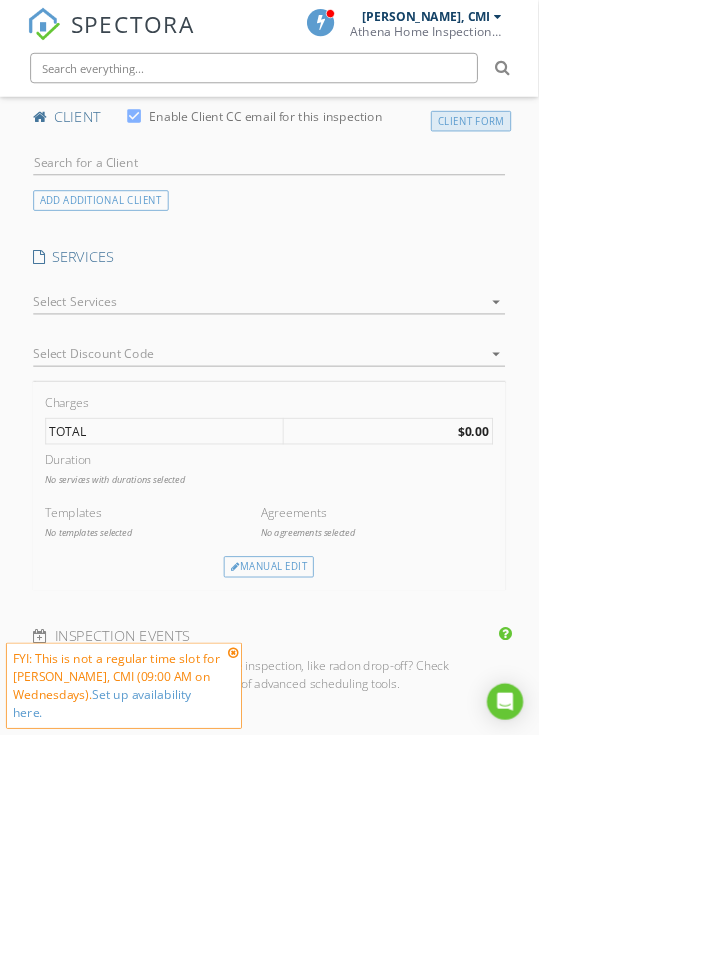scroll, scrollTop: 964, scrollLeft: 0, axis: vertical 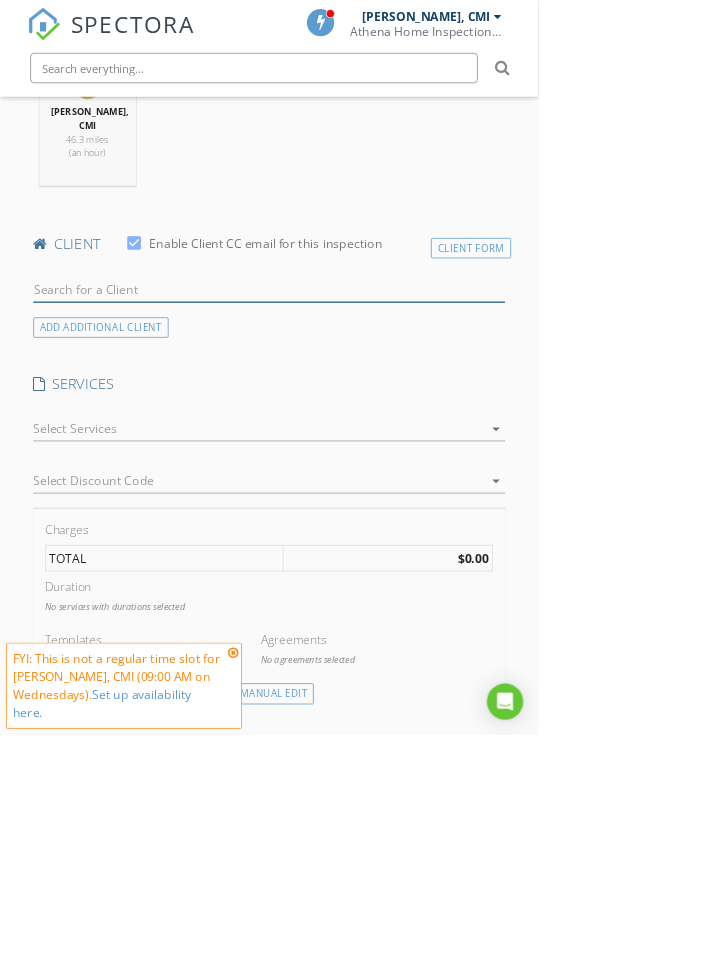 click at bounding box center [356, 383] 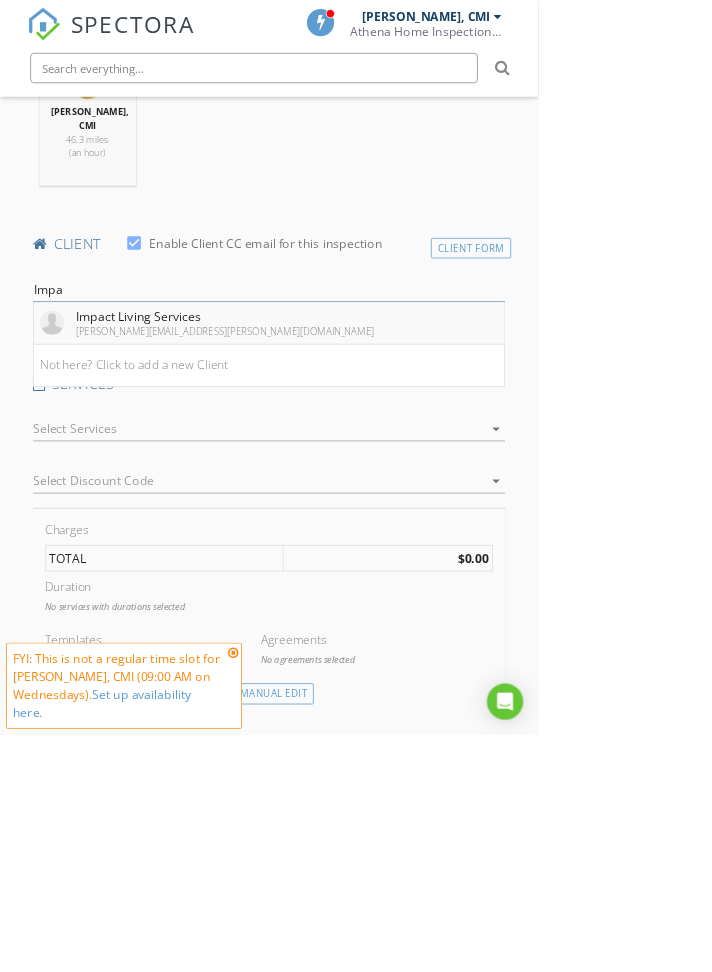 type on "Impa" 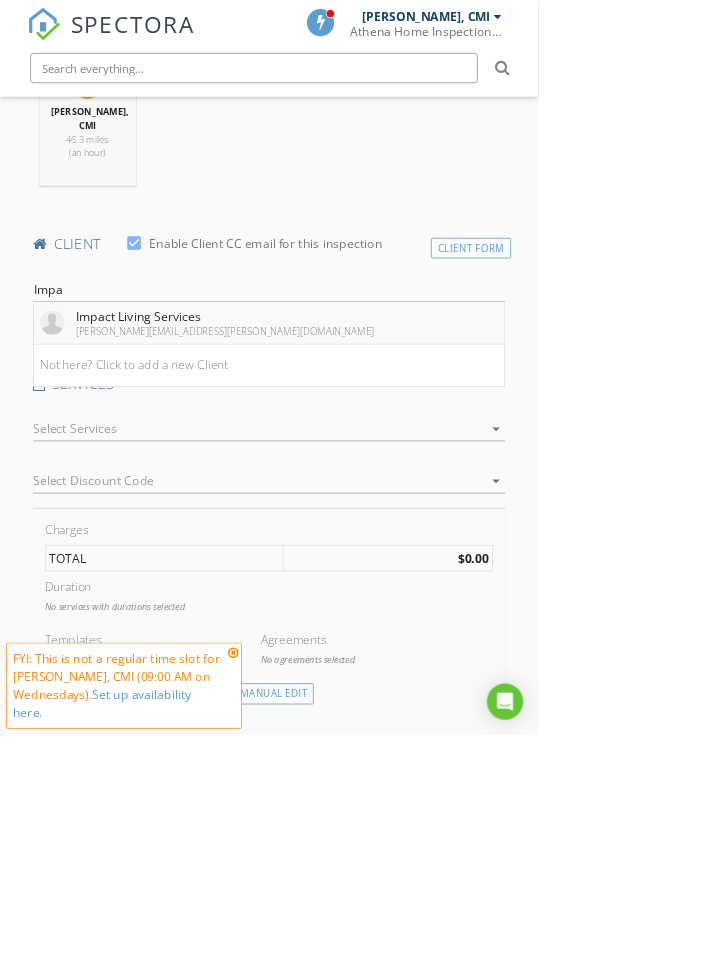 click at bounding box center (69, 427) 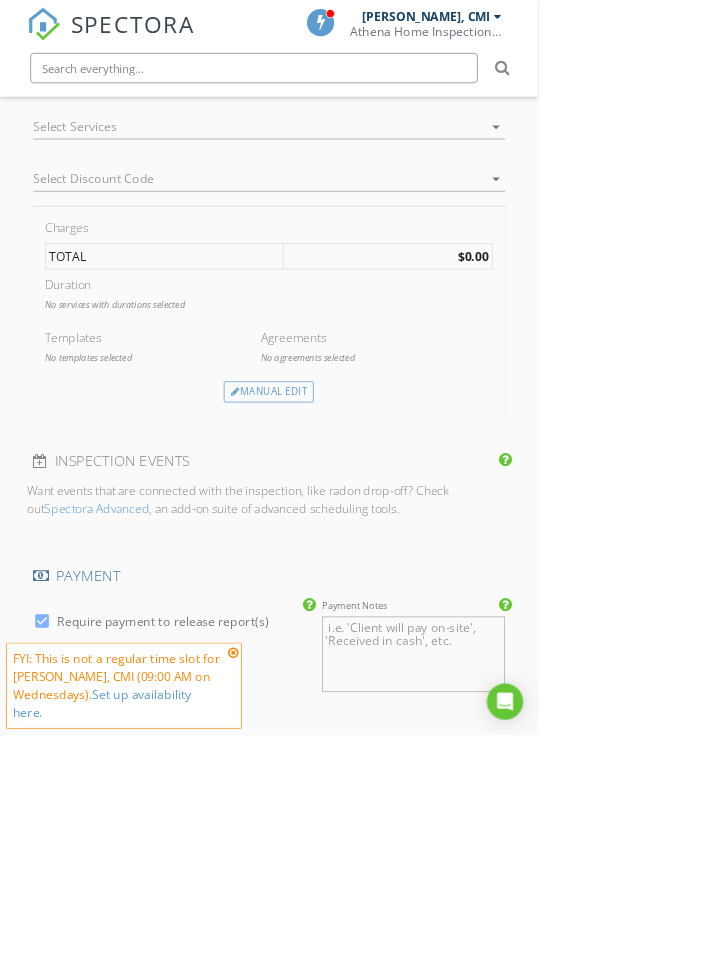 scroll, scrollTop: 1649, scrollLeft: 0, axis: vertical 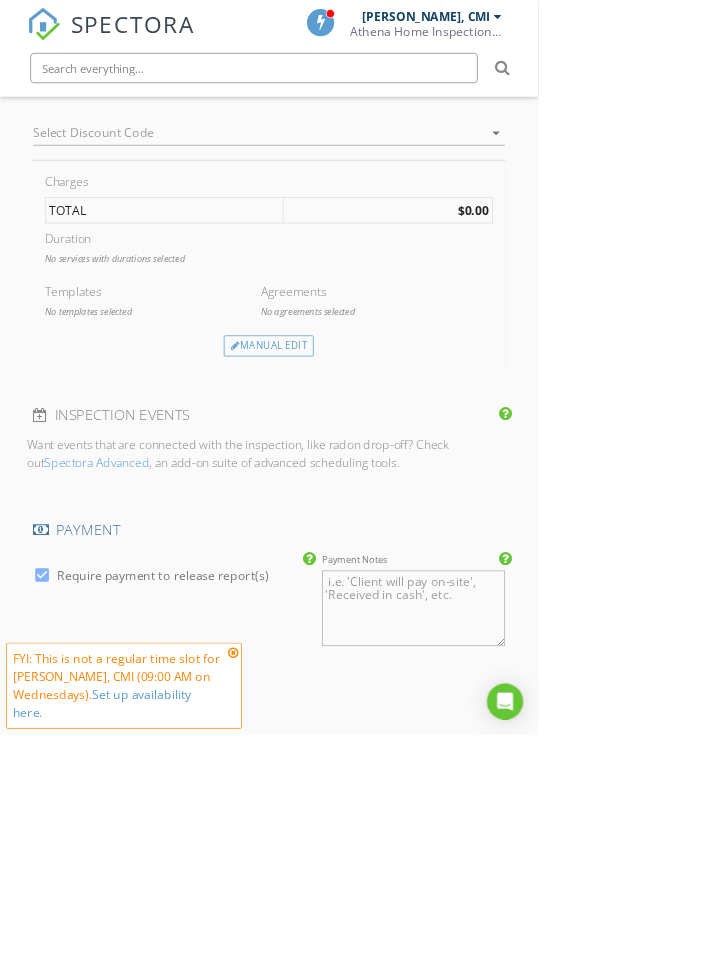 click at bounding box center (328, 176) 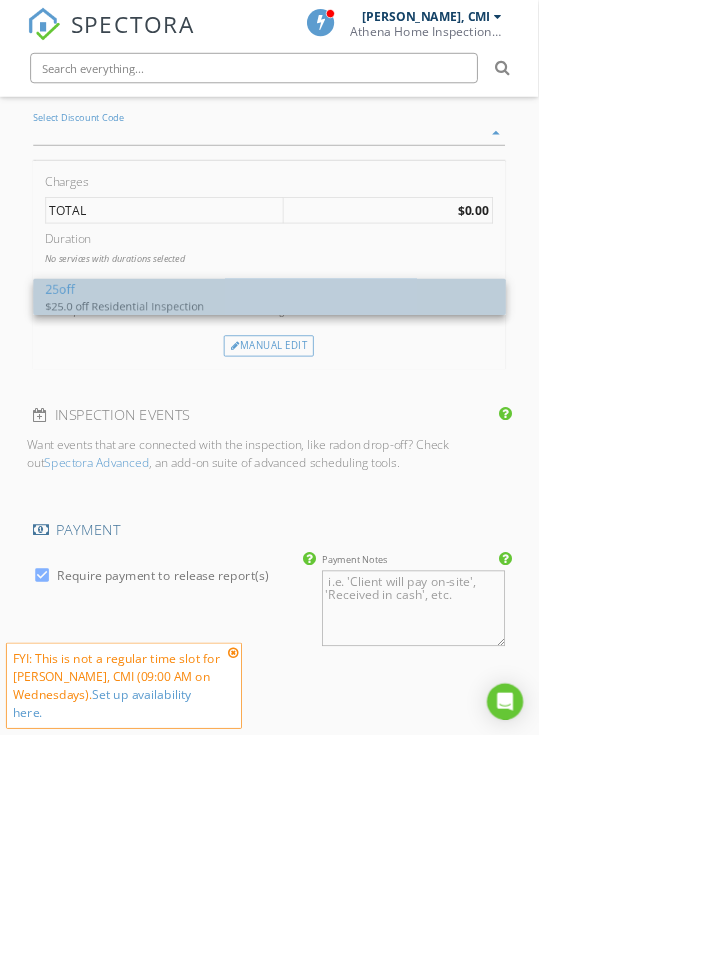click on "$25.0 off Residential Inspection" at bounding box center [260, 404] 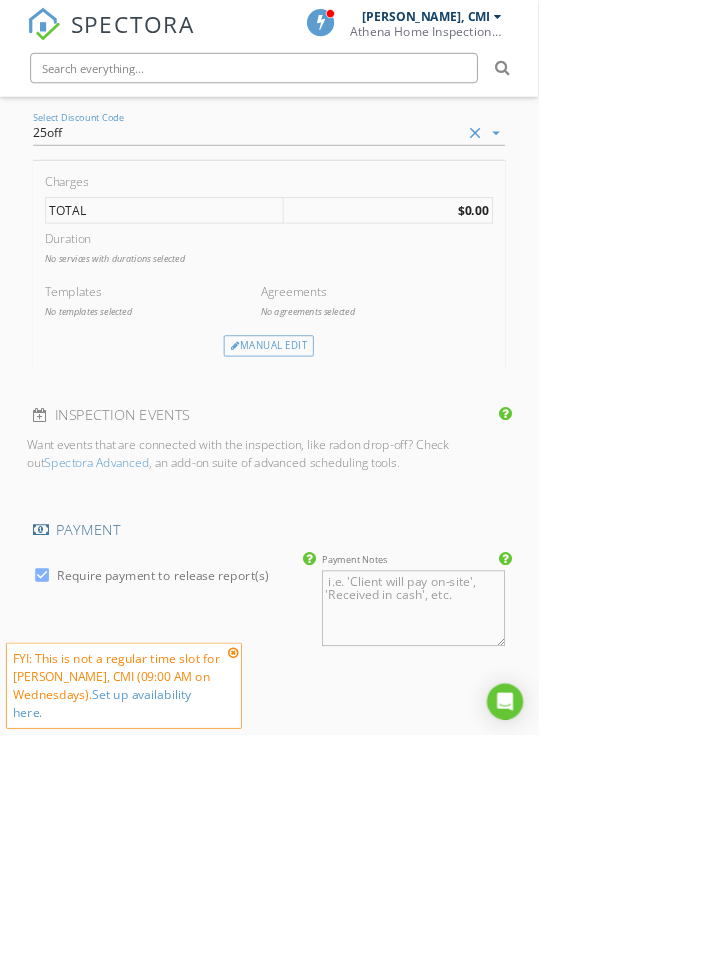 click at bounding box center (342, 107) 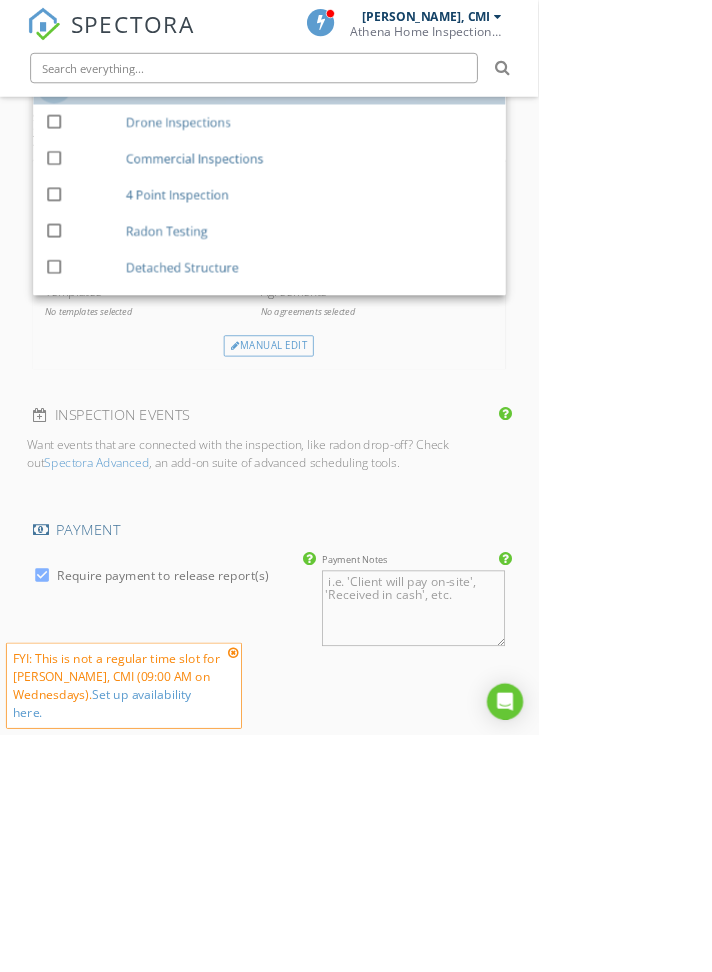 click at bounding box center [72, 113] 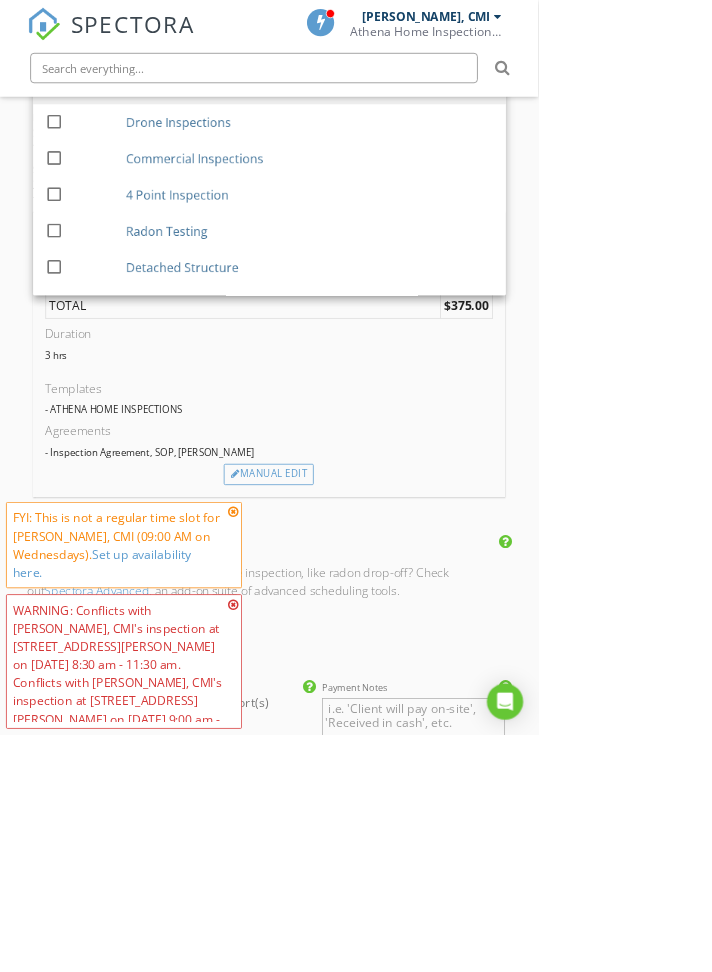 click at bounding box center [308, 677] 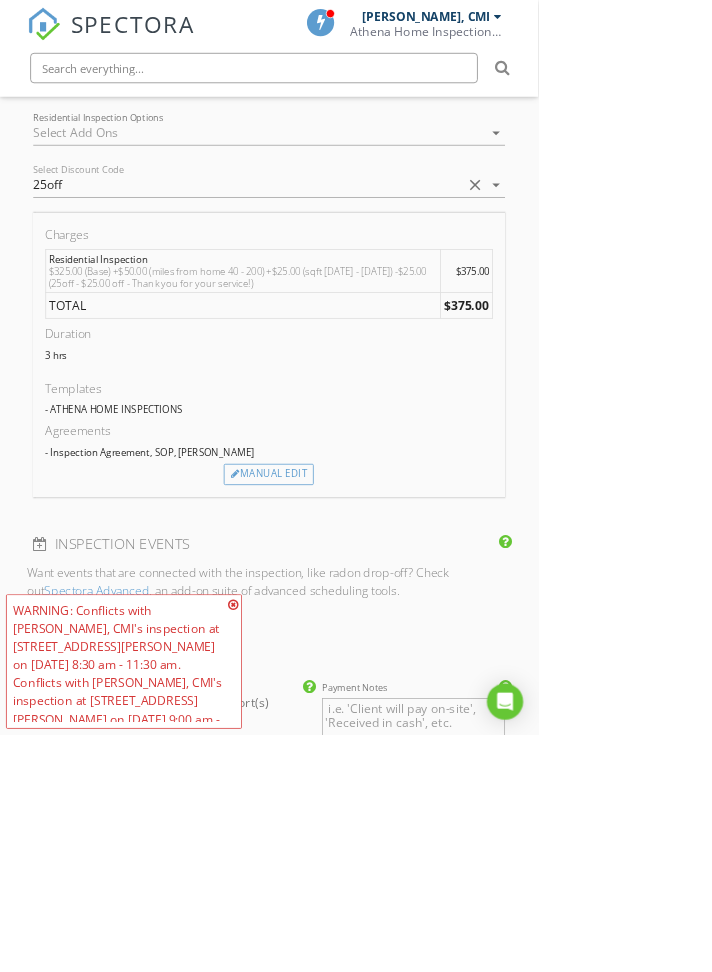 click at bounding box center (308, 799) 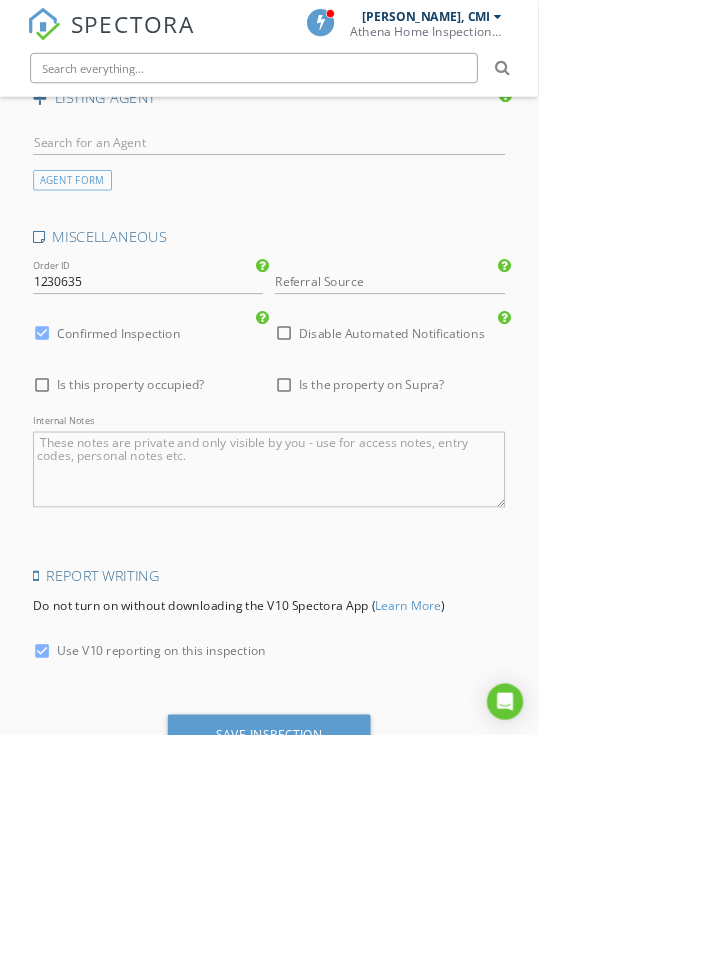 scroll, scrollTop: 2823, scrollLeft: 0, axis: vertical 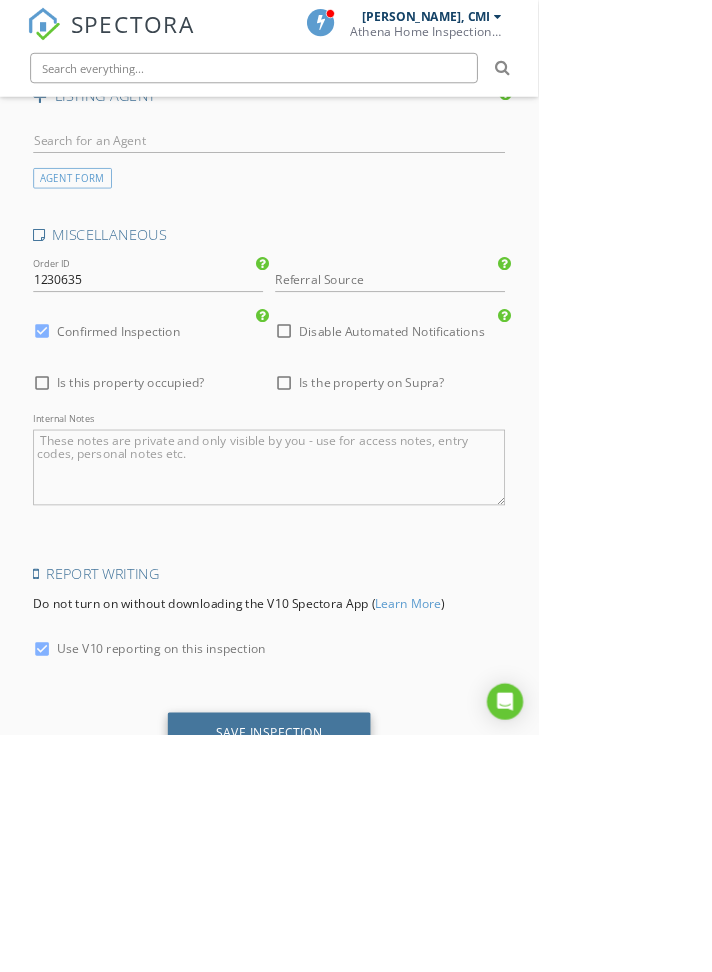 click on "Save Inspection" at bounding box center [356, 968] 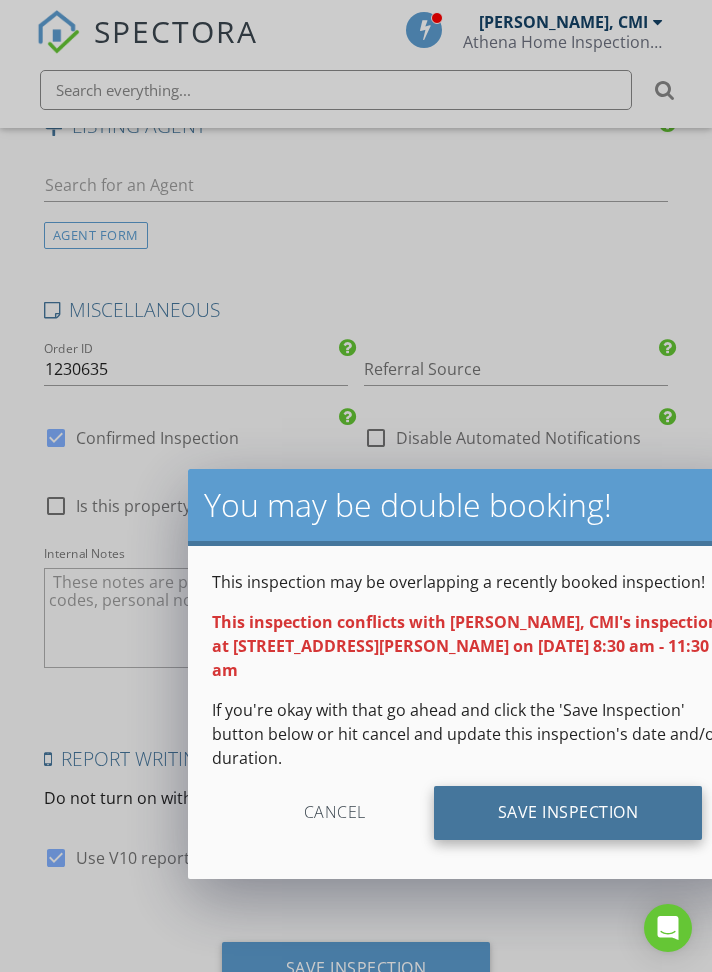 click on "Save Inspection" at bounding box center [568, 813] 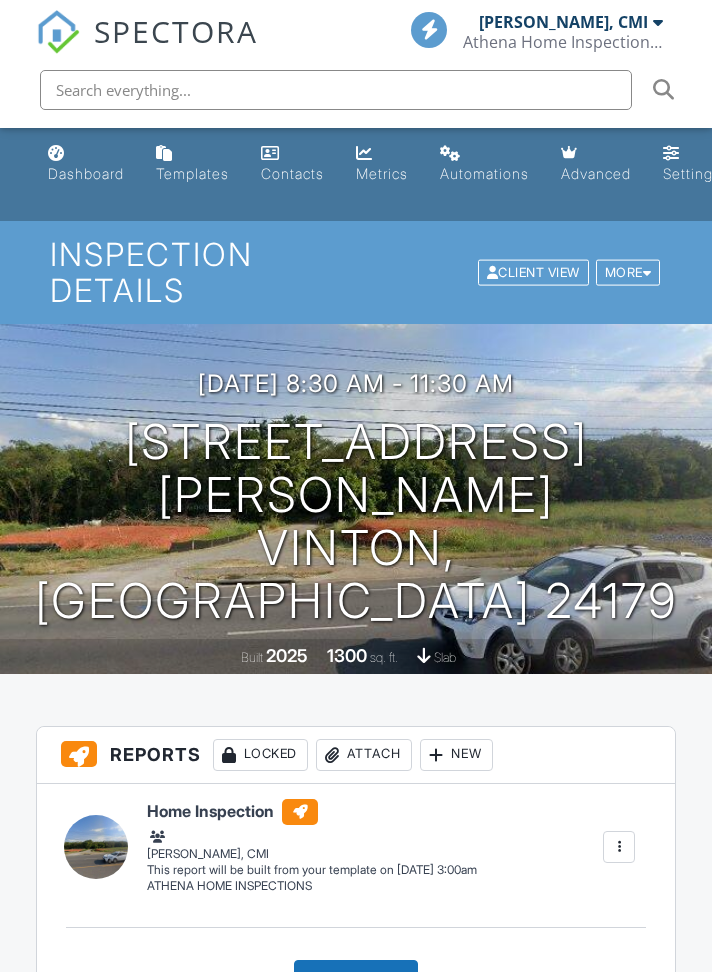 scroll, scrollTop: 0, scrollLeft: 0, axis: both 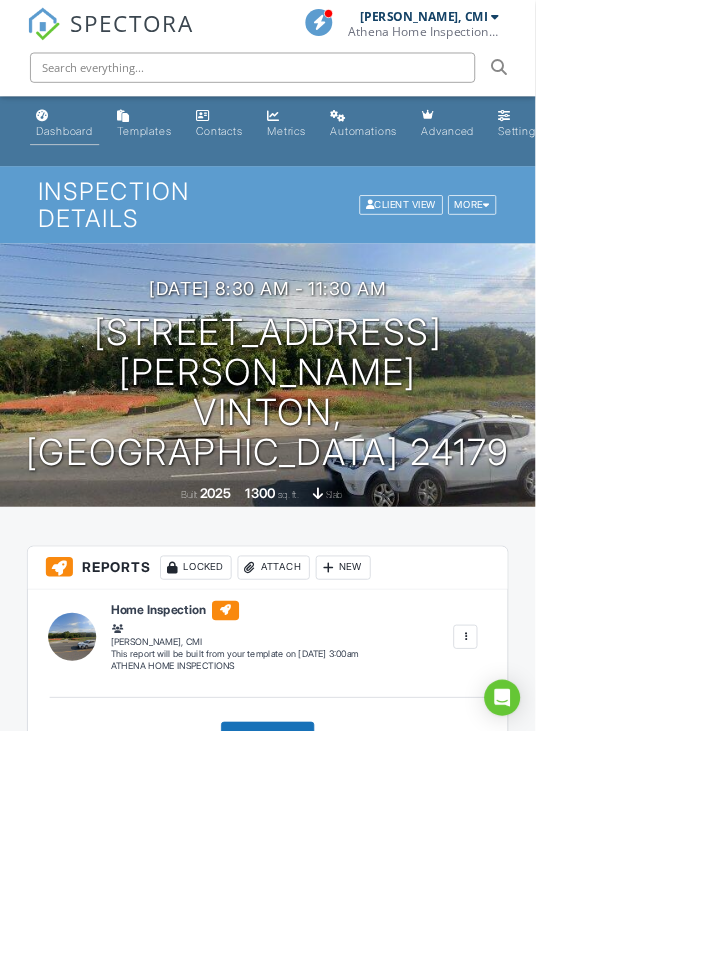 click on "Dashboard" at bounding box center (86, 173) 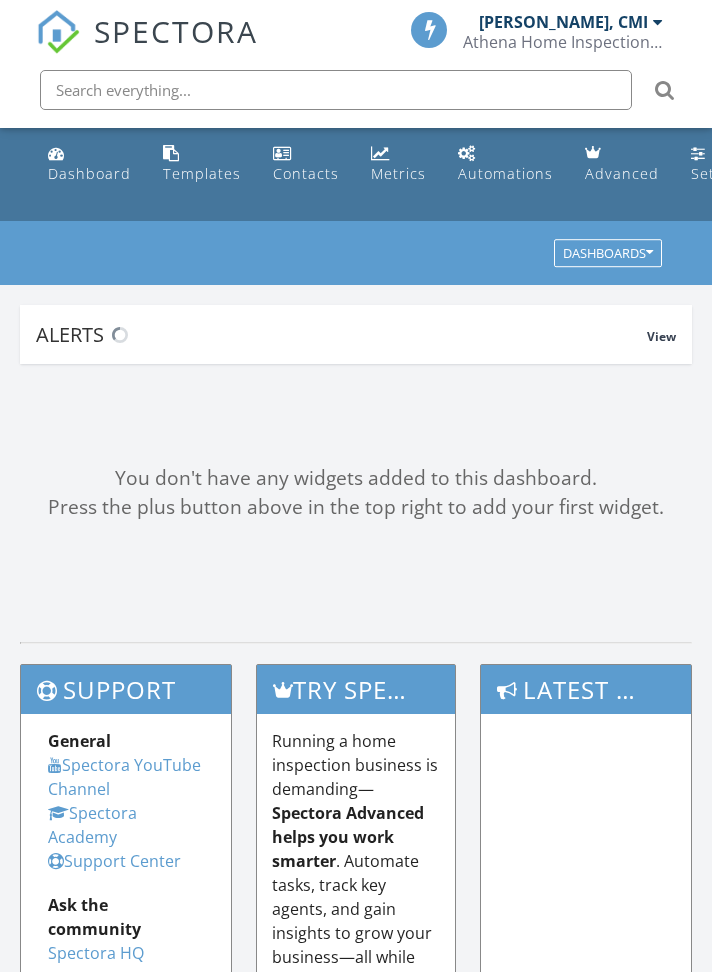 scroll, scrollTop: 0, scrollLeft: 0, axis: both 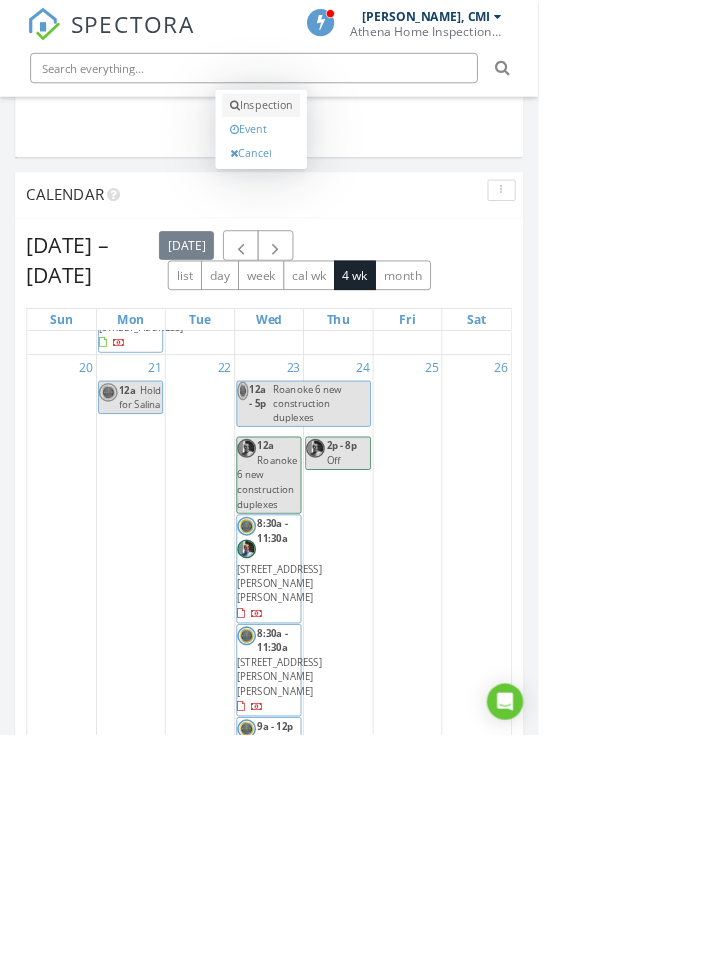 click on "Inspection" at bounding box center (345, 140) 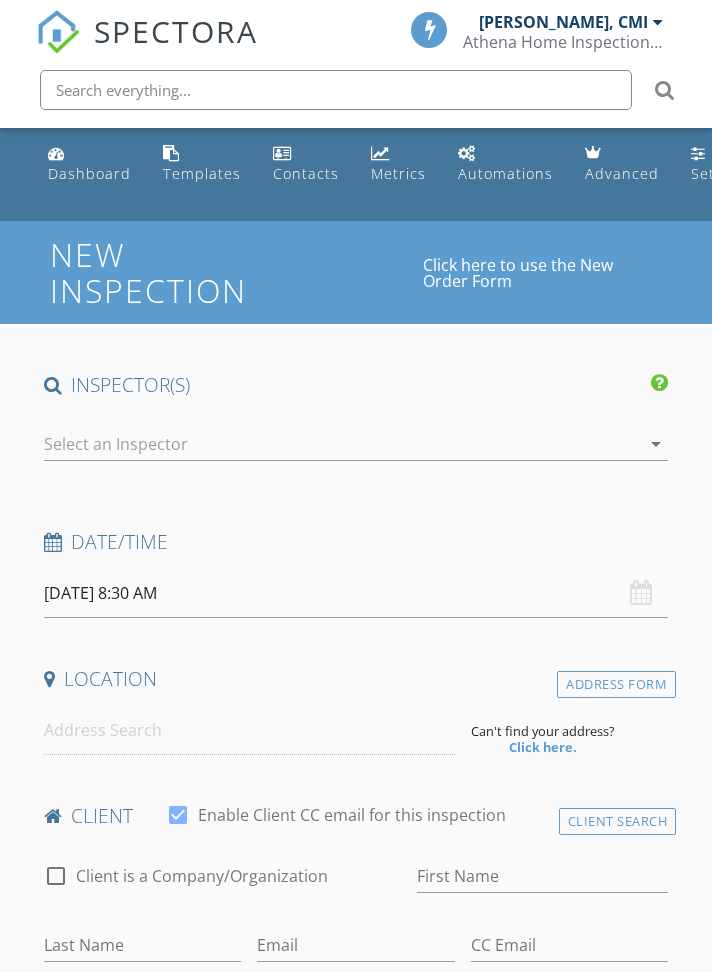 scroll, scrollTop: 0, scrollLeft: 0, axis: both 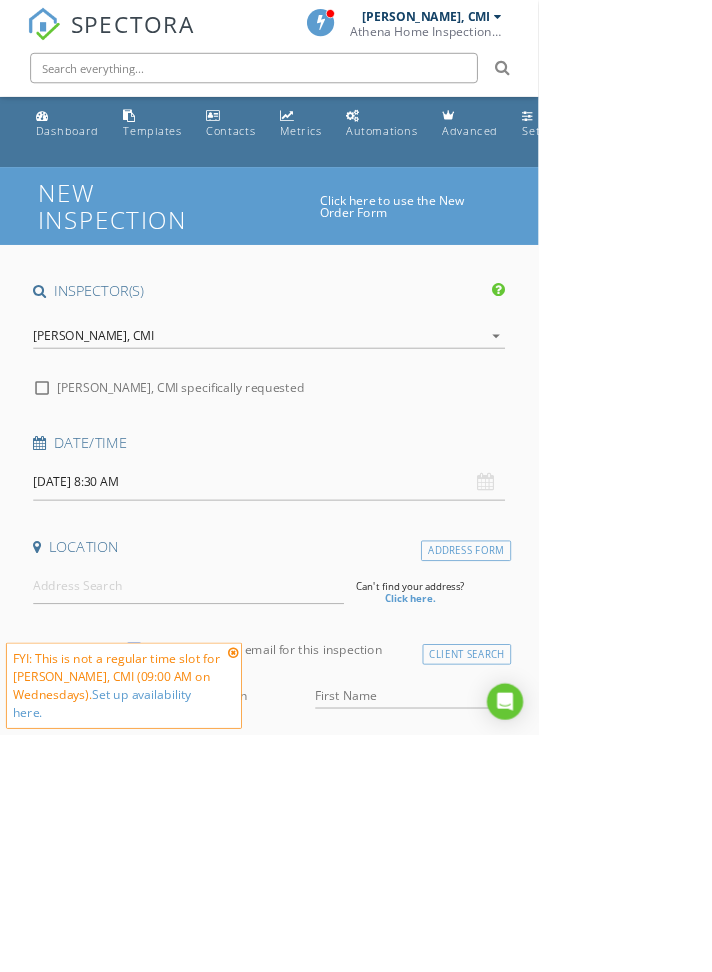 click on "[PERSON_NAME], CMI" at bounding box center (124, 444) 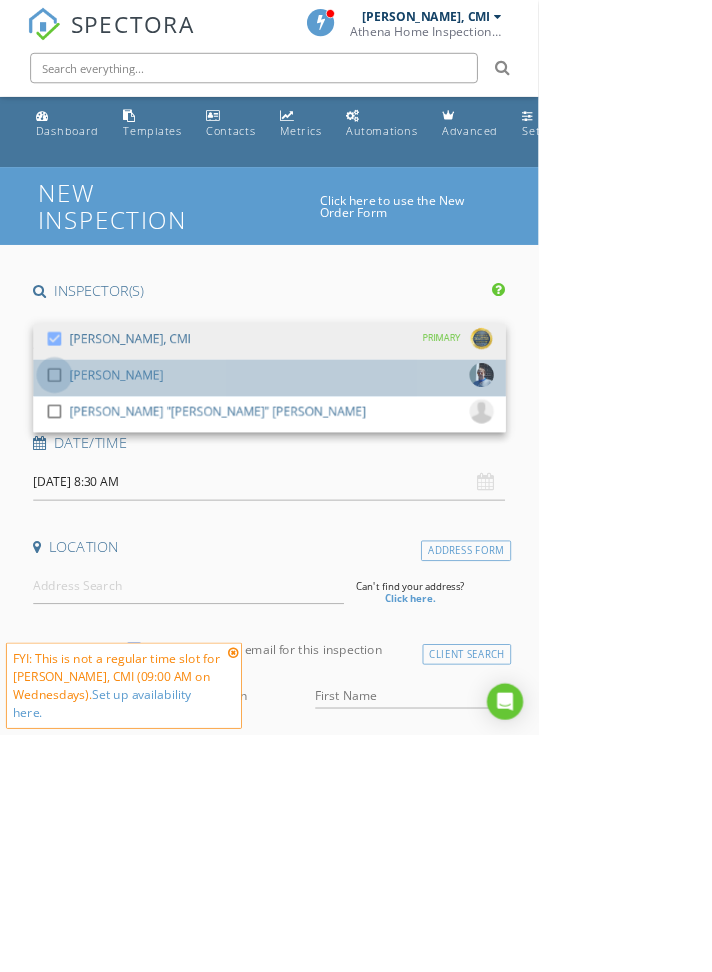 click at bounding box center [72, 496] 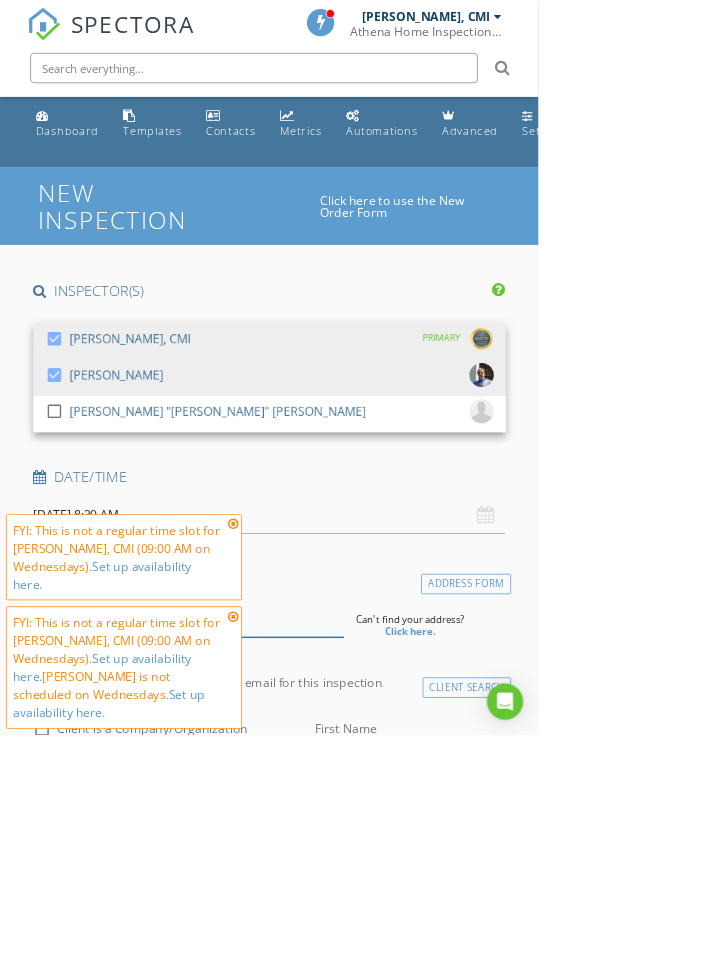 click at bounding box center (249, 818) 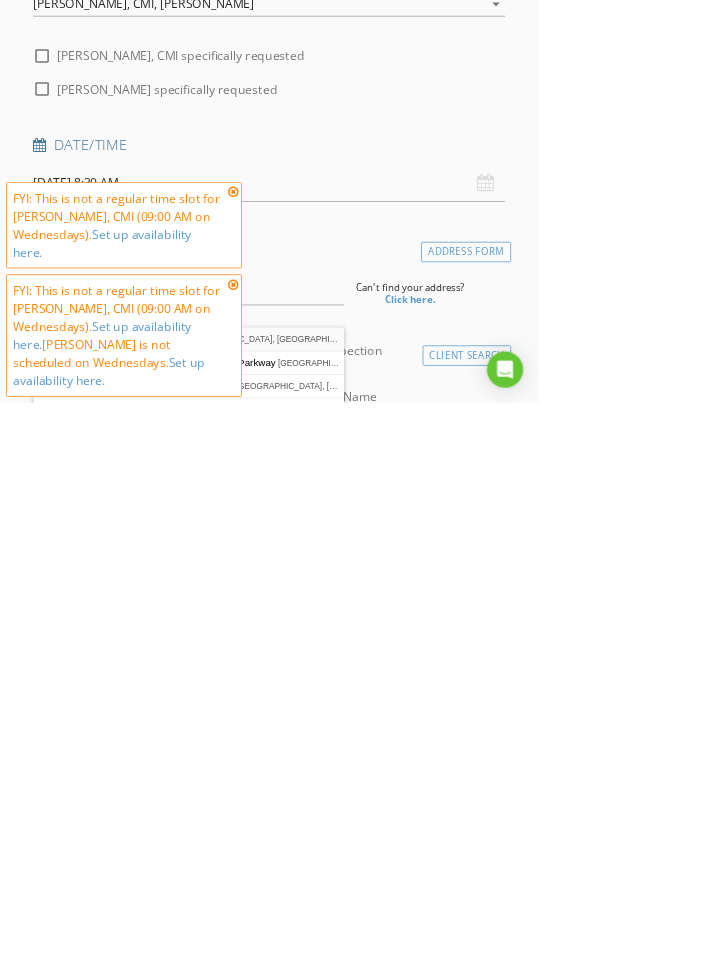 type on "[STREET_ADDRESS]" 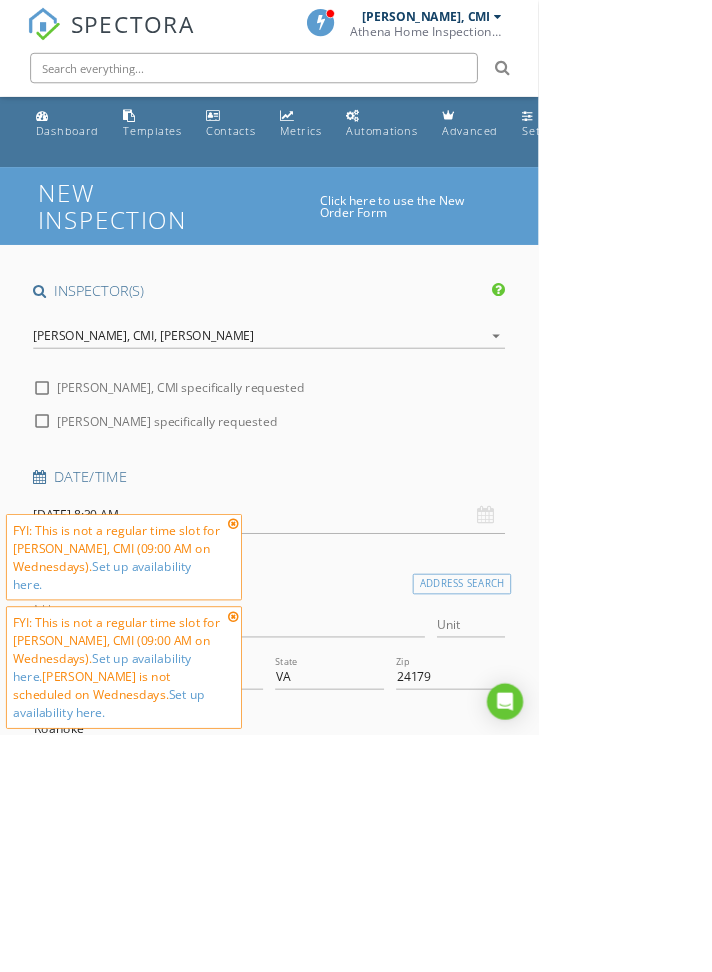 click at bounding box center (308, 693) 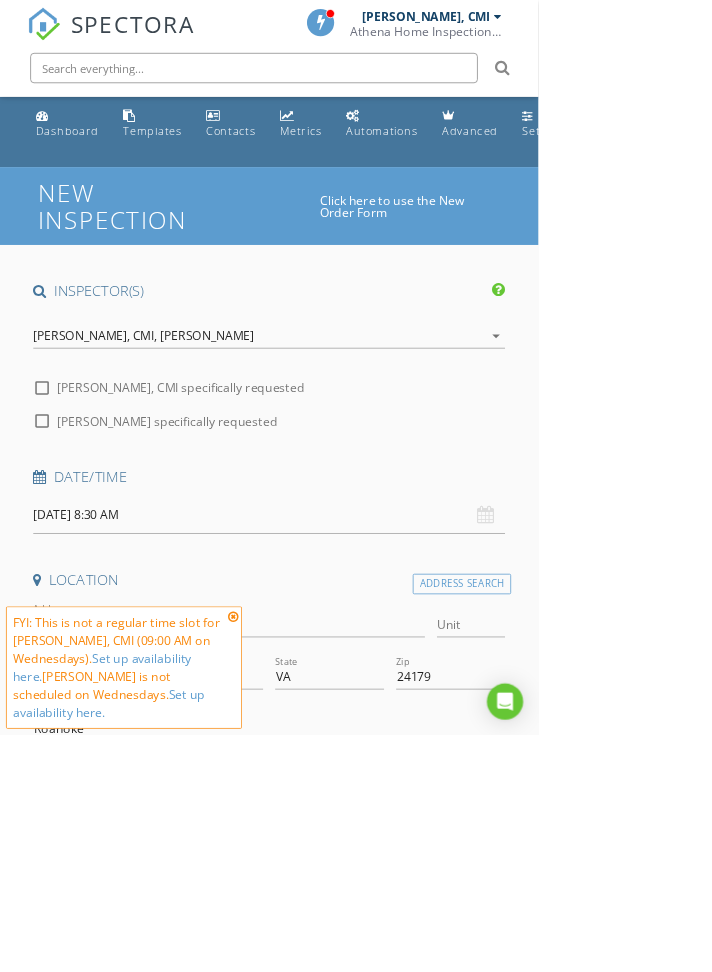 click at bounding box center [308, 815] 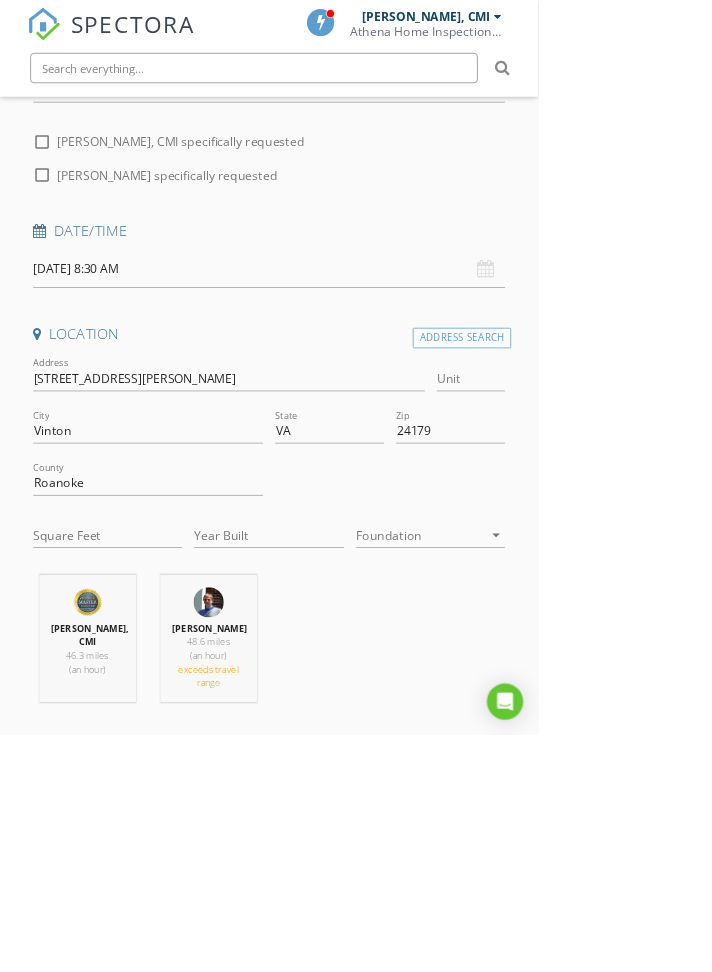 scroll, scrollTop: 472, scrollLeft: 0, axis: vertical 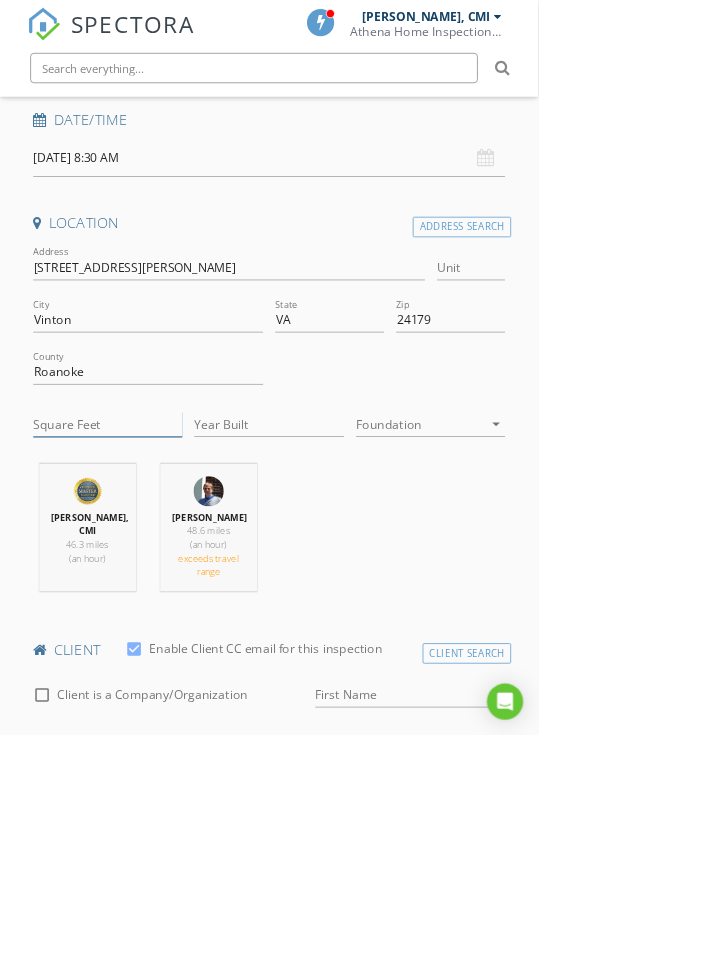click on "Square Feet" at bounding box center (143, 561) 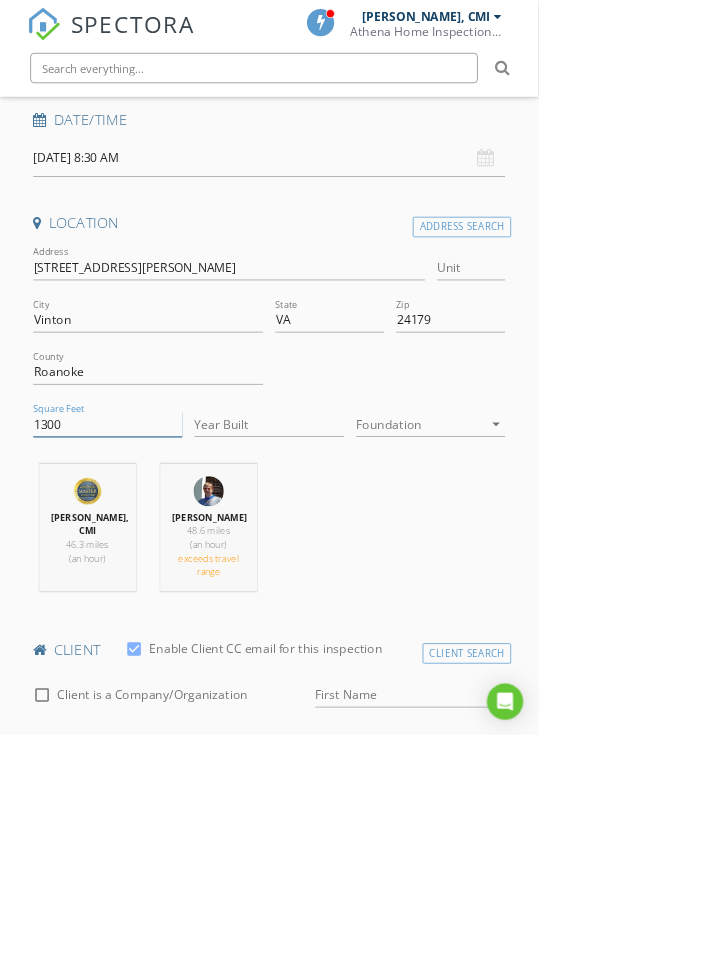 type on "1300" 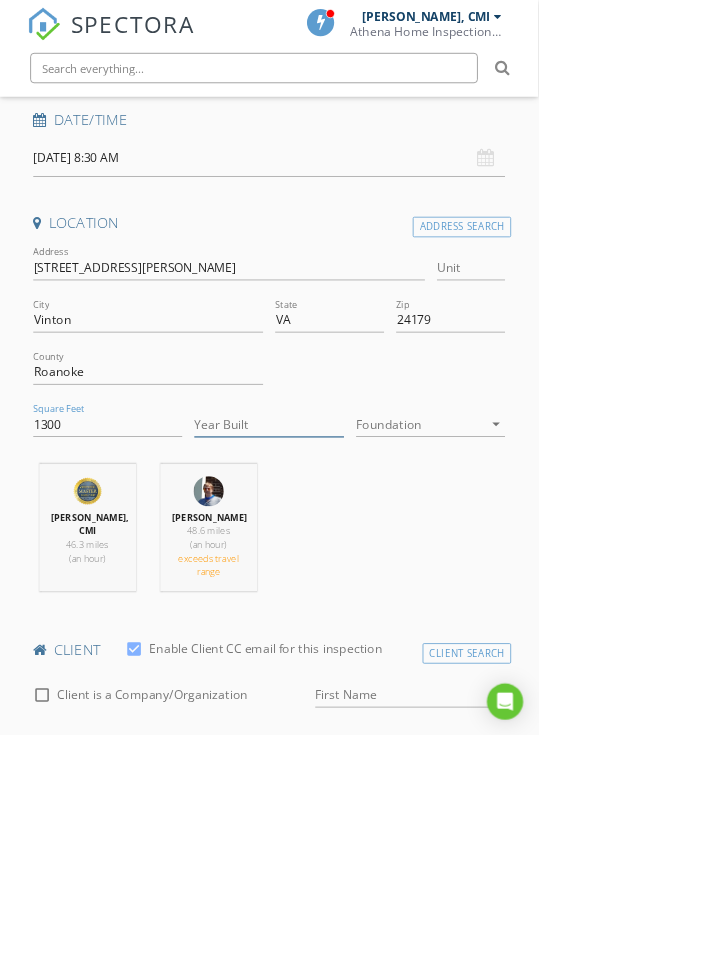 click on "Year Built" at bounding box center [356, 561] 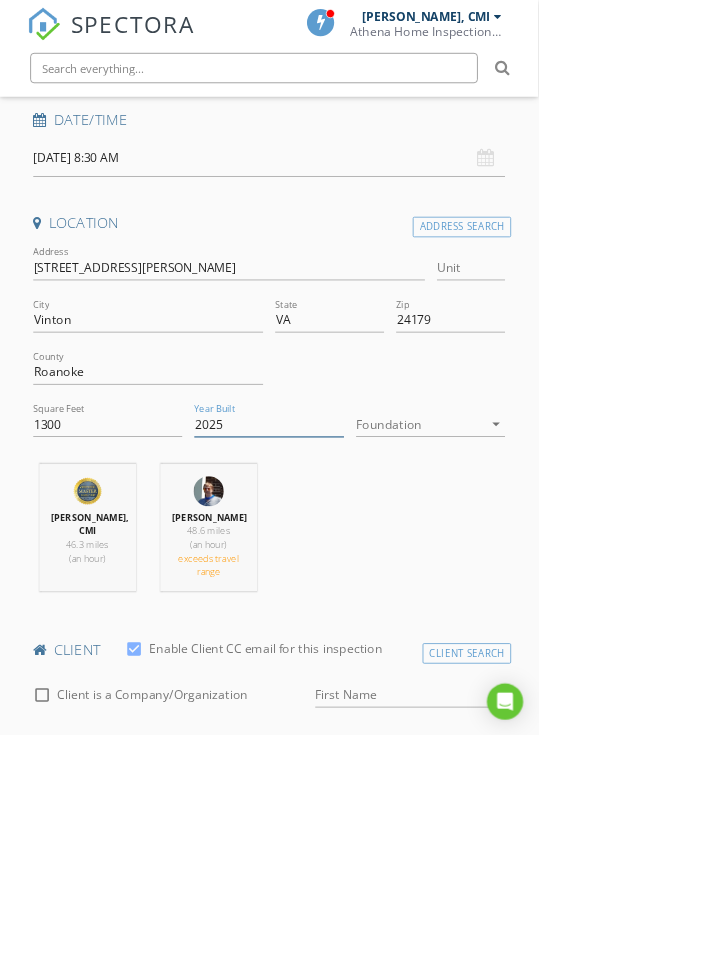 type on "2025" 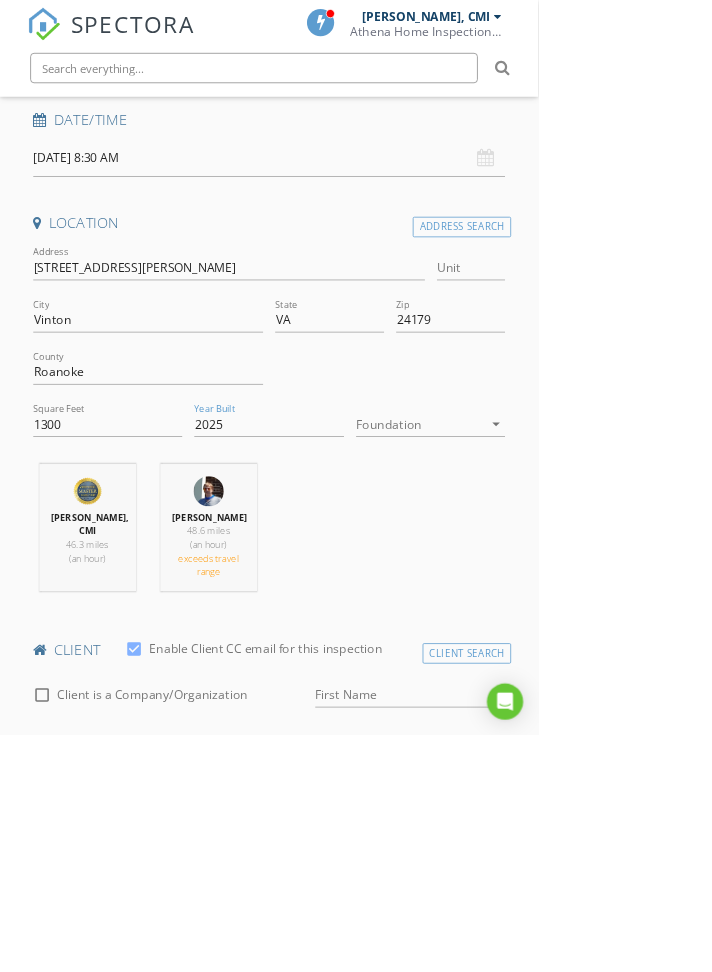 click at bounding box center [556, 561] 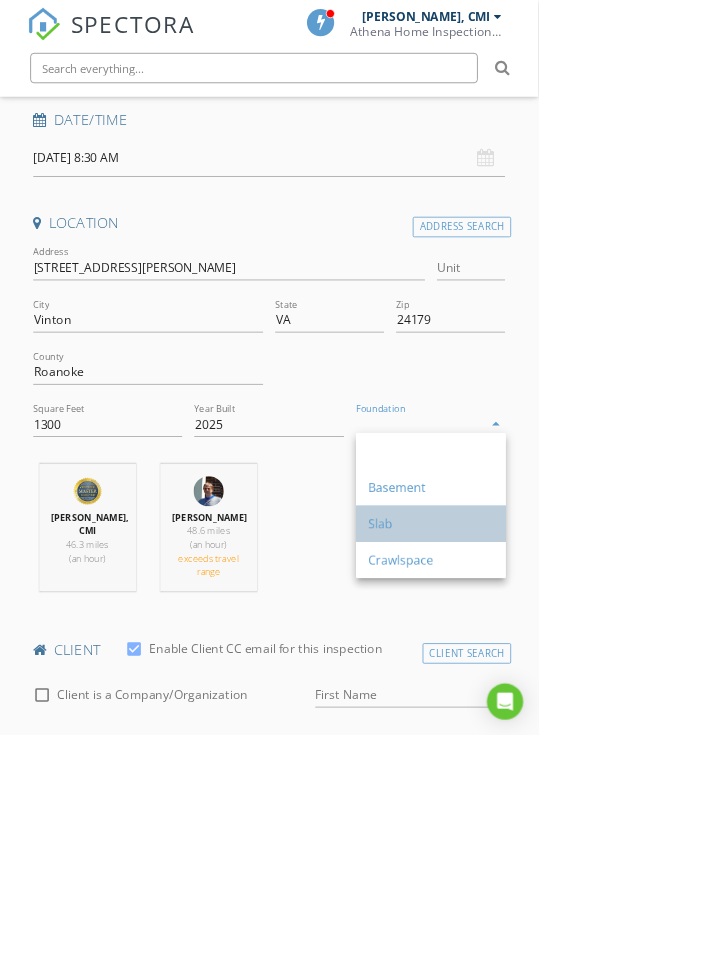 click on "Slab" at bounding box center (570, 693) 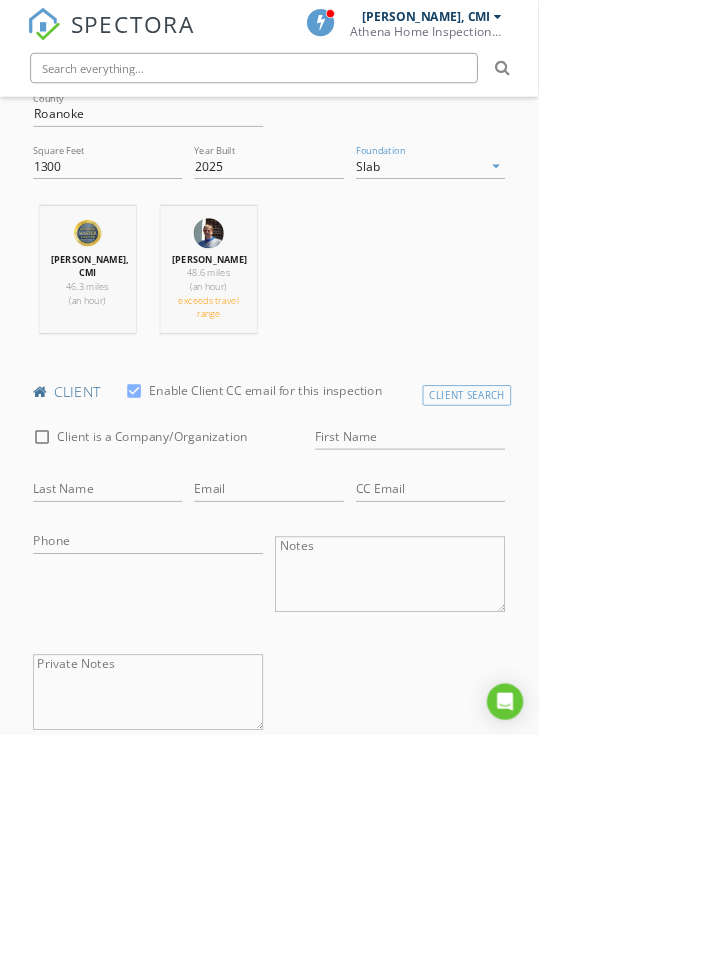 scroll, scrollTop: 814, scrollLeft: 0, axis: vertical 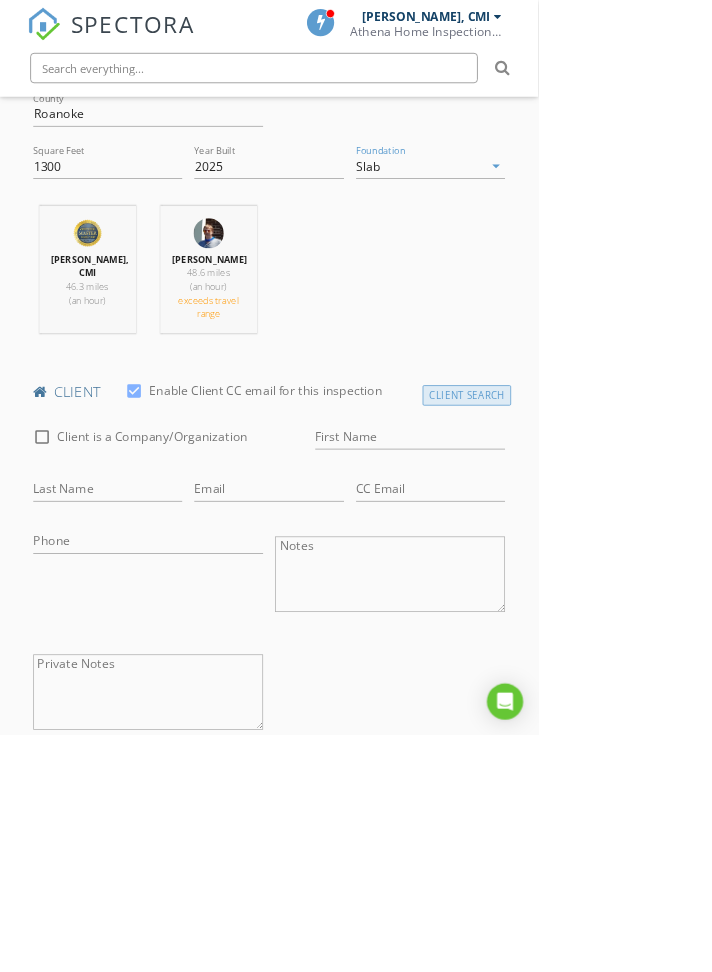 click on "Client Search" at bounding box center (618, 522) 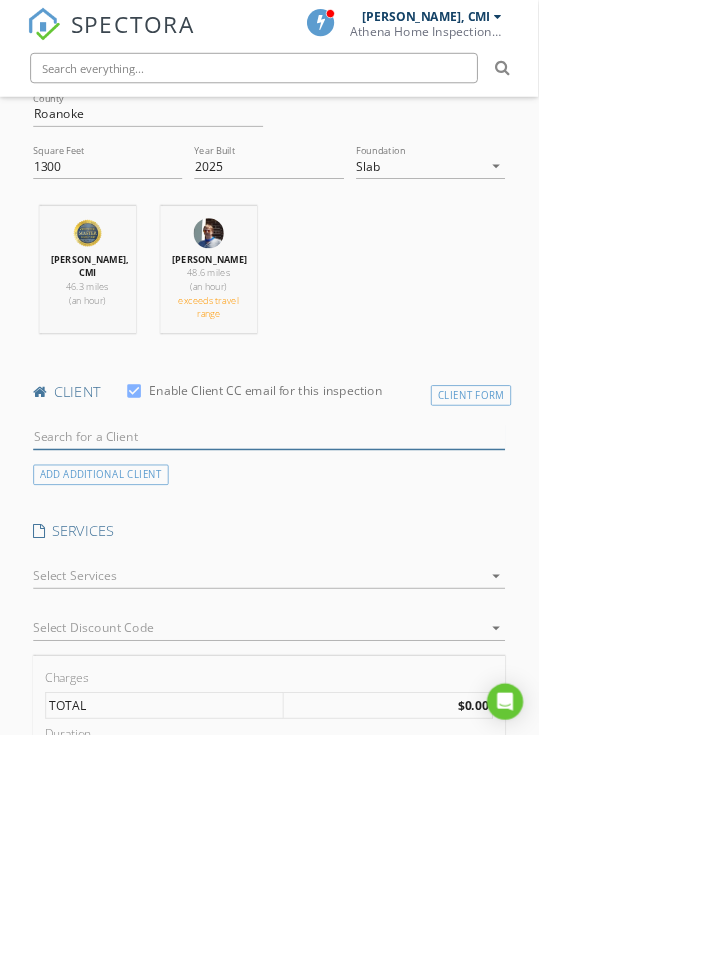 click at bounding box center (356, 577) 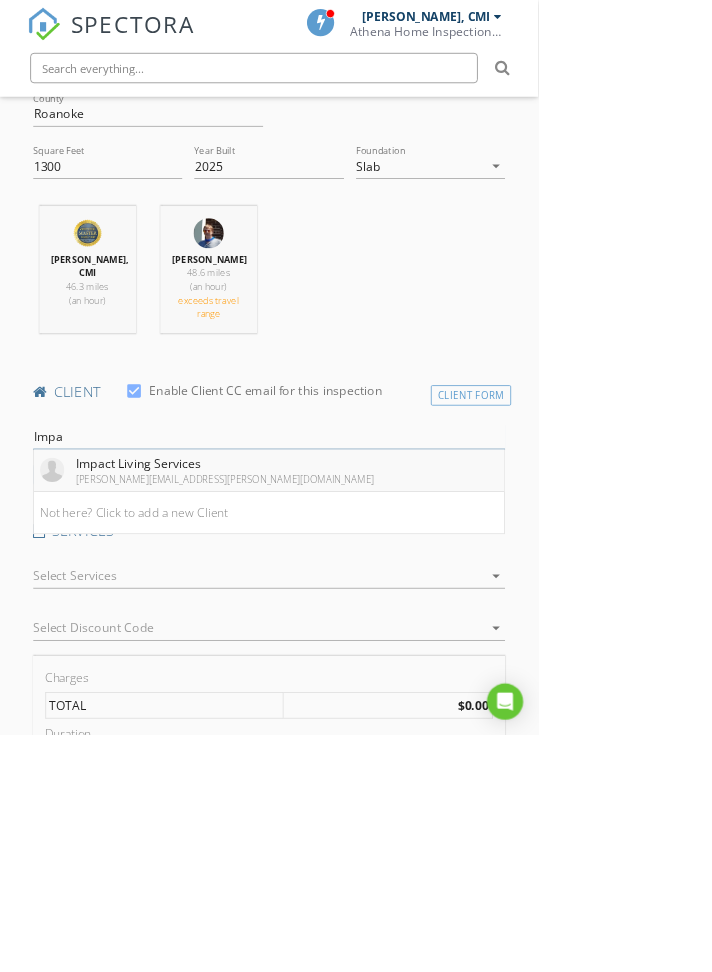 type on "Impa" 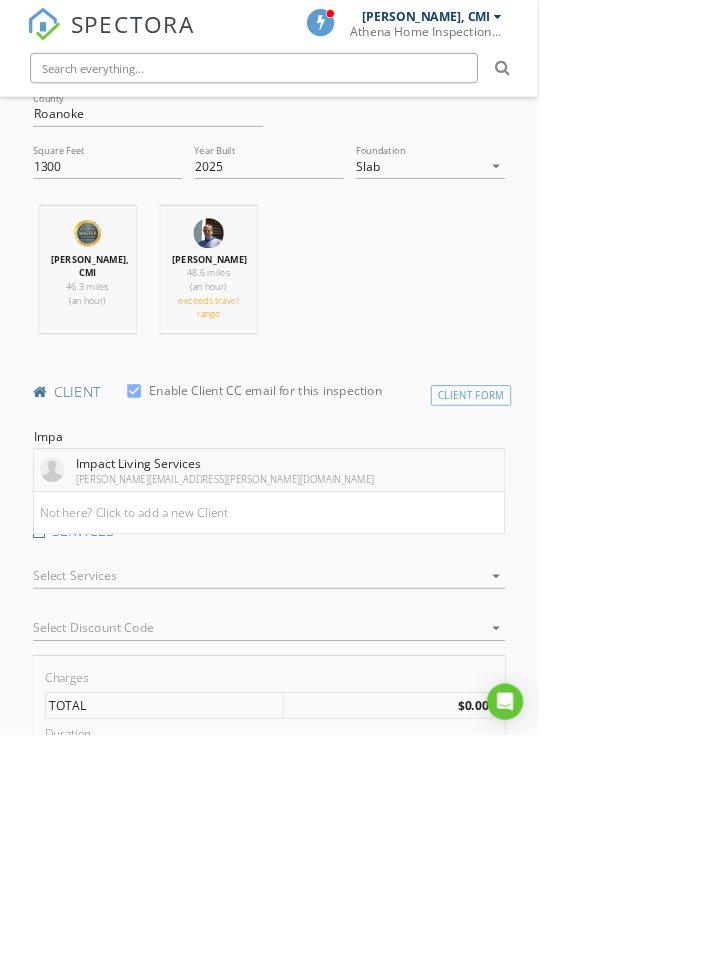 click at bounding box center (69, 621) 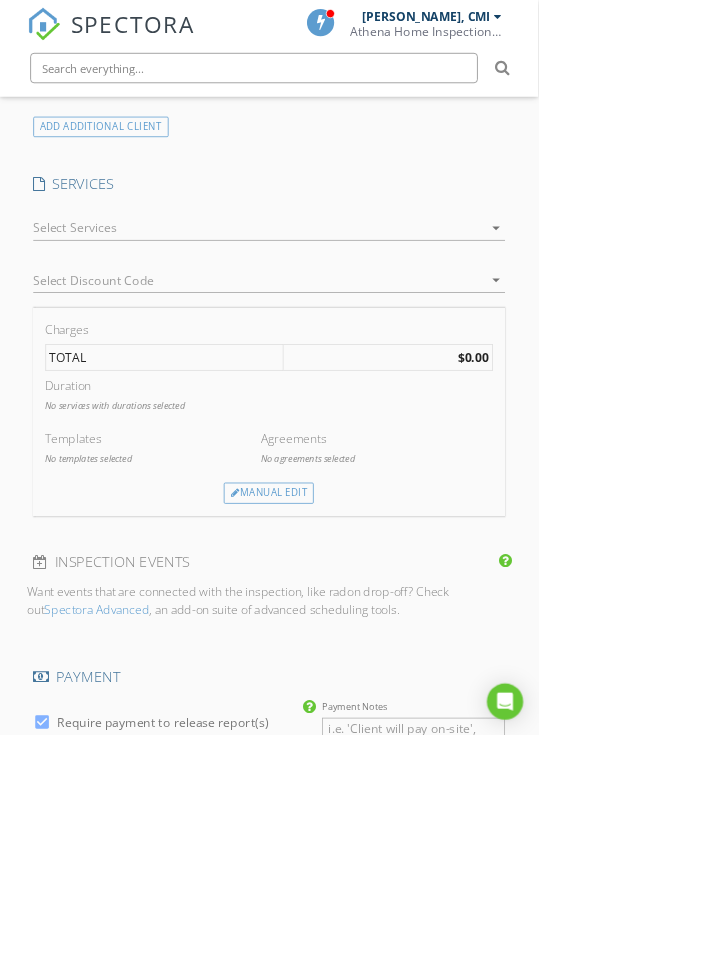 scroll, scrollTop: 1514, scrollLeft: 0, axis: vertical 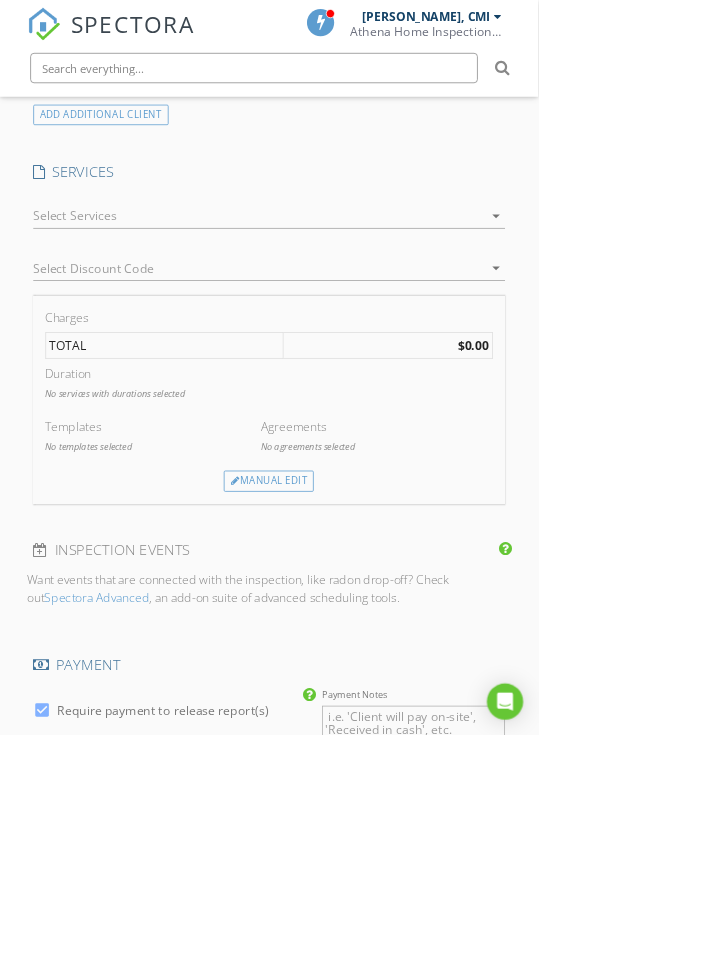 click at bounding box center (342, 286) 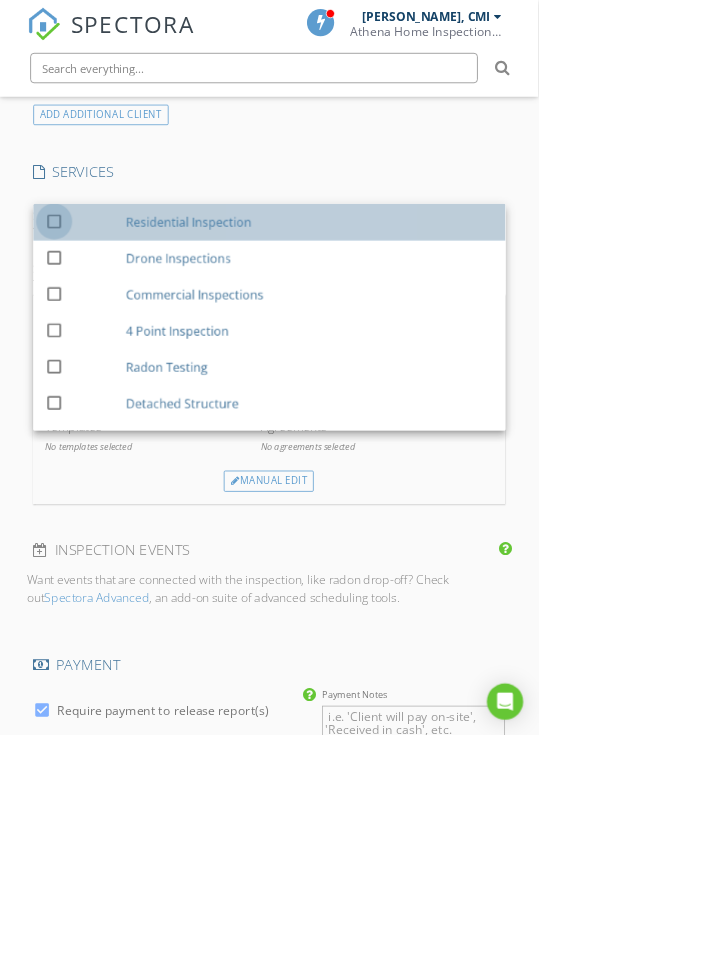 click at bounding box center [72, 292] 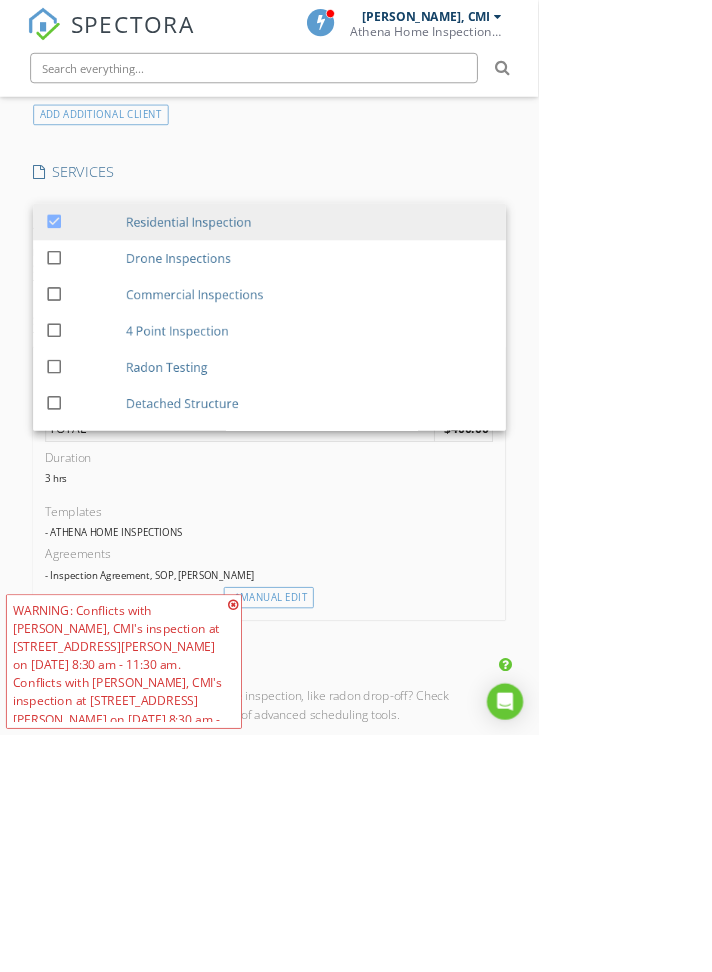 click on "SERVICES" at bounding box center [356, 227] 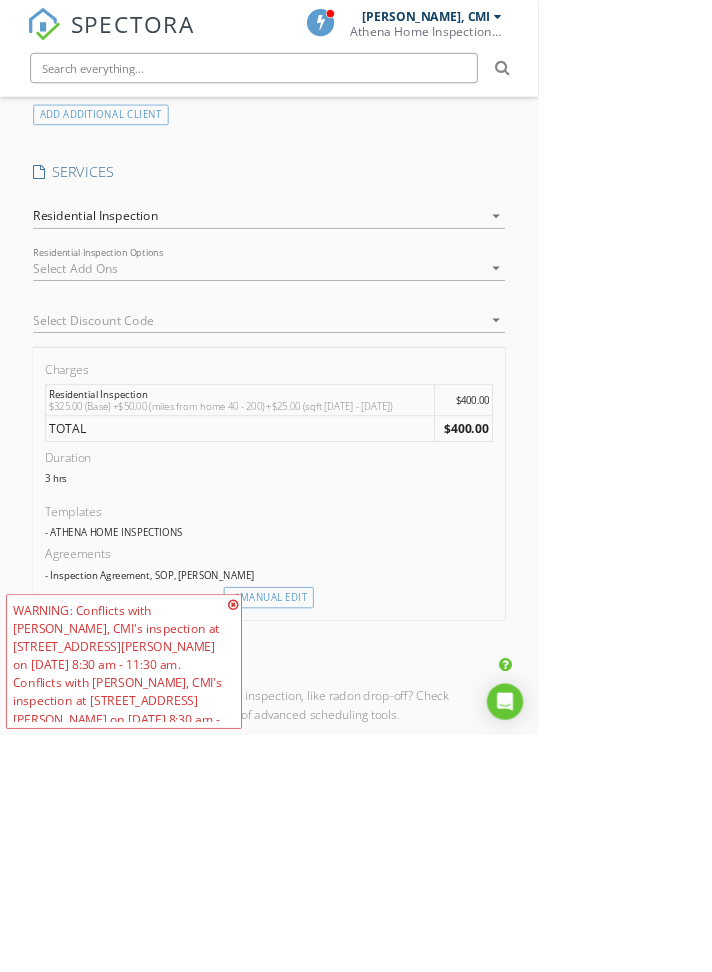 click at bounding box center (328, 424) 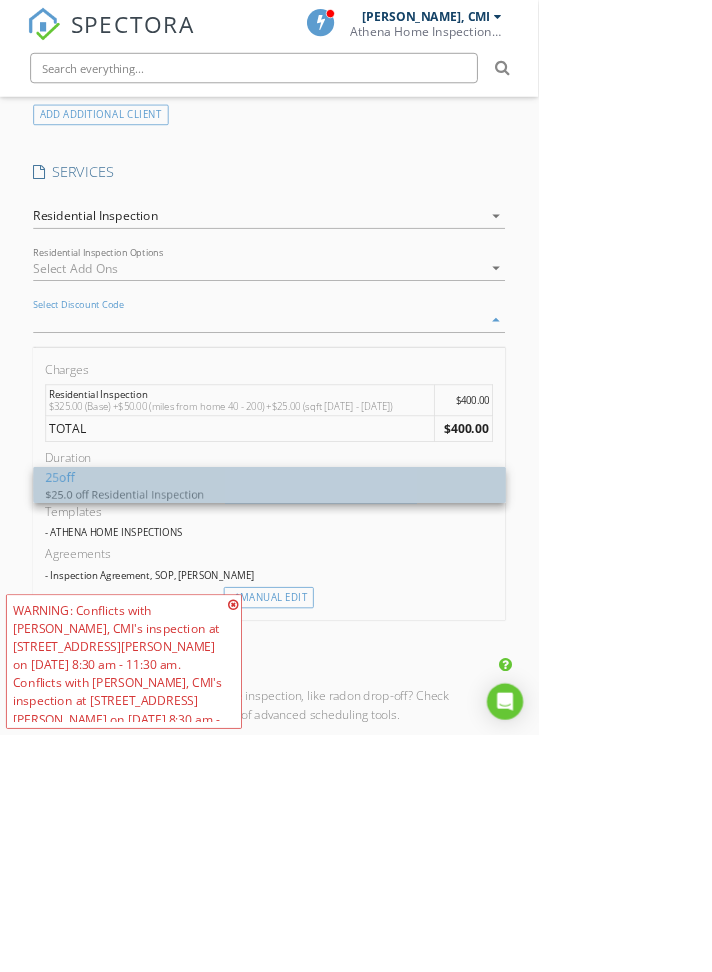 click on "$25.0 off Residential Inspection" at bounding box center (260, 654) 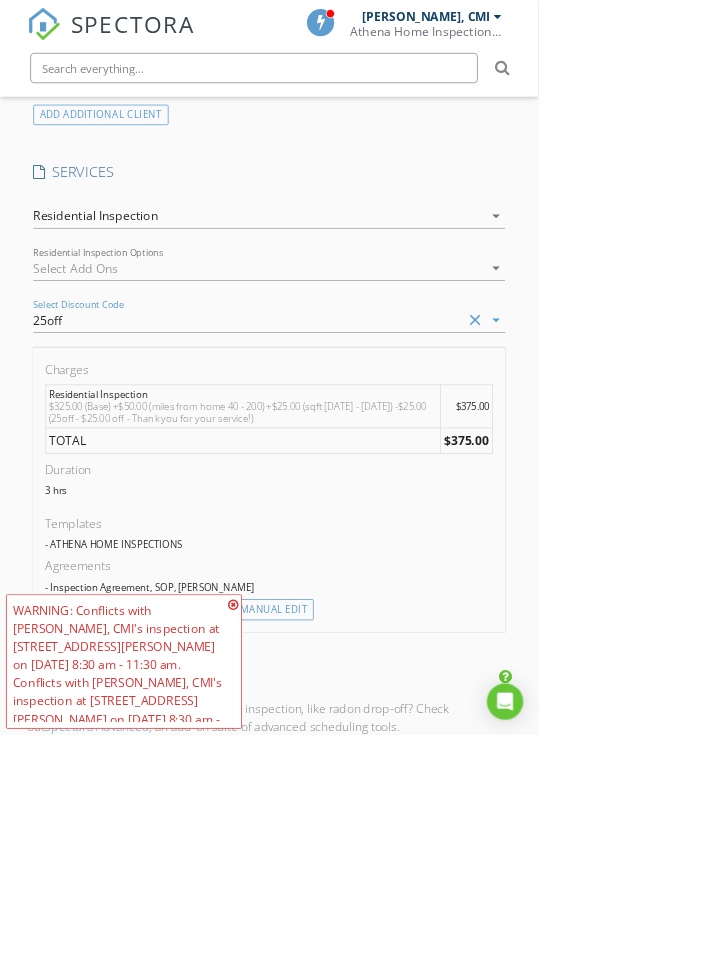 click on "- Inspection Agreement, SOP, COE" at bounding box center [356, 777] 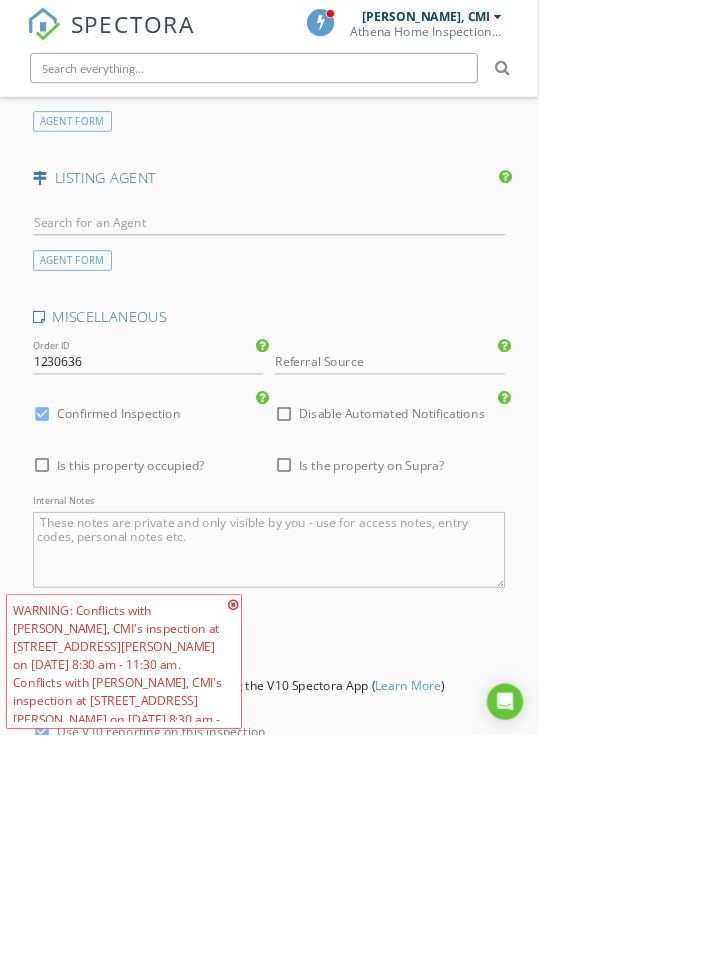 scroll, scrollTop: 2871, scrollLeft: 0, axis: vertical 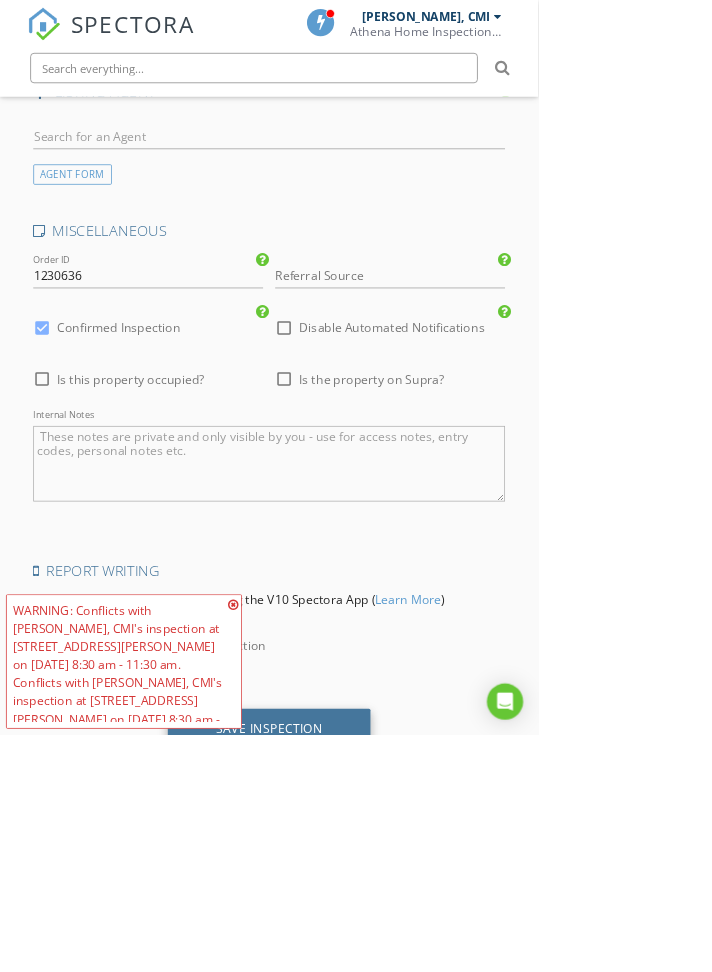 click on "Save Inspection" at bounding box center [356, 964] 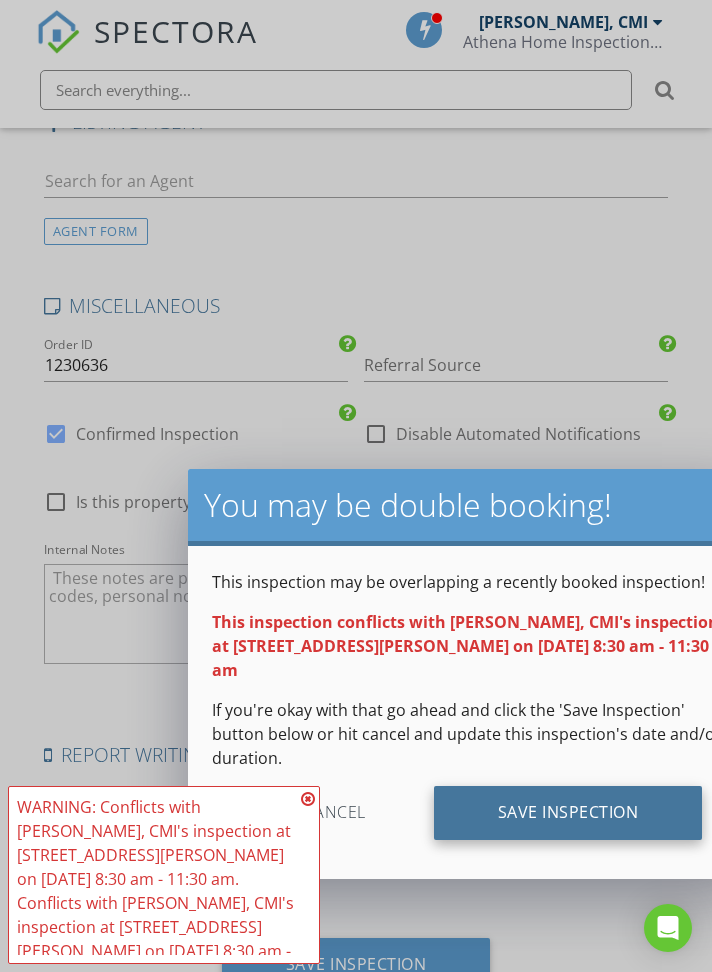 click on "Save Inspection" at bounding box center (568, 813) 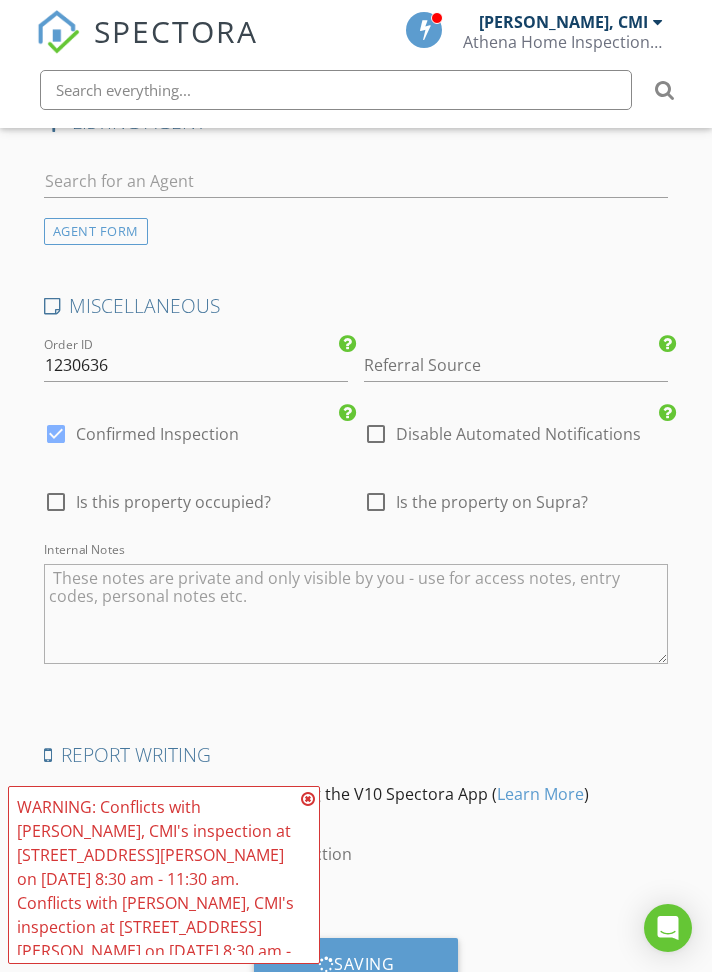 click at bounding box center [308, 799] 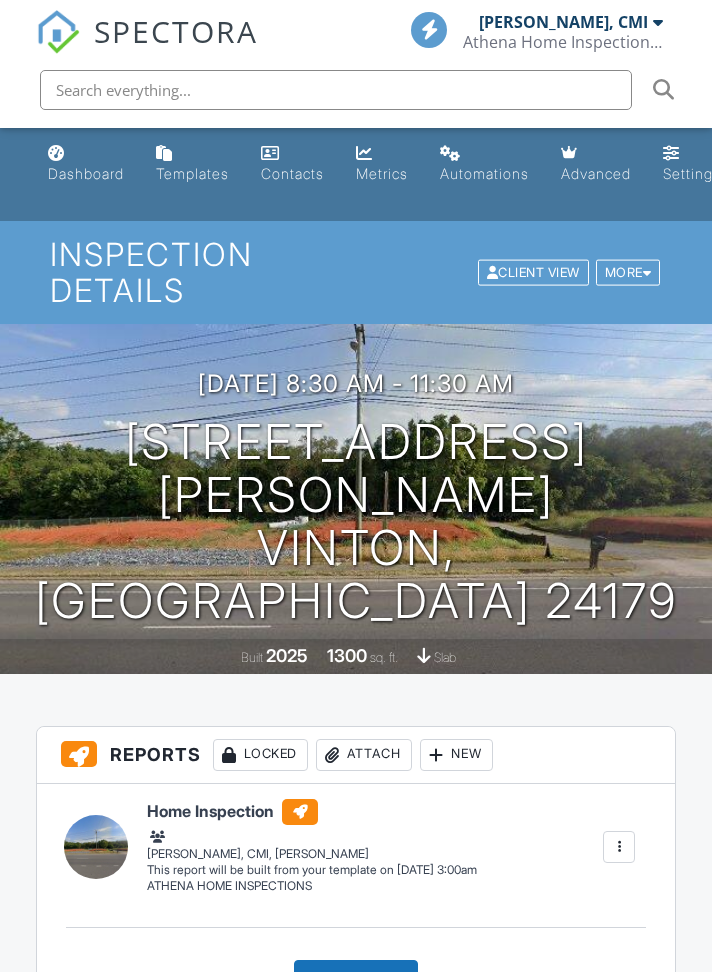 scroll, scrollTop: 0, scrollLeft: 0, axis: both 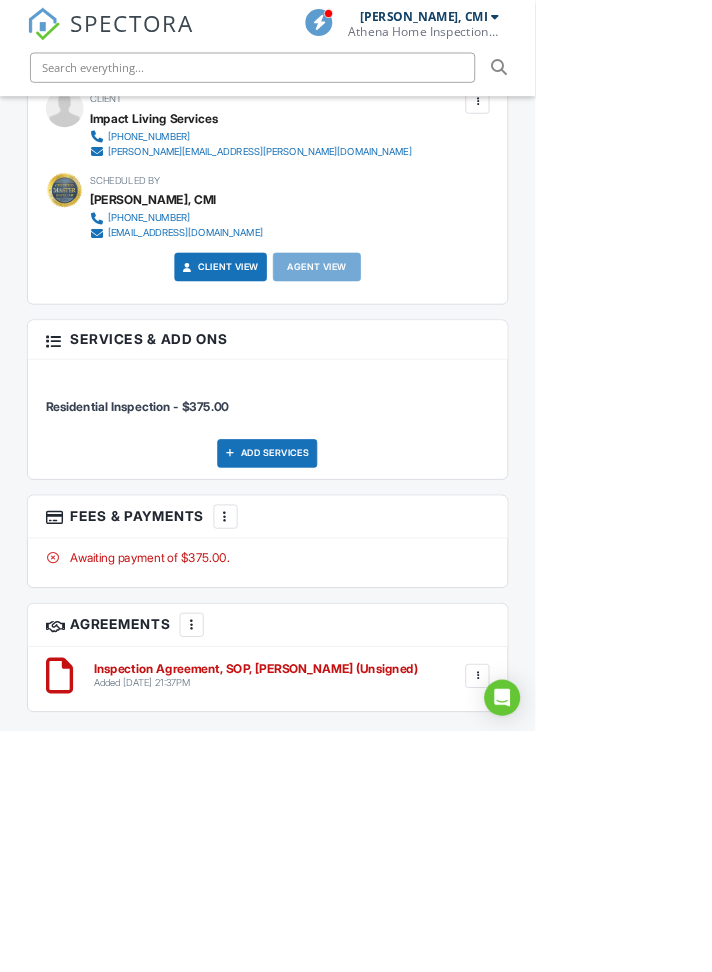 click at bounding box center (300, 687) 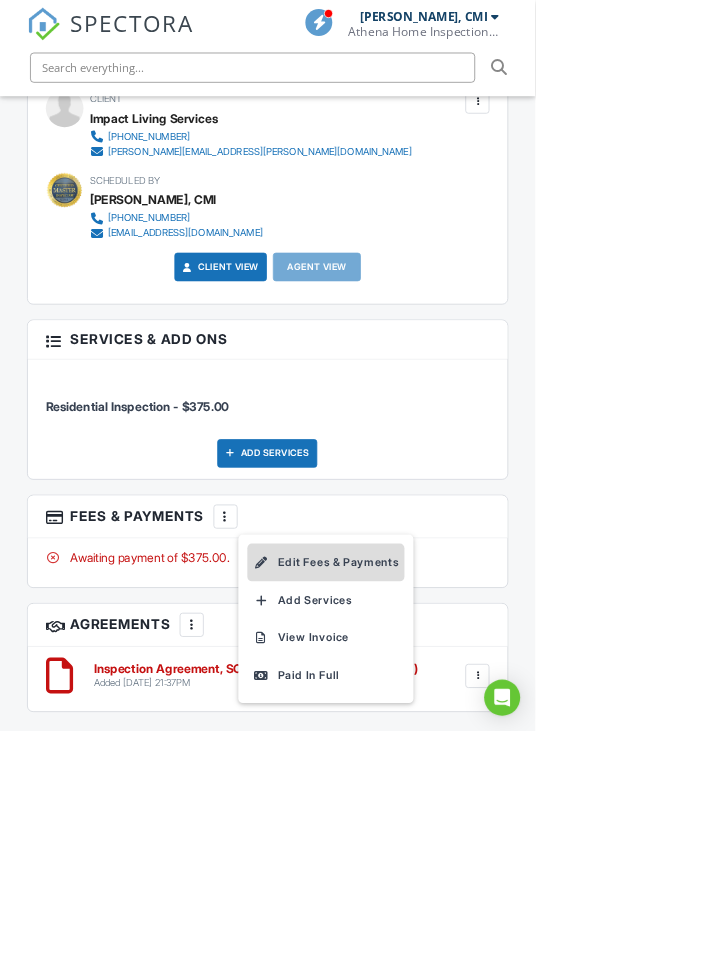 click at bounding box center [347, 748] 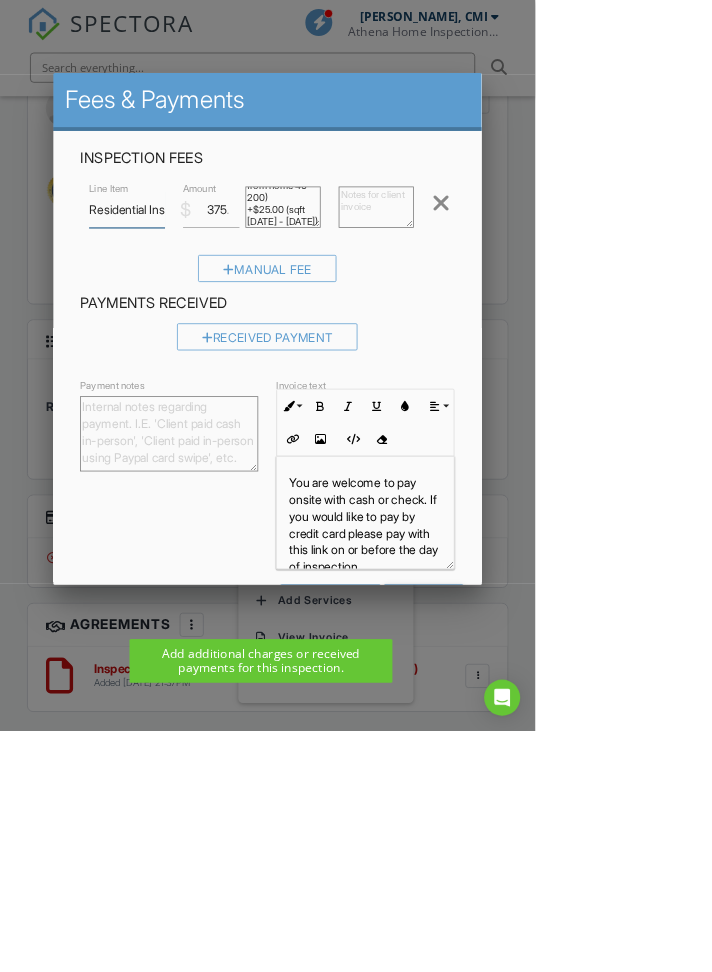 scroll, scrollTop: 59, scrollLeft: 0, axis: vertical 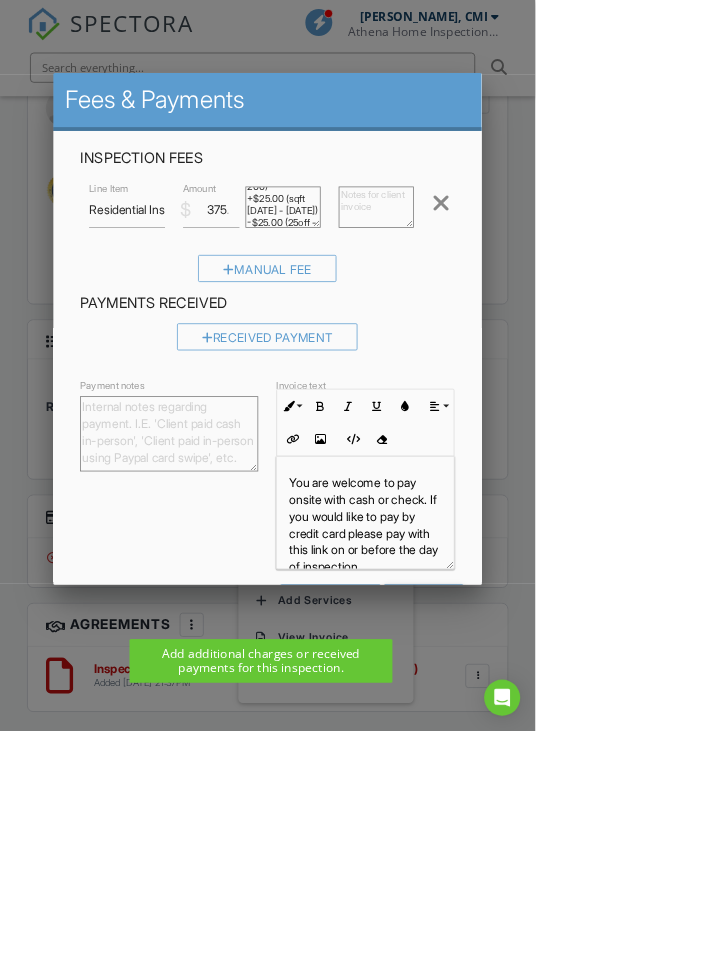 click on "$325.00 (Base)
+$50.00 (miles from home 40 - 200)
+$25.00 (sqft 1000 - 1399)
-$25.00 (25off - $25.00 off - Thank you for your service!)" at bounding box center [377, 275] 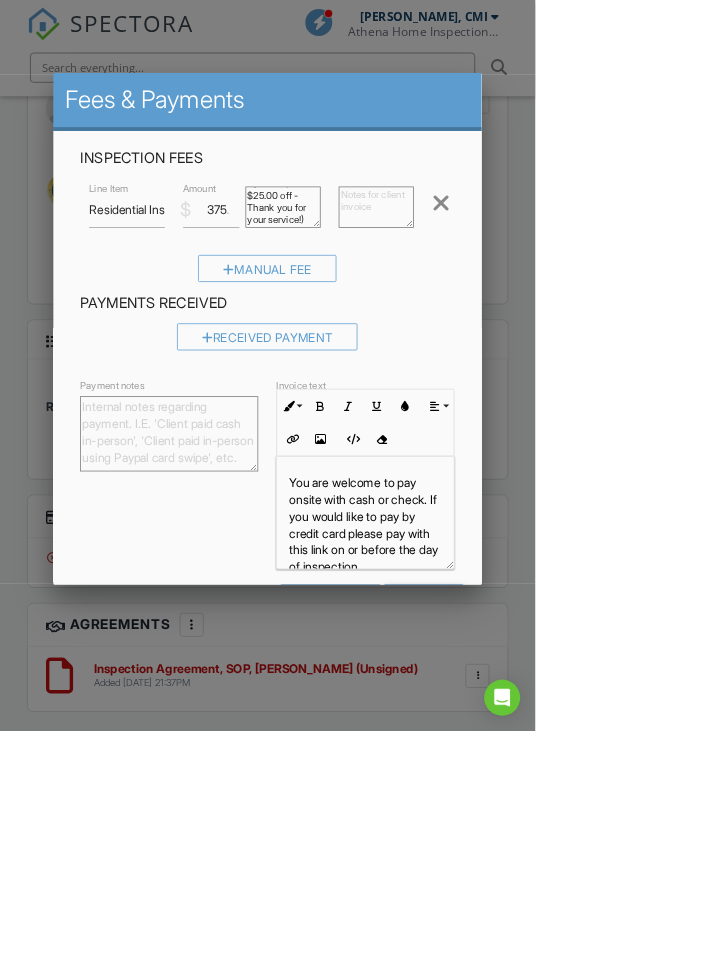 scroll, scrollTop: 84, scrollLeft: 0, axis: vertical 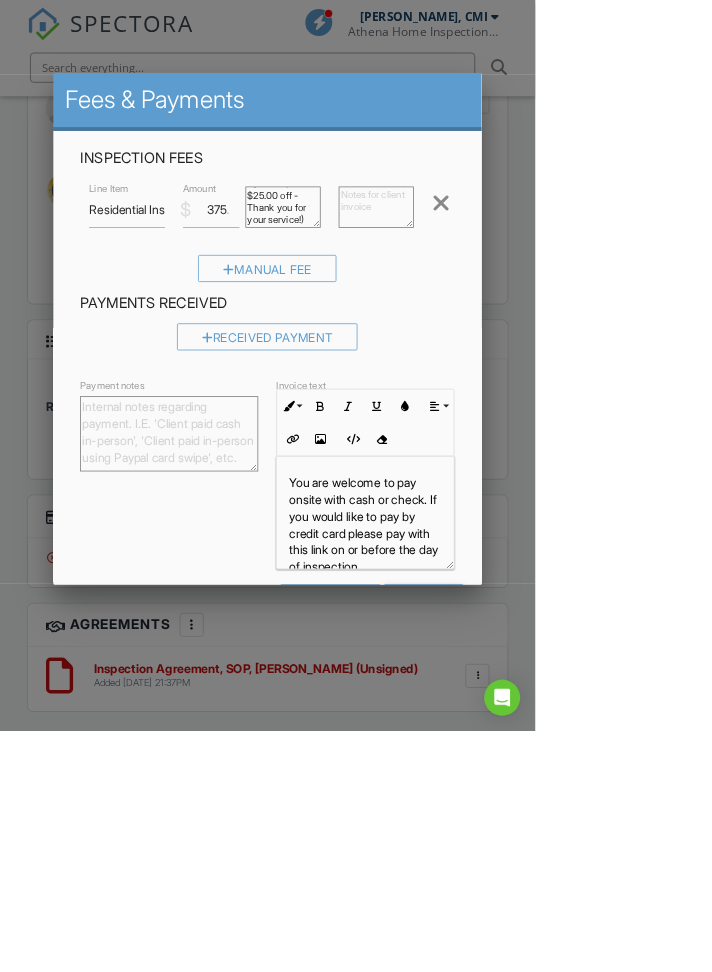 click on "$325.00 (Base)
+$50.00 (miles from home 40 - 200)
+$25.00 (sqft 1000 - 1399)
-$25.00 (25off - $25.00 off - Thank you for your service!)" at bounding box center [377, 275] 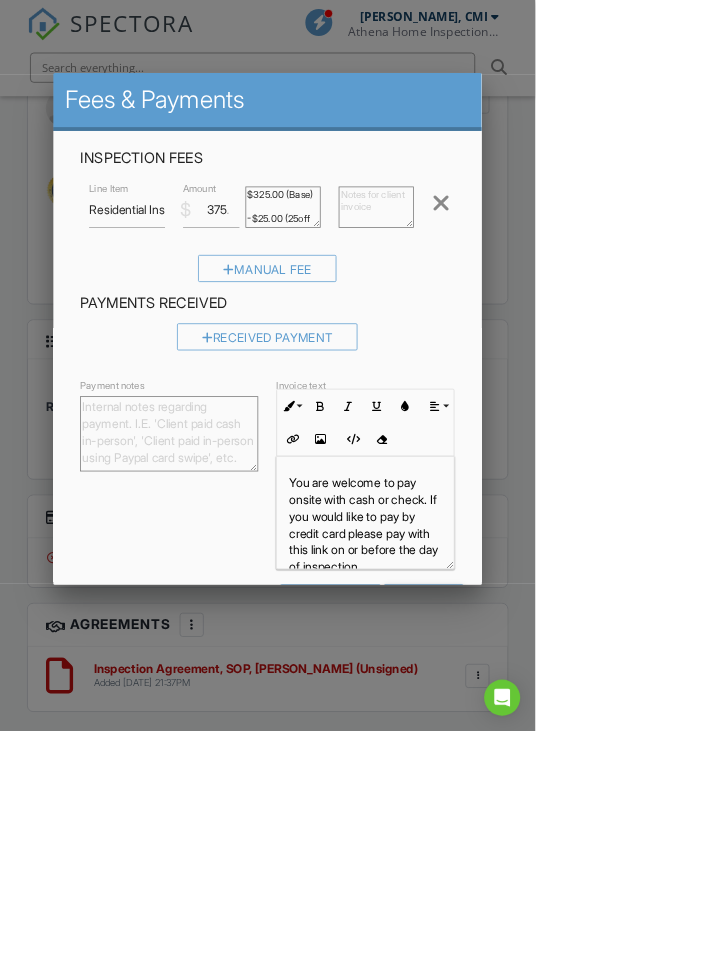 scroll, scrollTop: 27, scrollLeft: 0, axis: vertical 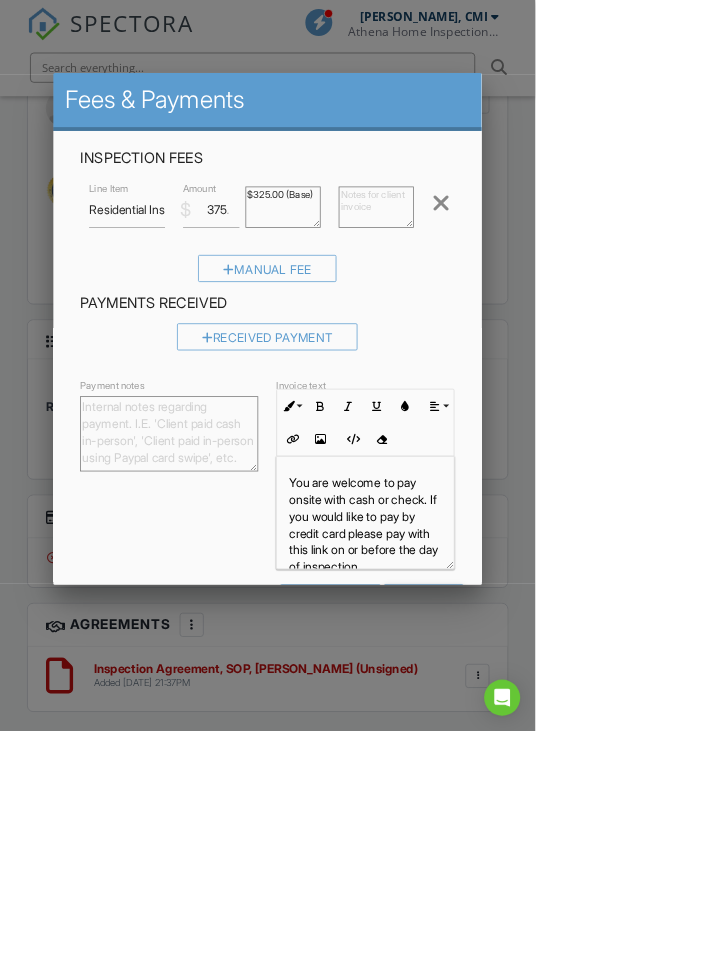 type on "$325.00" 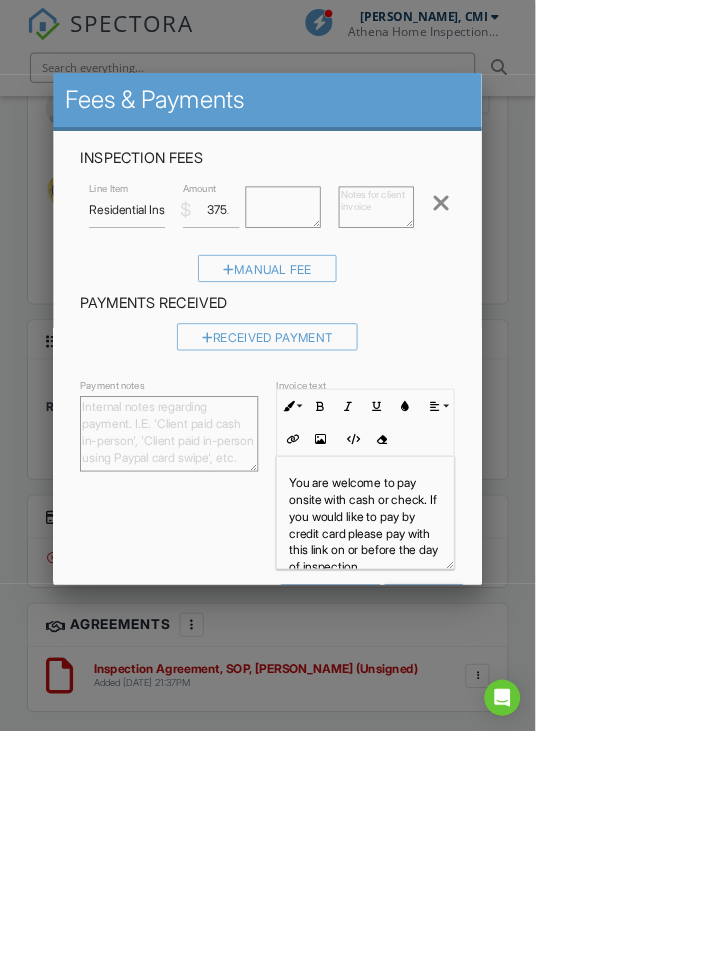 scroll, scrollTop: 0, scrollLeft: 0, axis: both 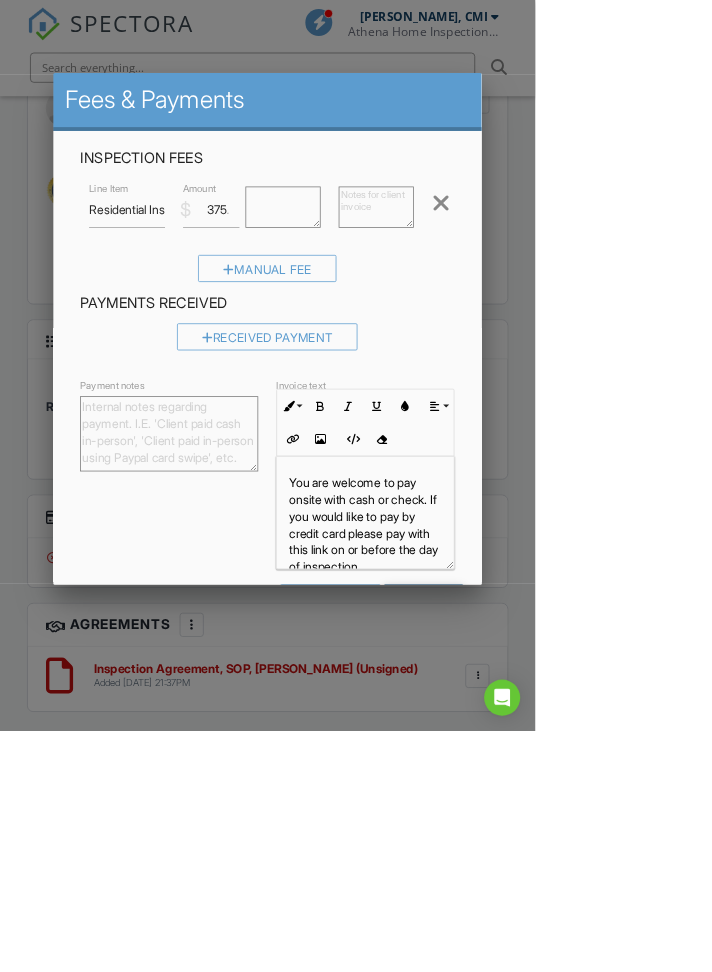 type 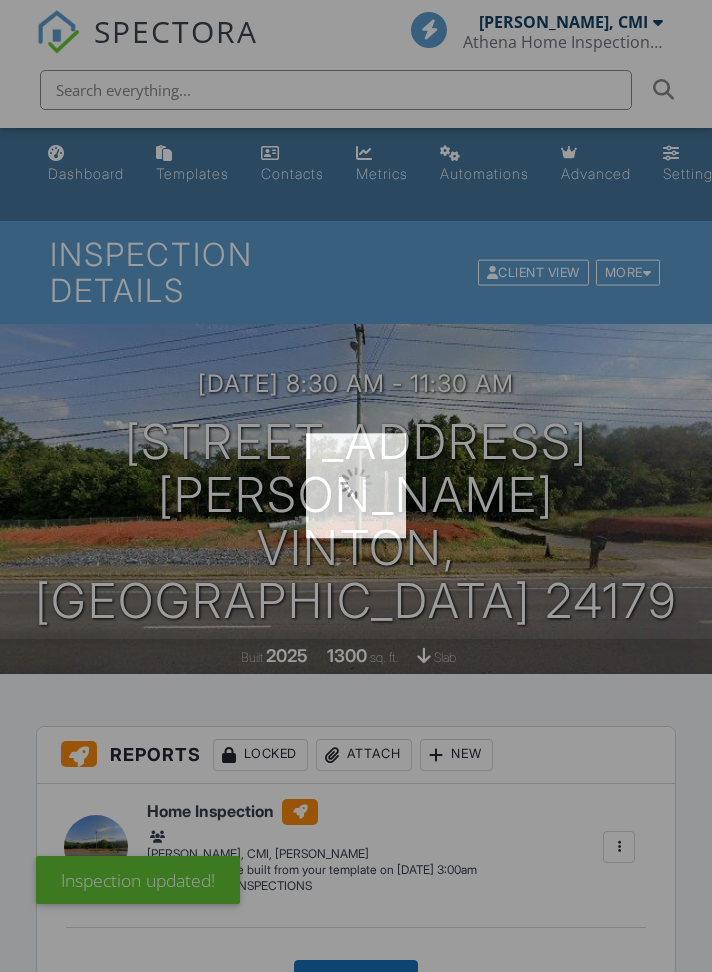 scroll, scrollTop: 0, scrollLeft: 0, axis: both 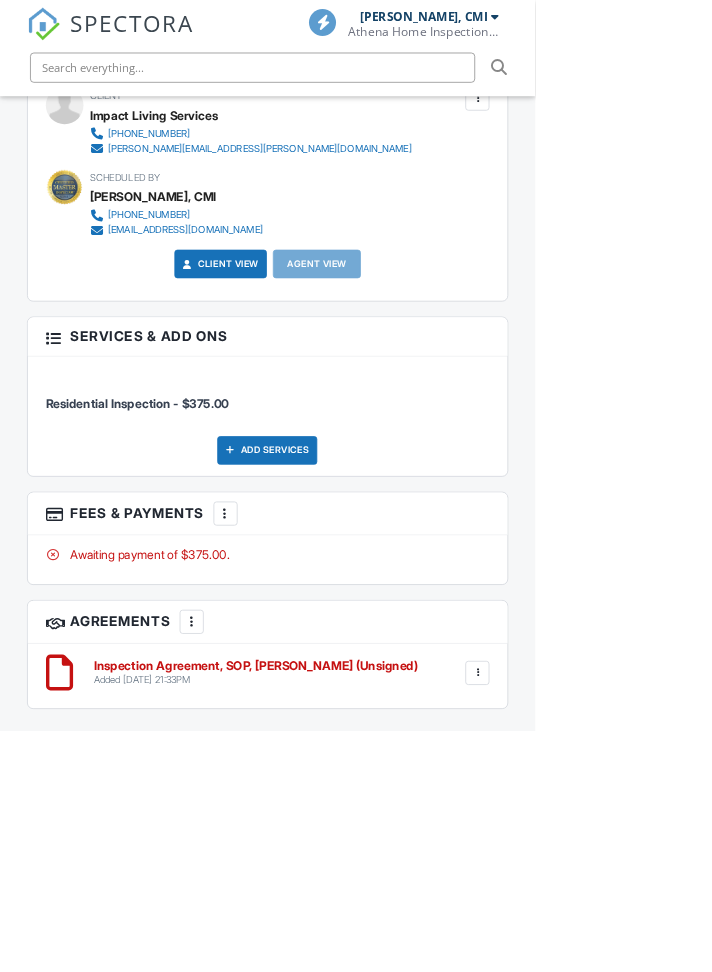 click at bounding box center [300, 683] 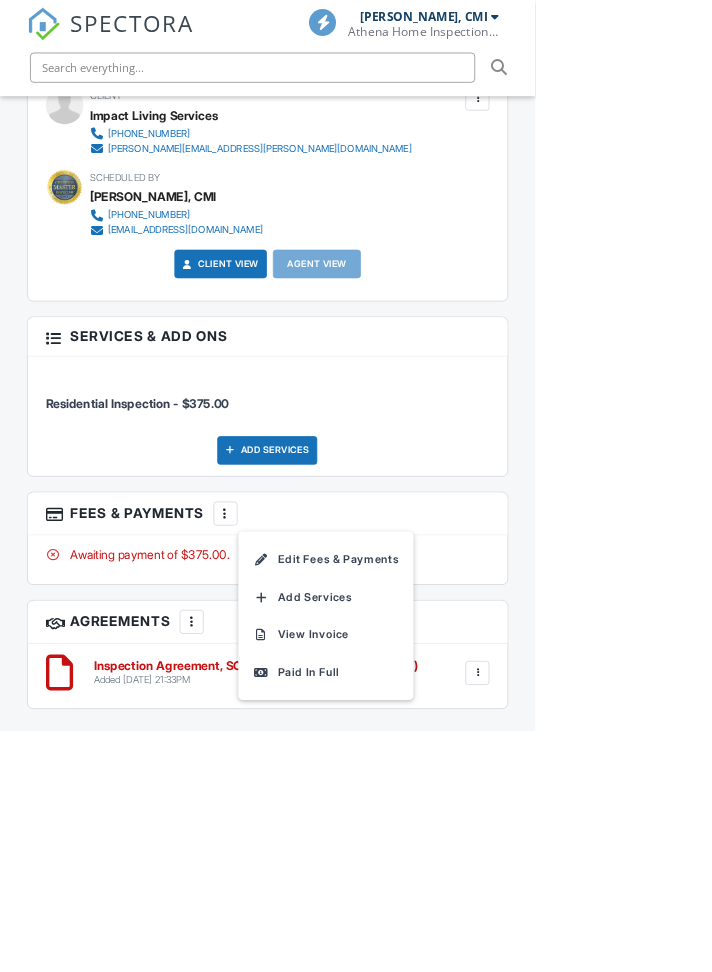 scroll, scrollTop: 0, scrollLeft: 0, axis: both 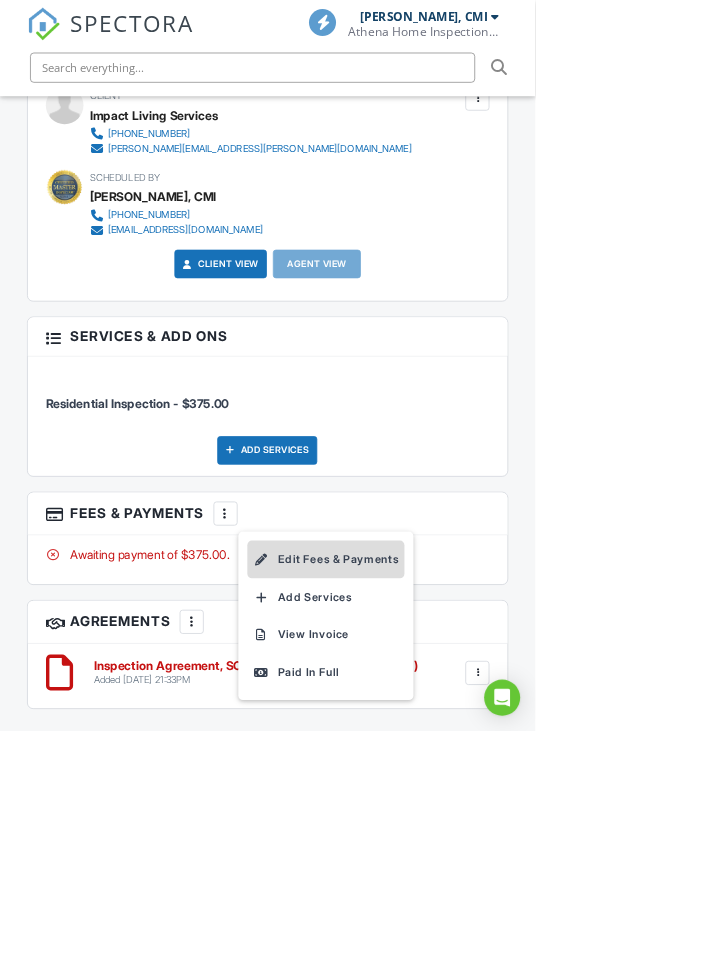 click at bounding box center [347, 744] 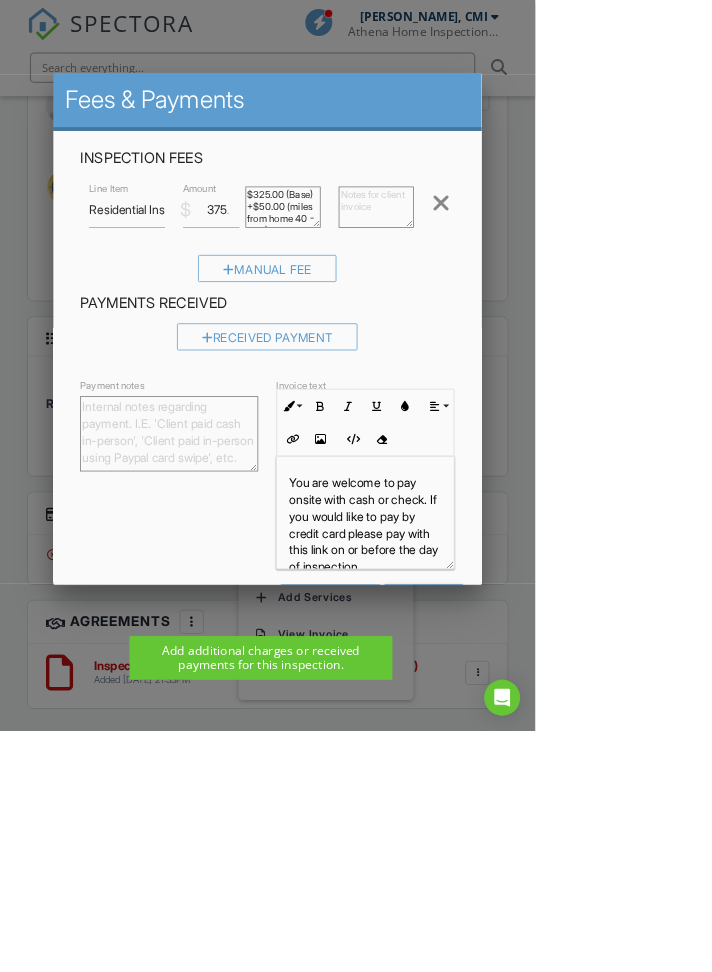 click on "$325.00 (Base)
+$50.00 (miles from home 40 - 200)
+$25.00 (sqft 1000 - 1399)
-$25.00 (25off - $25.00 off - Thank you for your service!)" at bounding box center [377, 275] 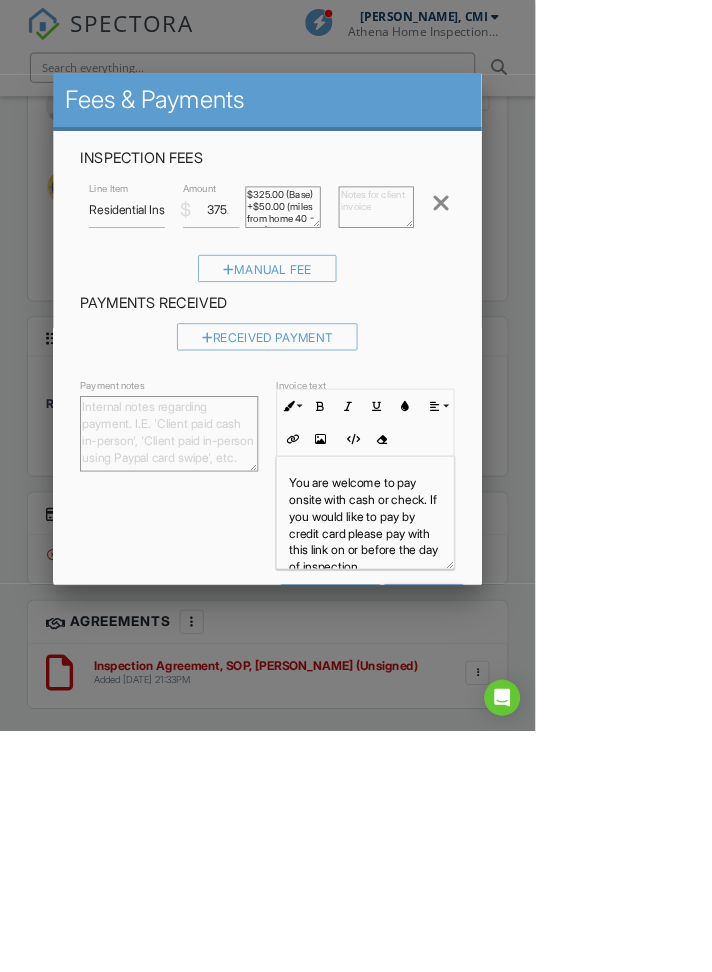 scroll, scrollTop: 2618, scrollLeft: 0, axis: vertical 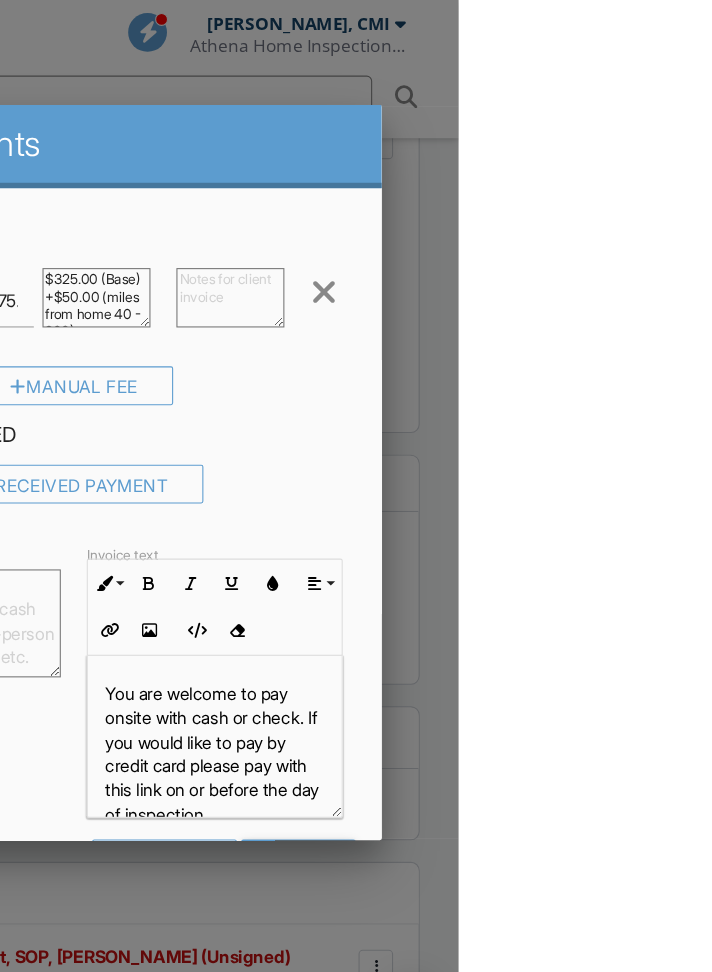 click on "$325.00 (Base)
+$50.00 (miles from home 40 - 200)
+$25.00 (sqft 1000 - 1399)
-$25.00 (25off - $25.00 off - Thank you for your service!)" at bounding box center (377, 275) 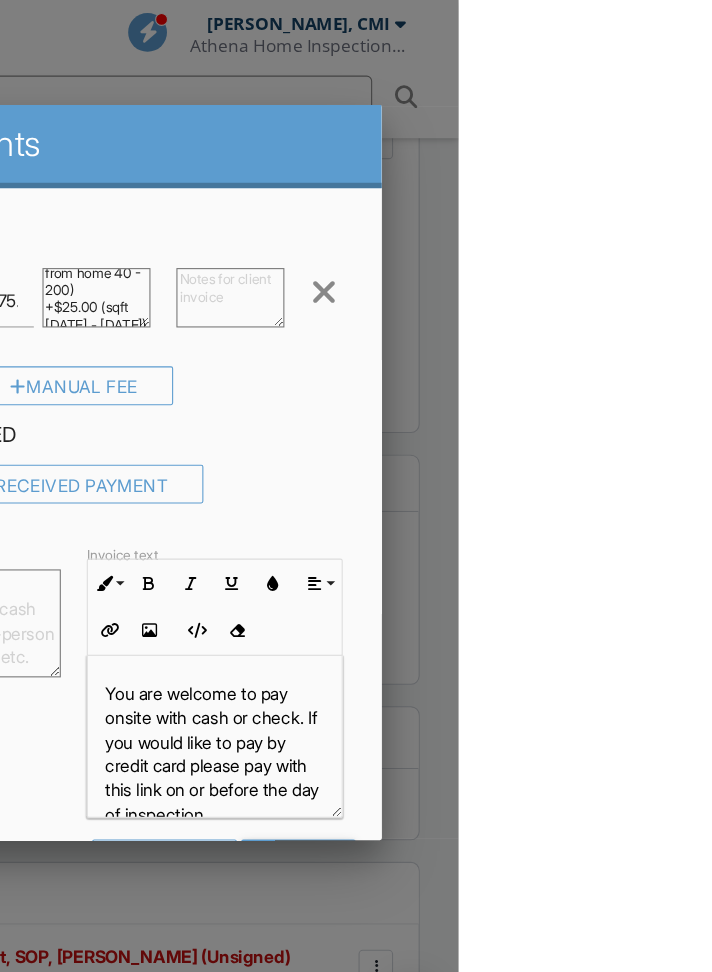 scroll, scrollTop: 2, scrollLeft: 0, axis: vertical 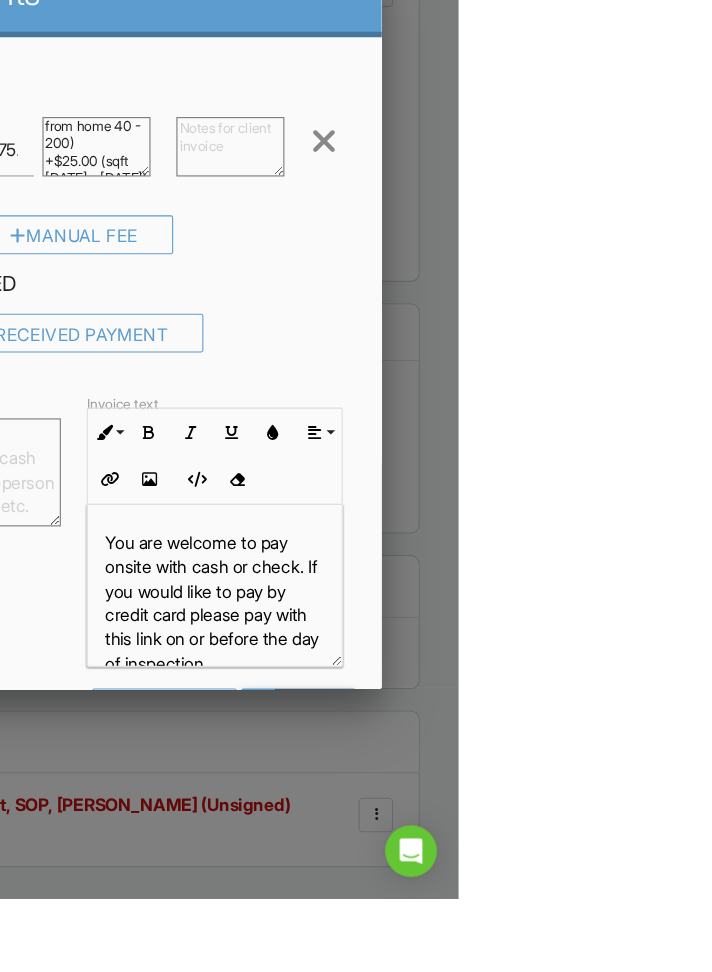 click on "$325.00 (Base)
+$50.00 (miles from home 40 - 200)
+$25.00 (sqft [DATE] - [DATE])
-$25.00 (25off - $25.00 off - Thank you for your service!)" at bounding box center (377, 275) 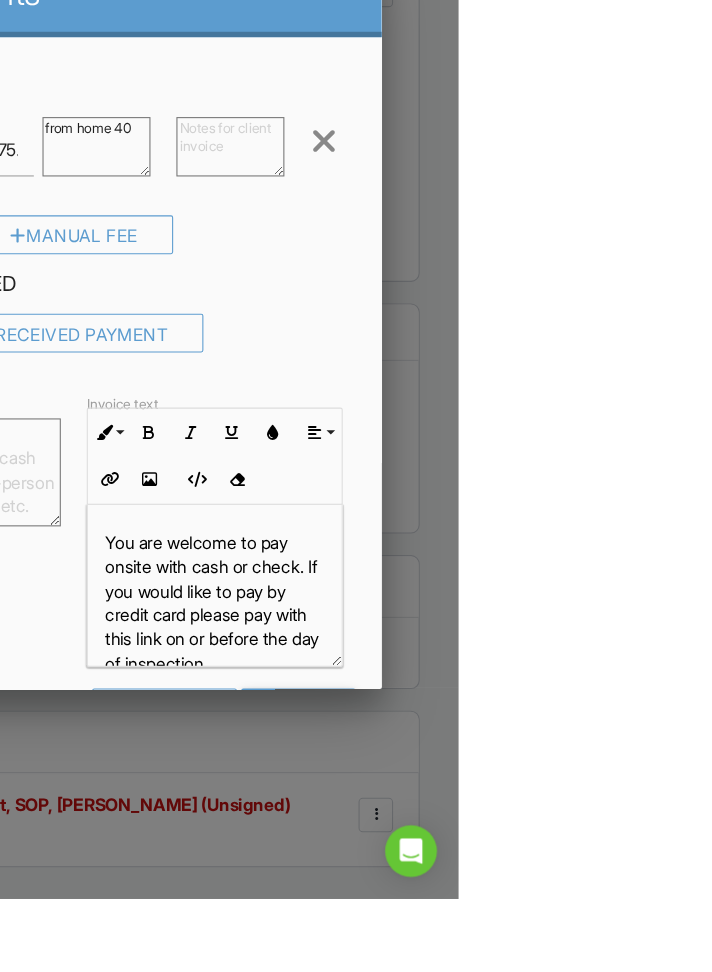 scroll, scrollTop: 0, scrollLeft: 0, axis: both 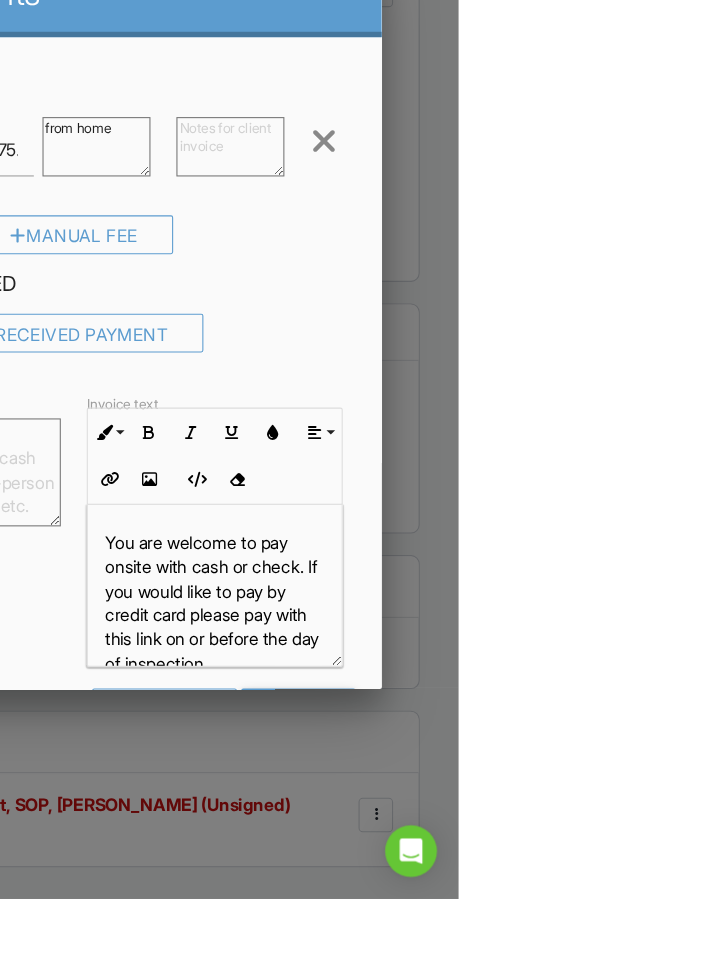 type on "from" 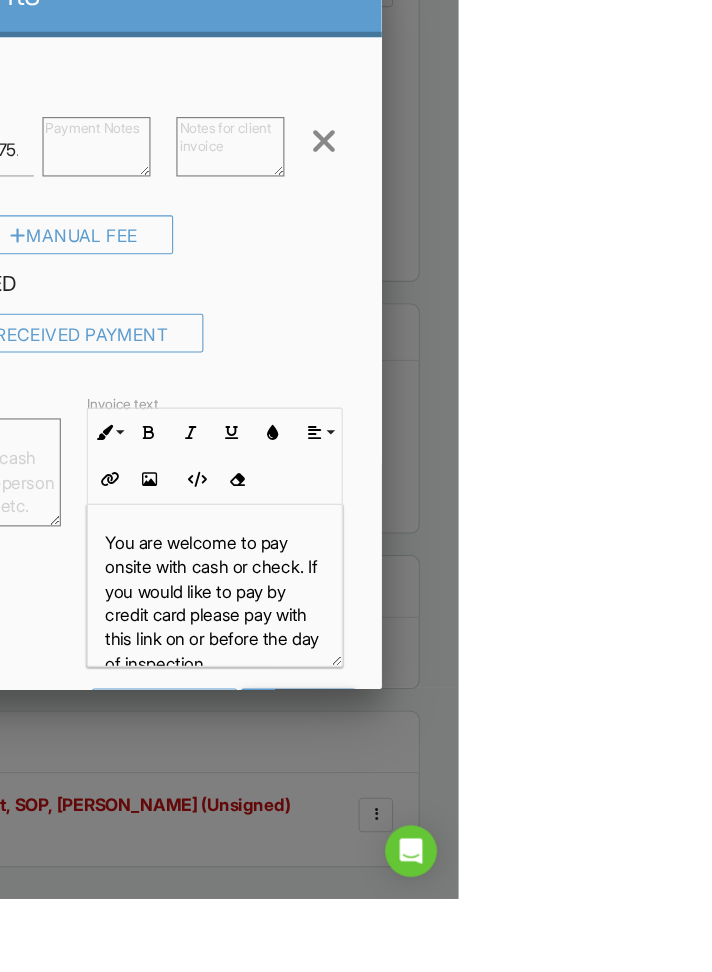 type 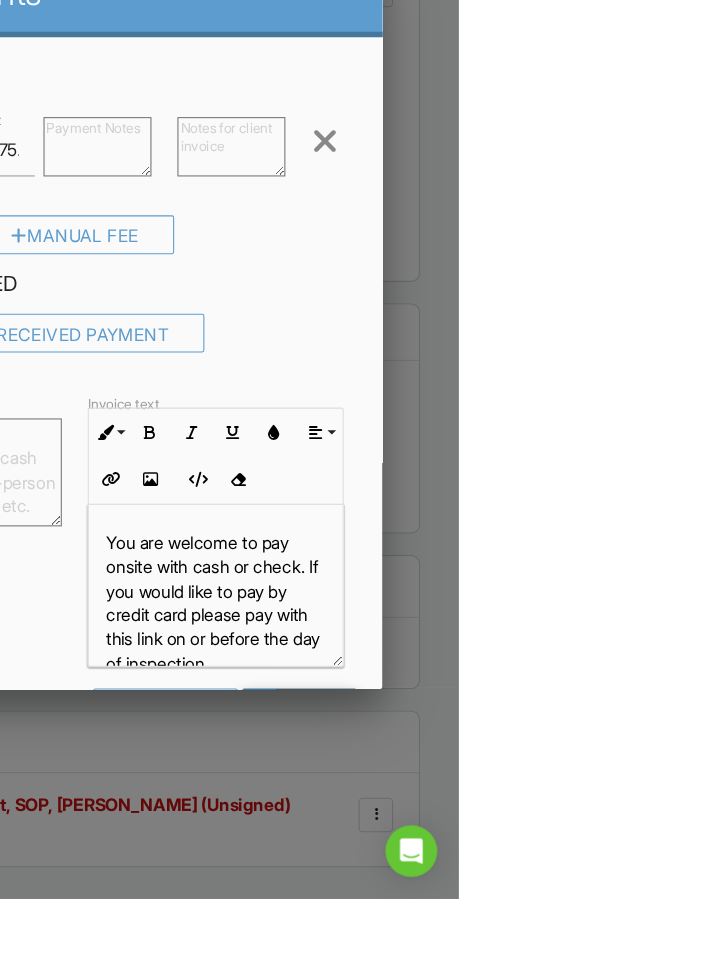 click on "Save" at bounding box center (564, 795) 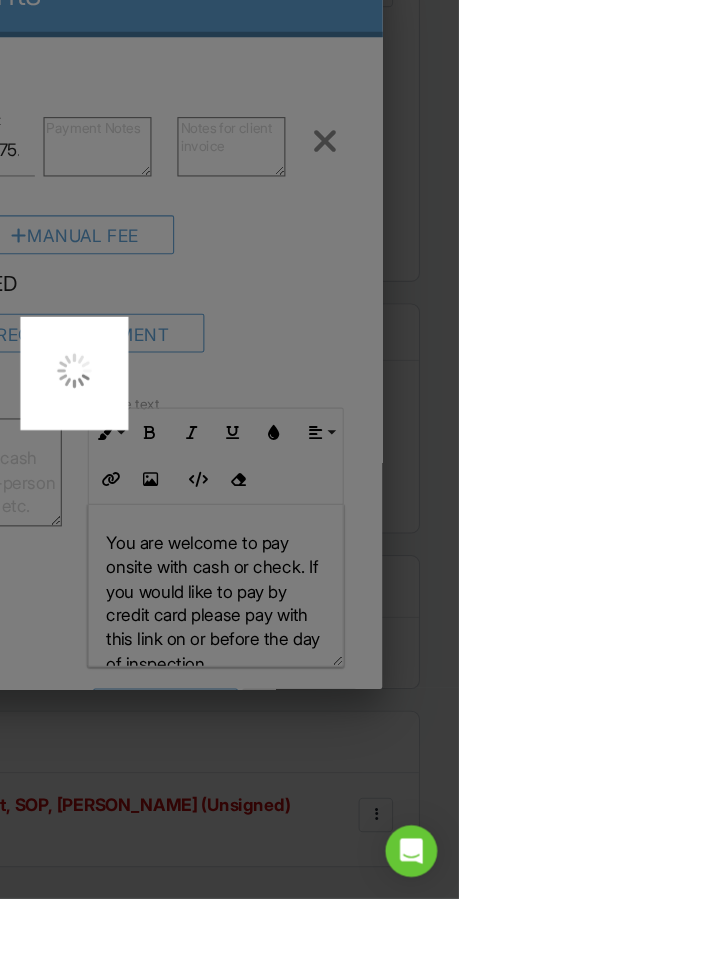 scroll, scrollTop: 2618, scrollLeft: 0, axis: vertical 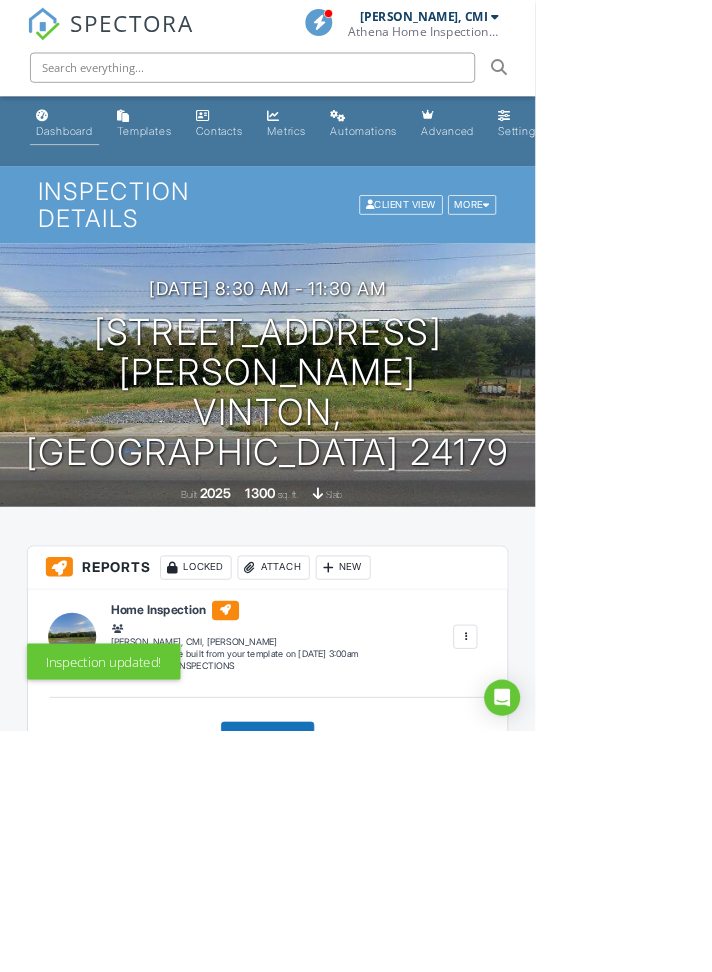 click on "Dashboard" at bounding box center [86, 173] 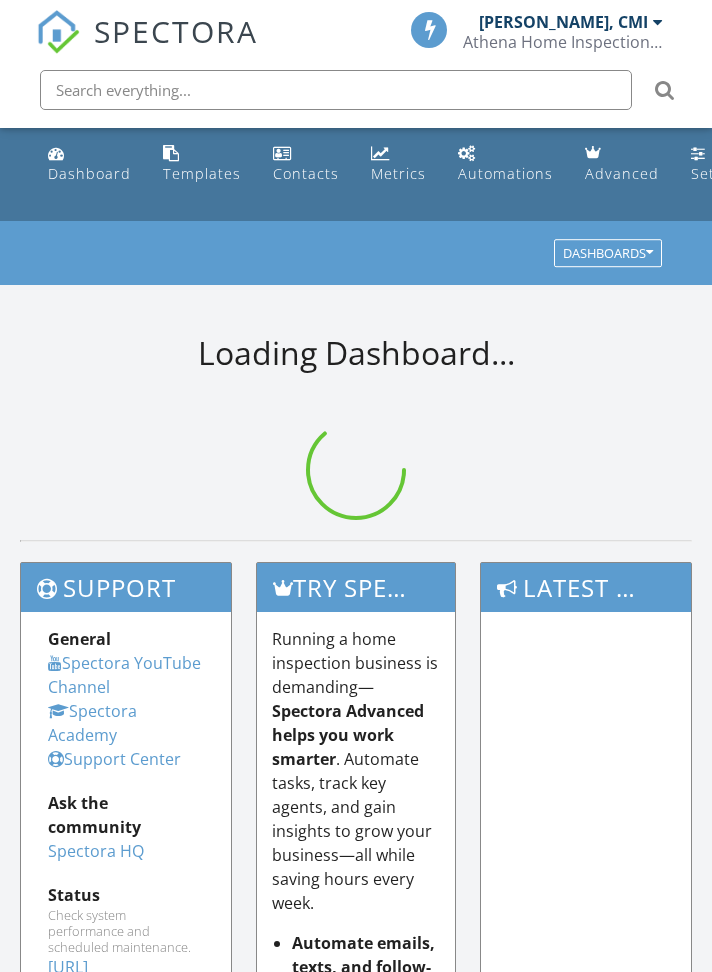 scroll, scrollTop: 0, scrollLeft: 0, axis: both 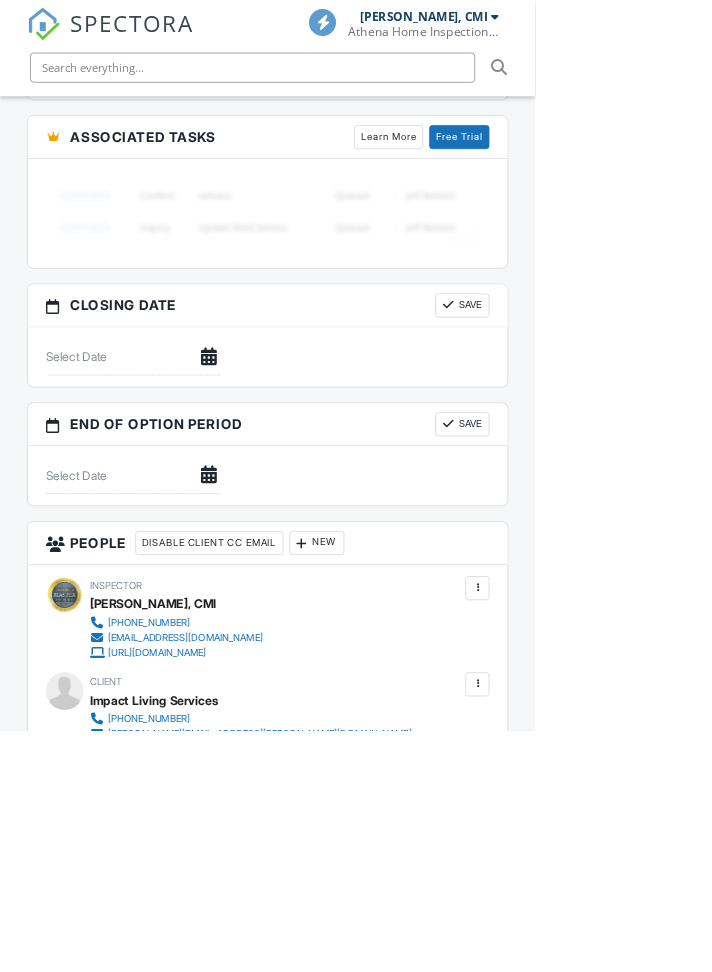click at bounding box center [300, 1461] 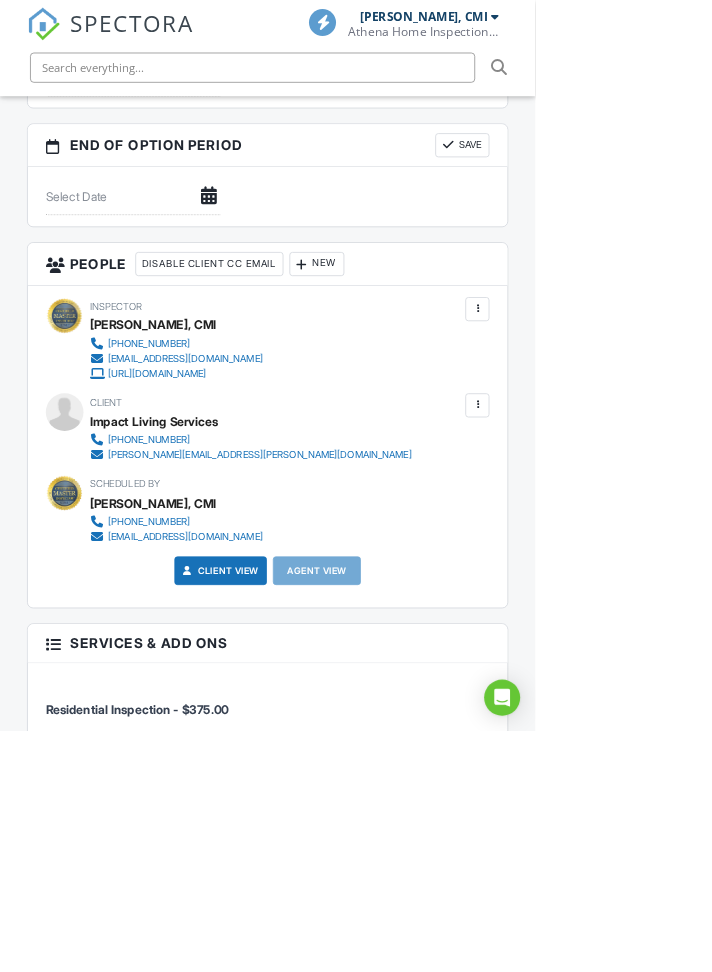 click on "Edit Fees & Payments" at bounding box center (433, 1151) 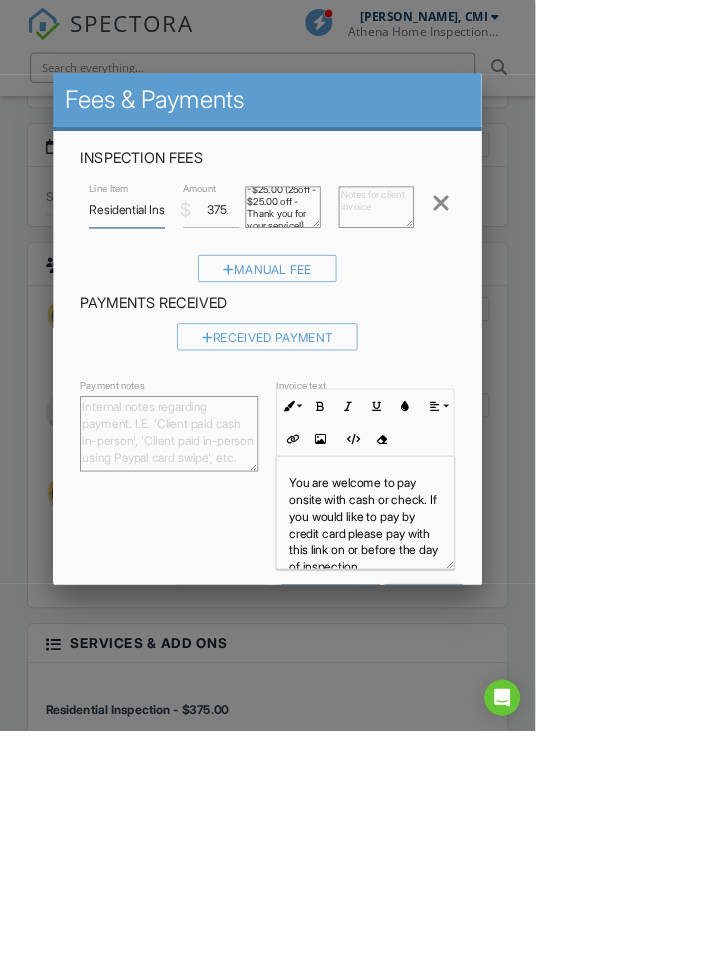 scroll, scrollTop: 104, scrollLeft: 0, axis: vertical 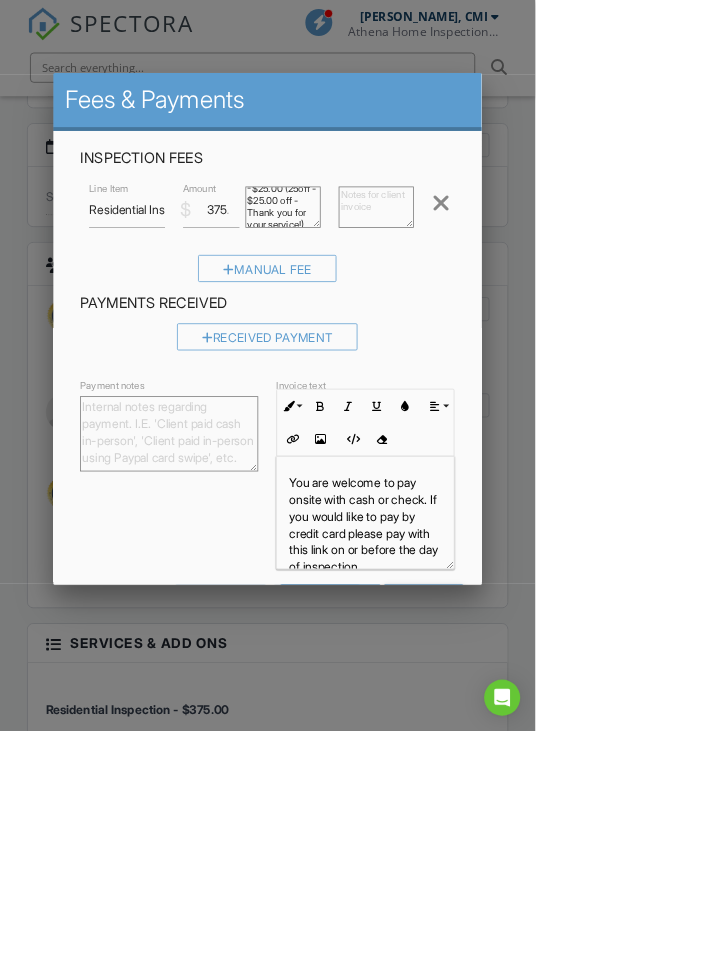 click on "$325.00 (Base)
+$50.00 (miles from home 40 - 200)
+$25.00 (sqft 1000 - 1399)
-$25.00 (25off - $25.00 off - Thank you for your service!)" at bounding box center (377, 275) 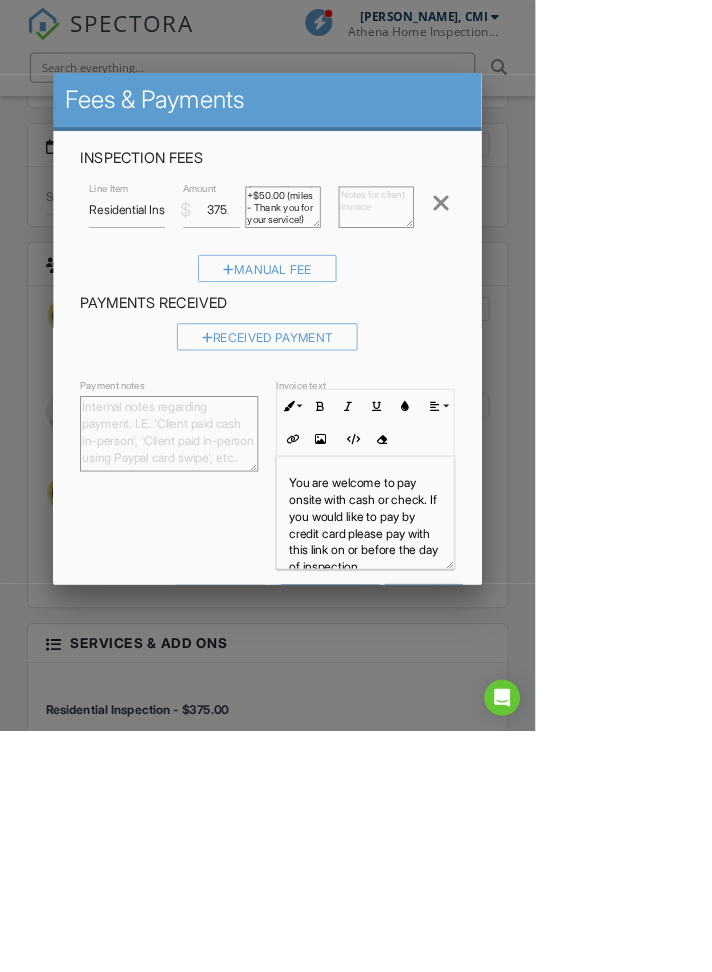 scroll, scrollTop: 46, scrollLeft: 0, axis: vertical 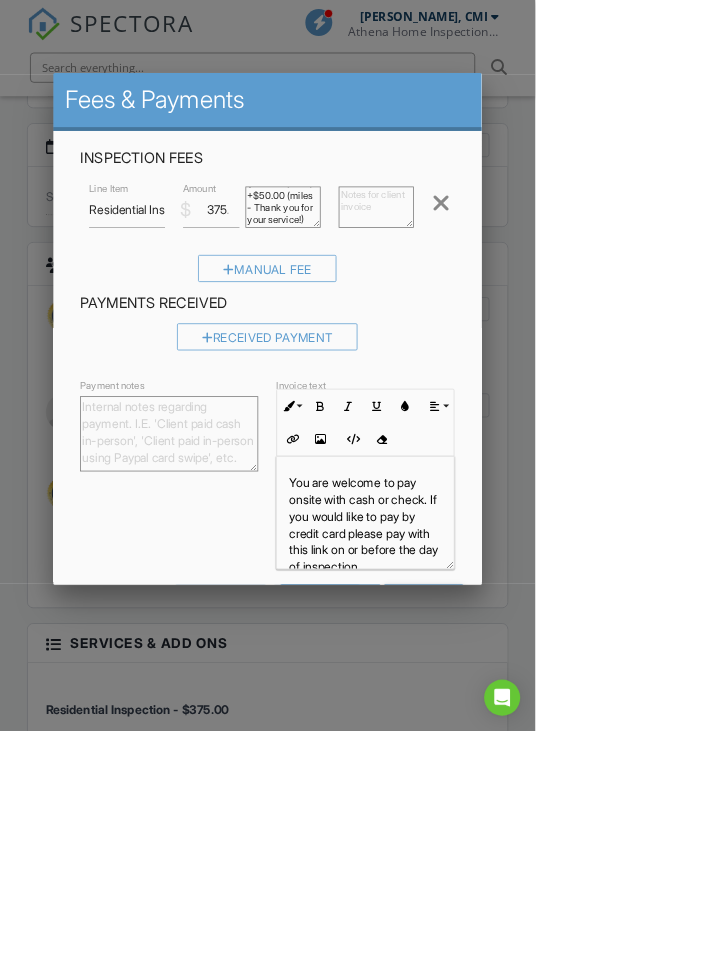 click on "$325.00 (Base)
+$50.00 (miles from home 40 - 200)
+$25.00 (sqft 1000 - 1399)
-$25.00 (25off - $25.00 off - Thank you for your service!)" at bounding box center (377, 275) 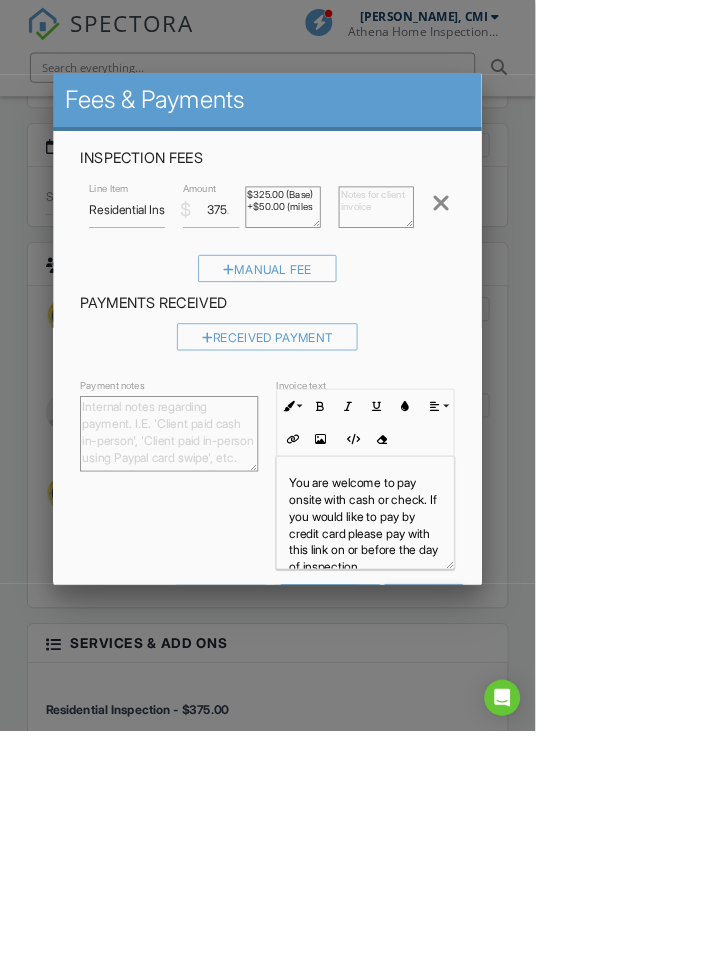 scroll, scrollTop: 8, scrollLeft: 0, axis: vertical 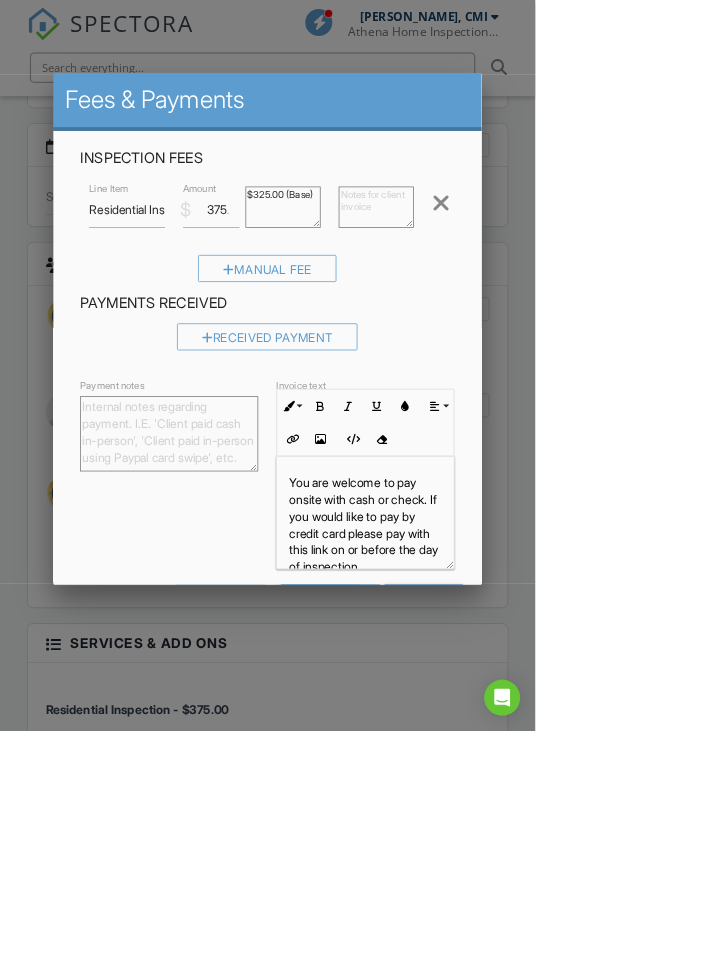 type on "$325.00" 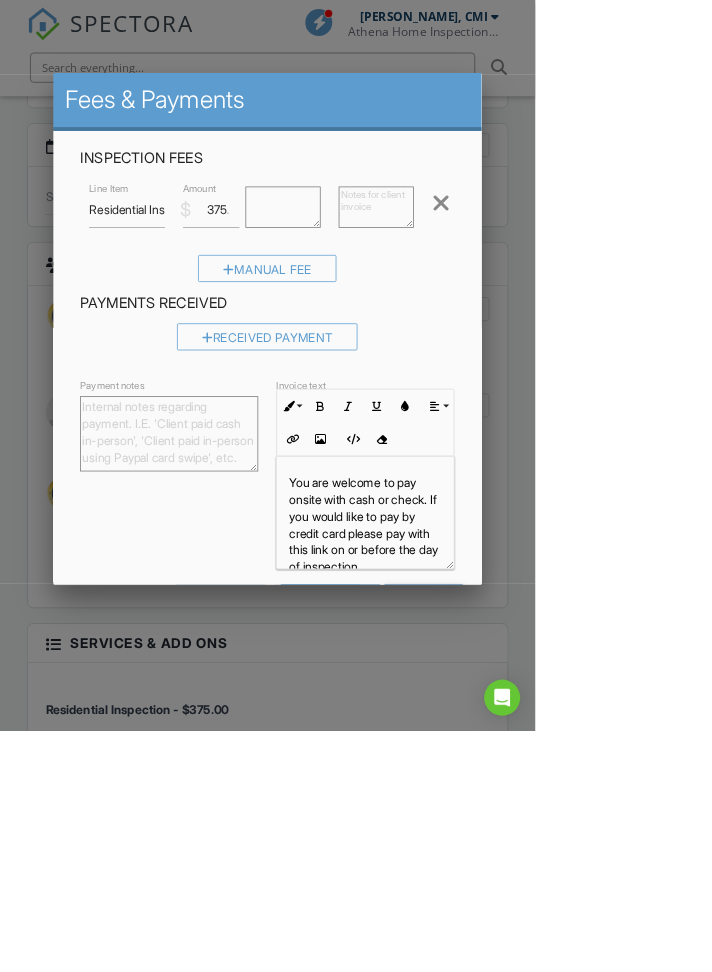 scroll, scrollTop: 0, scrollLeft: 0, axis: both 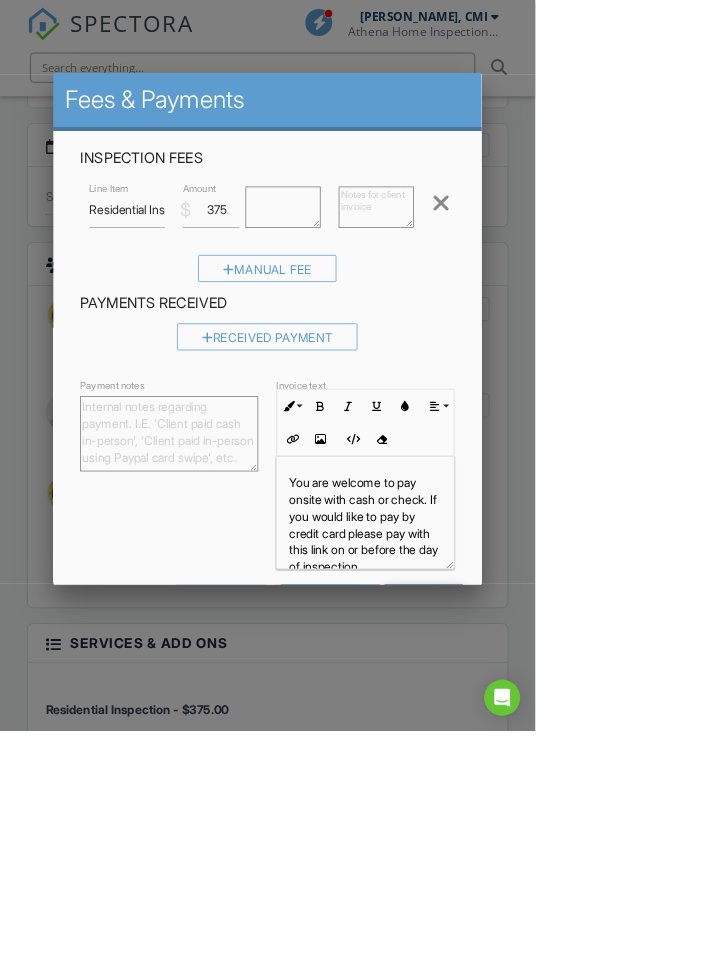 click on "Save" at bounding box center [564, 795] 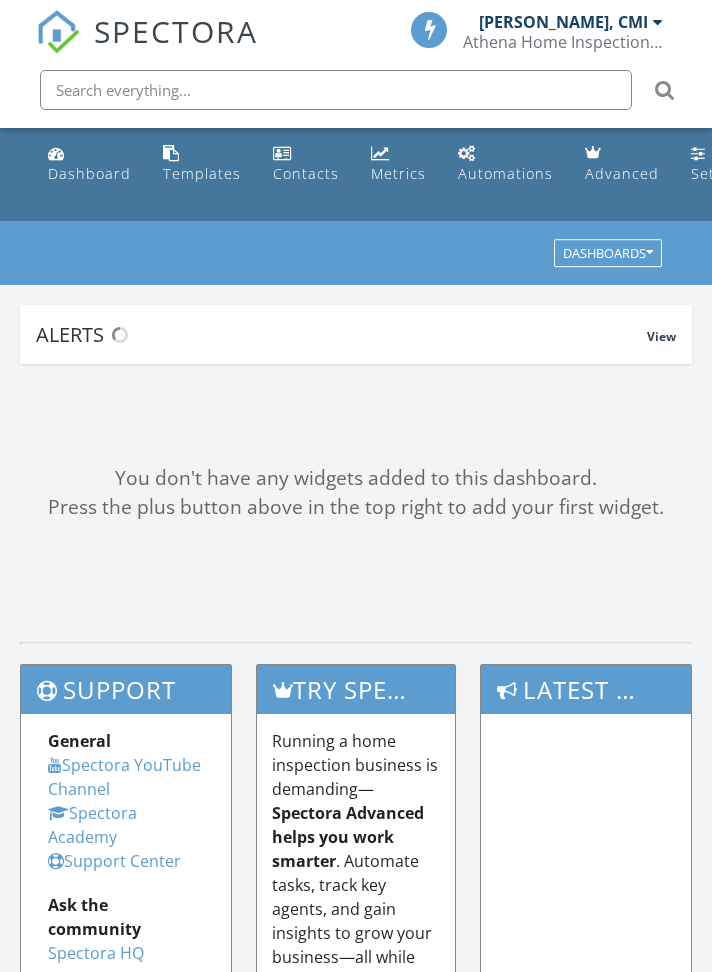 scroll, scrollTop: 0, scrollLeft: 0, axis: both 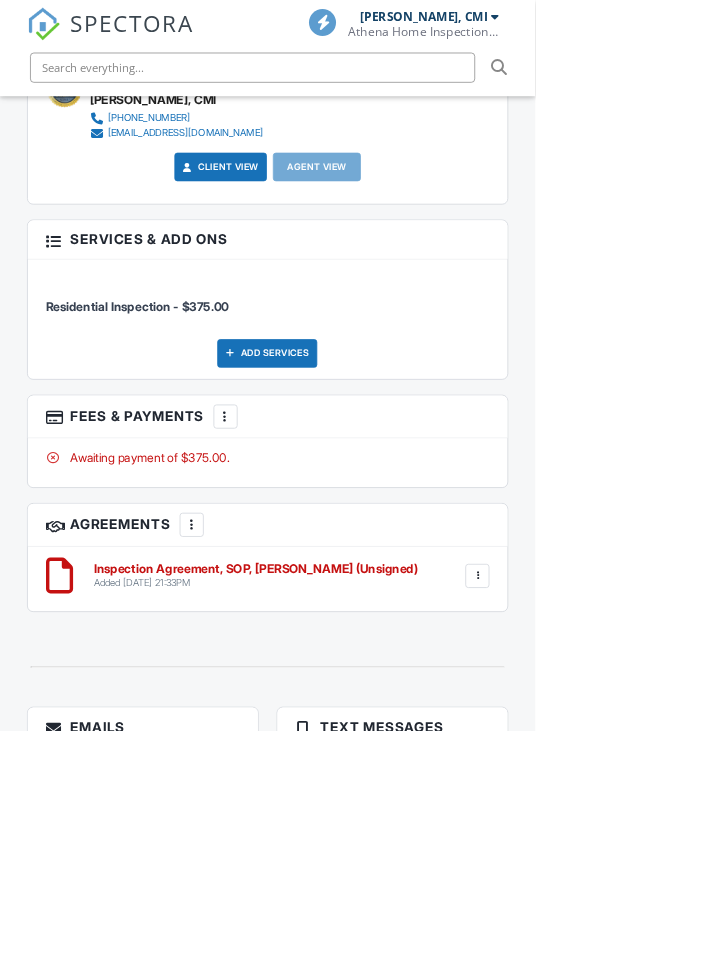 click at bounding box center (300, 554) 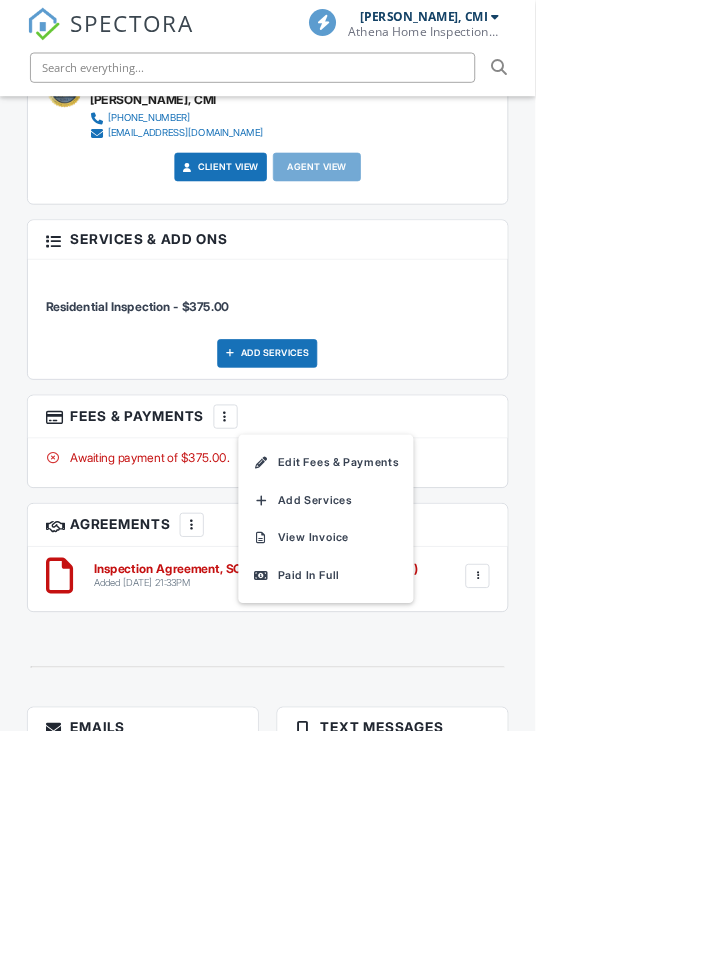 scroll, scrollTop: 0, scrollLeft: 0, axis: both 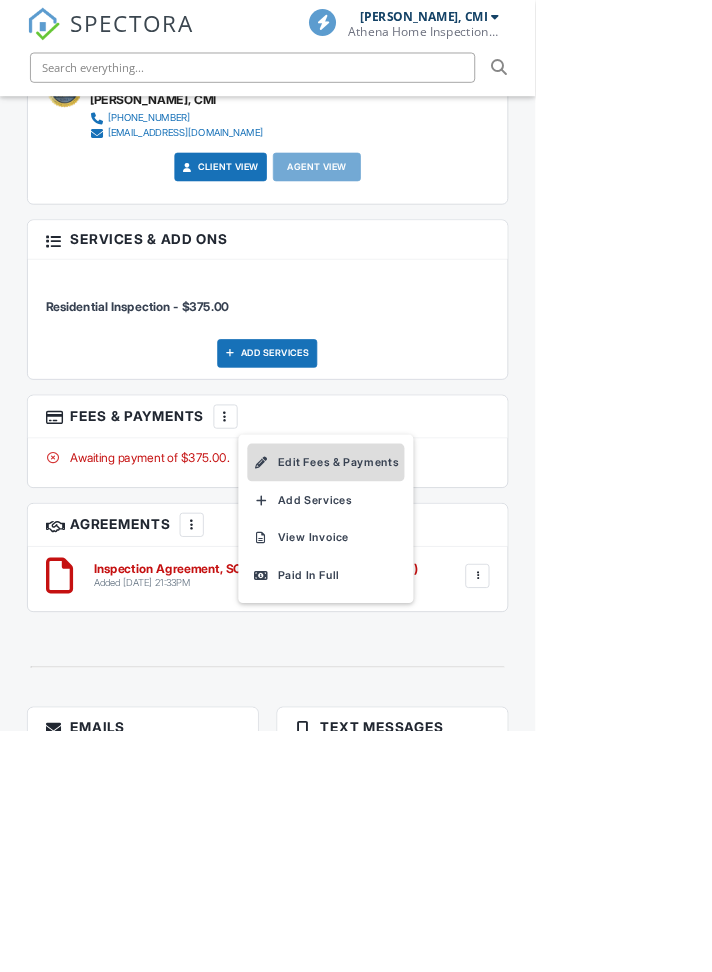 click on "Edit Fees & Payments" at bounding box center (433, 615) 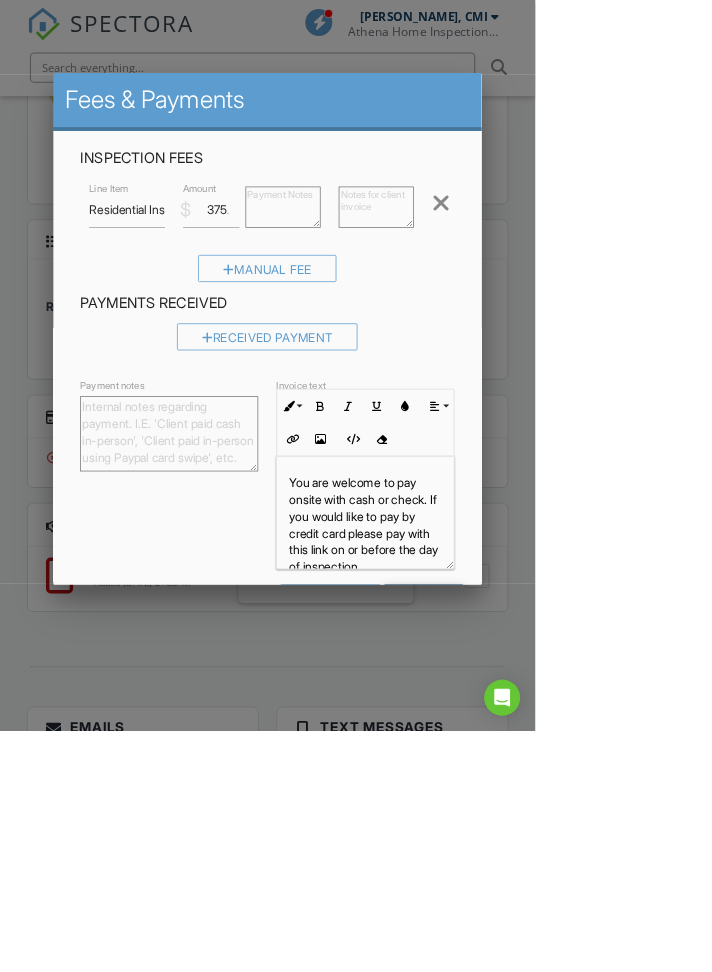 click on "Save" at bounding box center (564, 795) 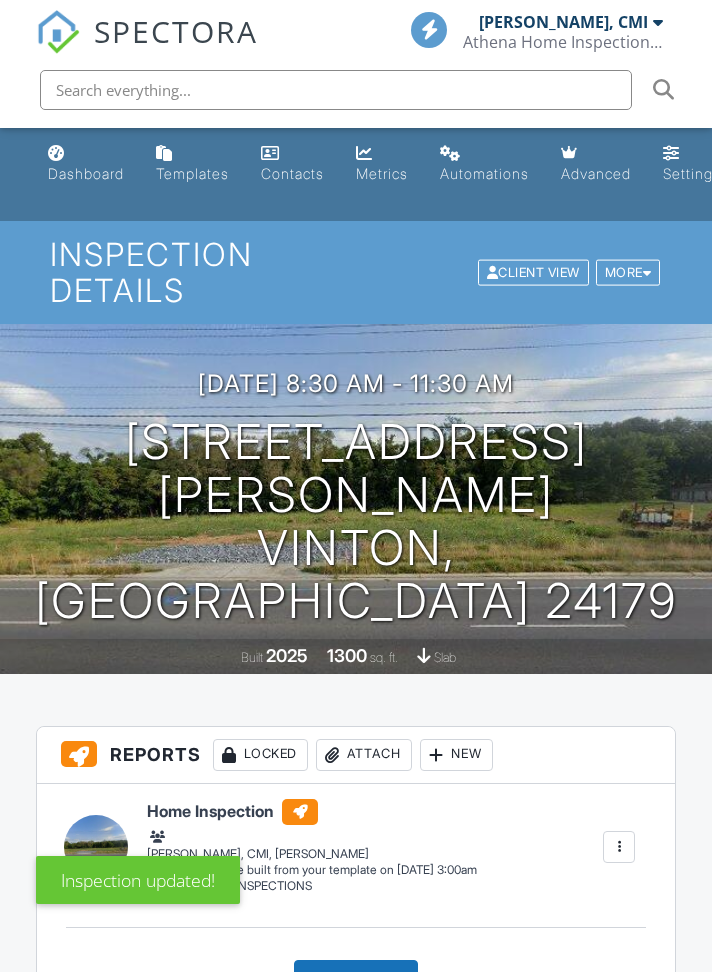 scroll, scrollTop: 0, scrollLeft: 0, axis: both 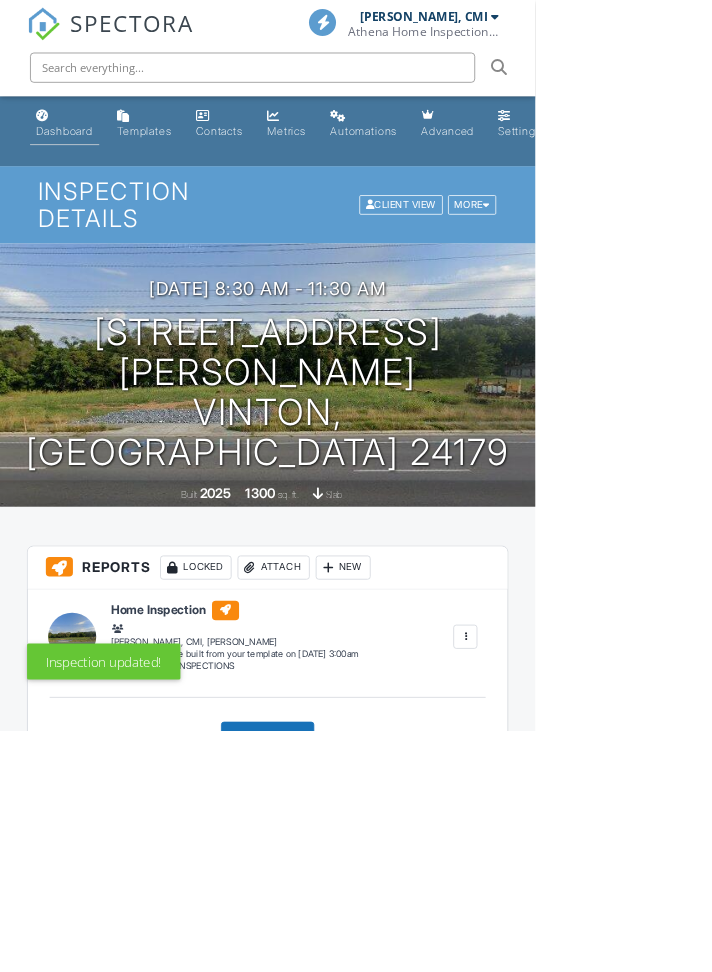 click on "Dashboard" at bounding box center (86, 173) 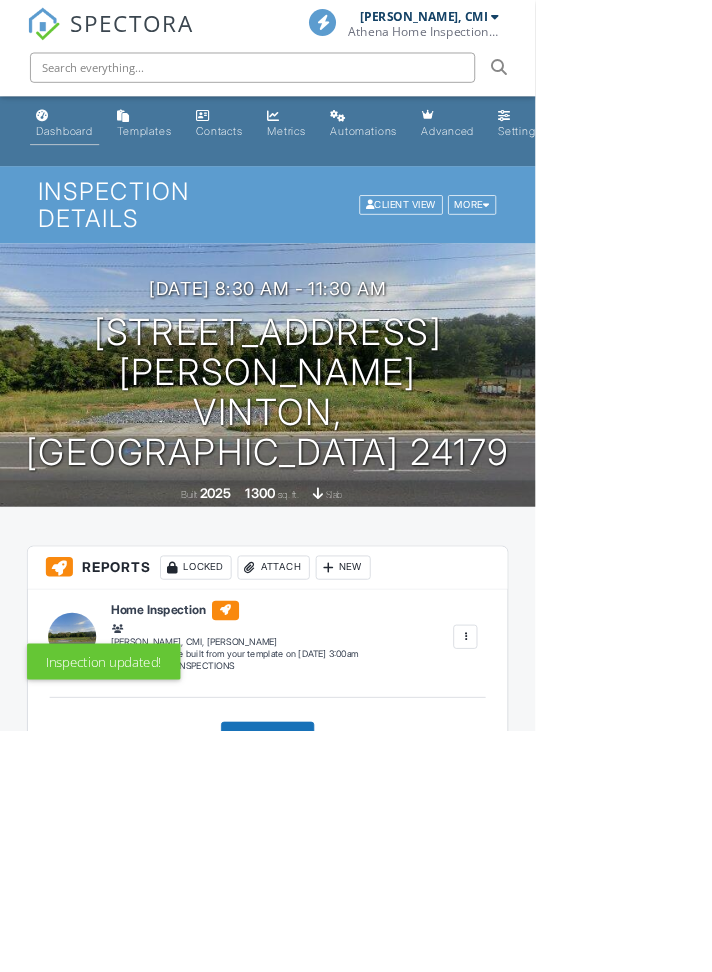 scroll, scrollTop: 0, scrollLeft: 0, axis: both 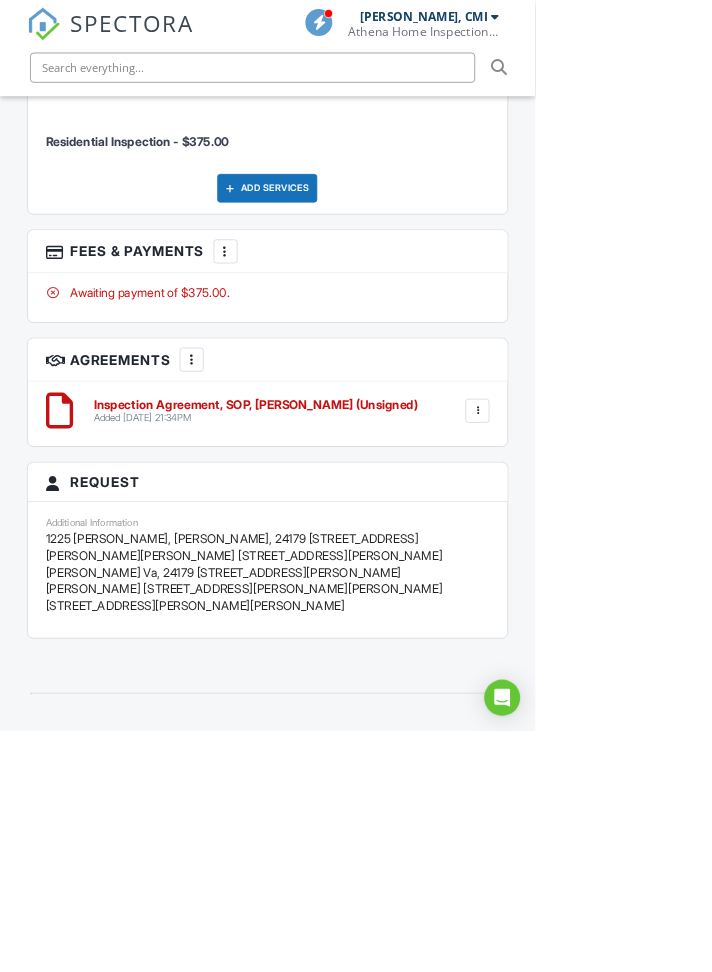 click at bounding box center [300, 335] 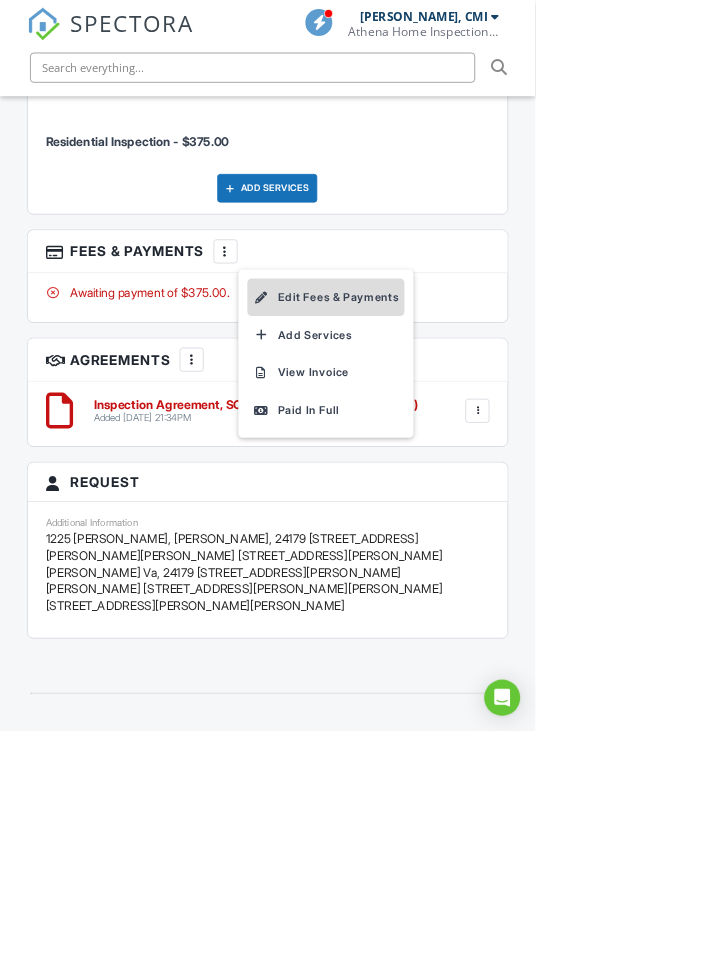 click on "Edit Fees & Payments" at bounding box center (433, 396) 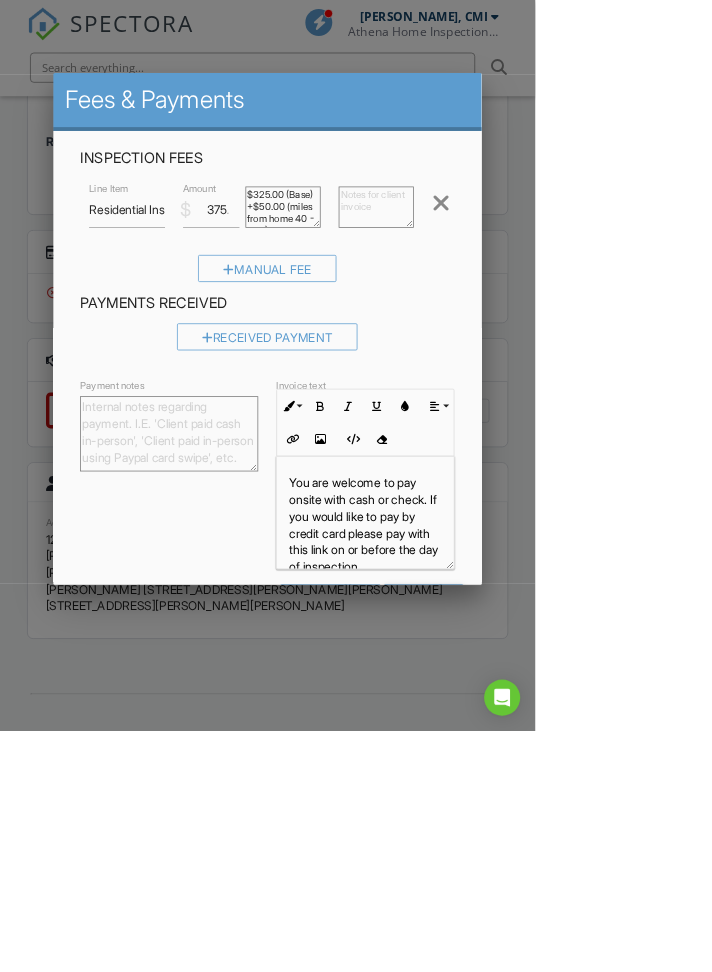 click on "$325.00 (Base)
+$50.00 (miles from home 40 - 200)
+$25.00 (sqft 1000 - 1399)
-$25.00 (25off - $25.00 off - Thank you for your service!)" at bounding box center [377, 275] 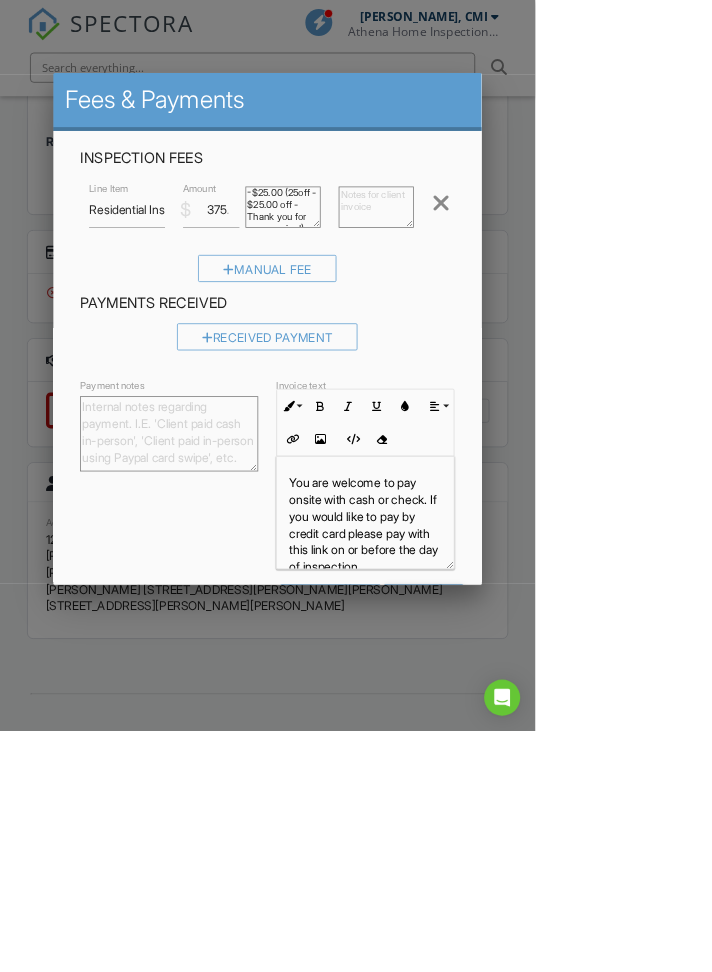 scroll, scrollTop: 104, scrollLeft: 0, axis: vertical 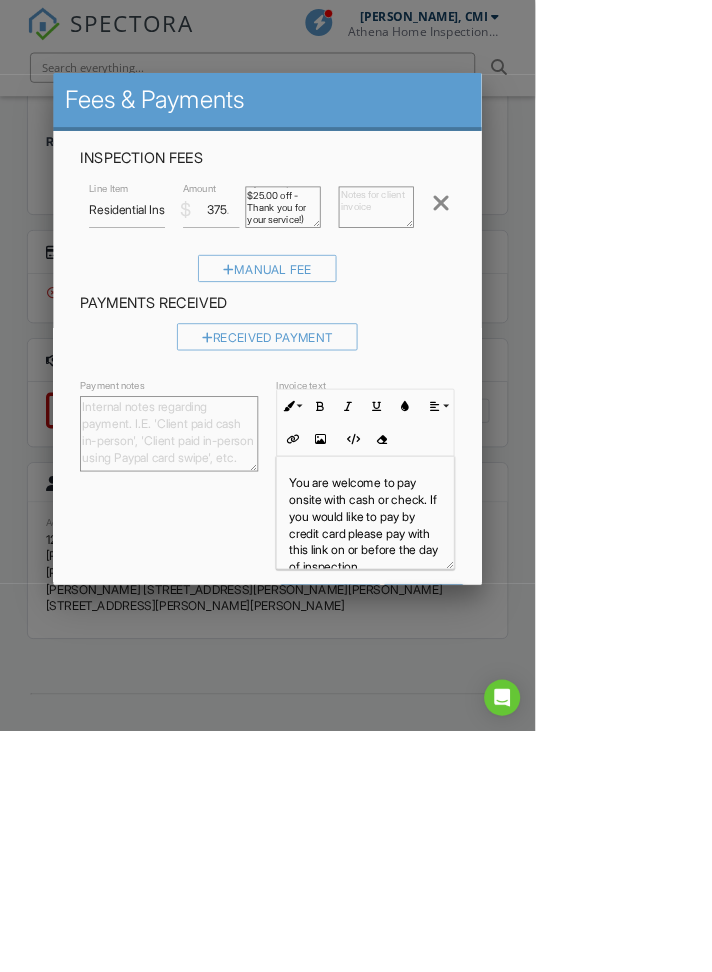 click on "$325.00 (Base)
+$50.00 (miles from home 40 - 200)
+$25.00 (sqft 1000 - 1399)
-$25.00 (25off - $25.00 off - Thank you for your service!)" at bounding box center (377, 275) 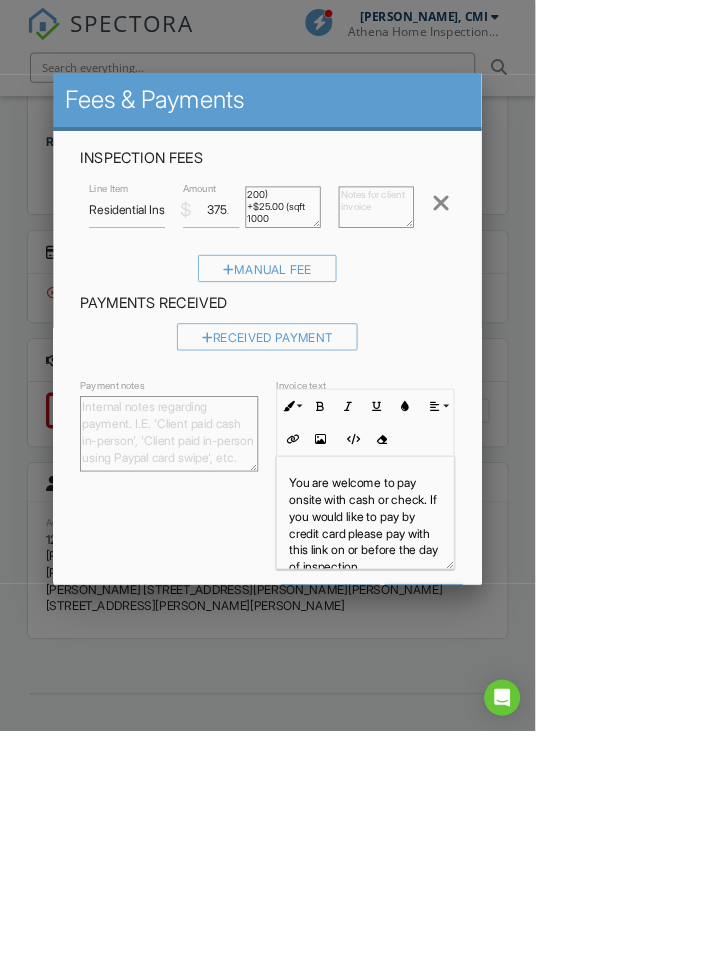 scroll, scrollTop: 8, scrollLeft: 0, axis: vertical 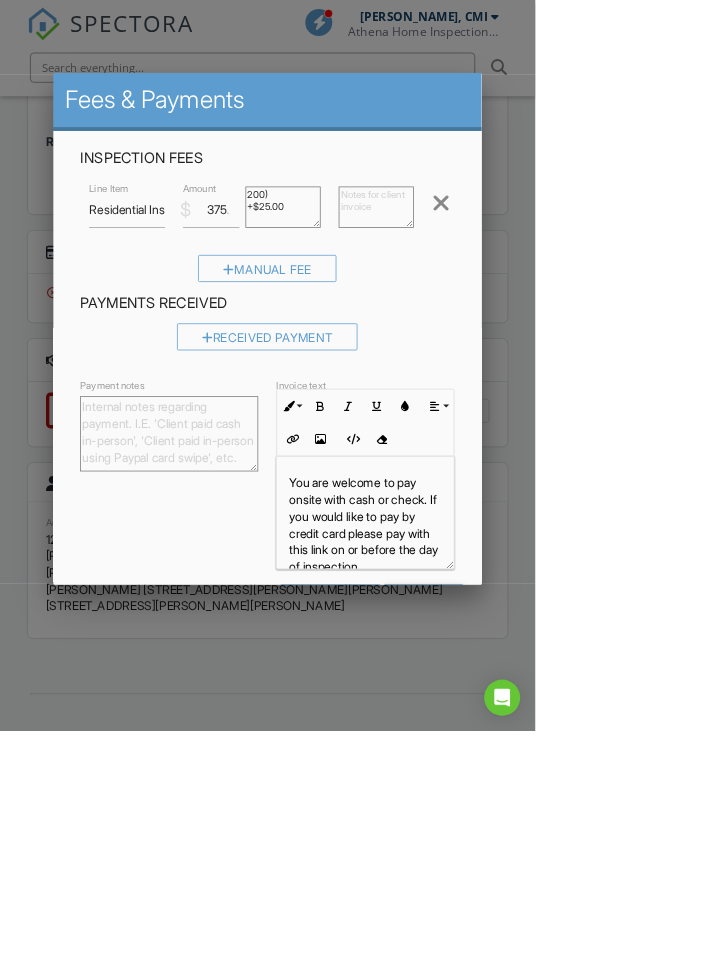 type on "200)" 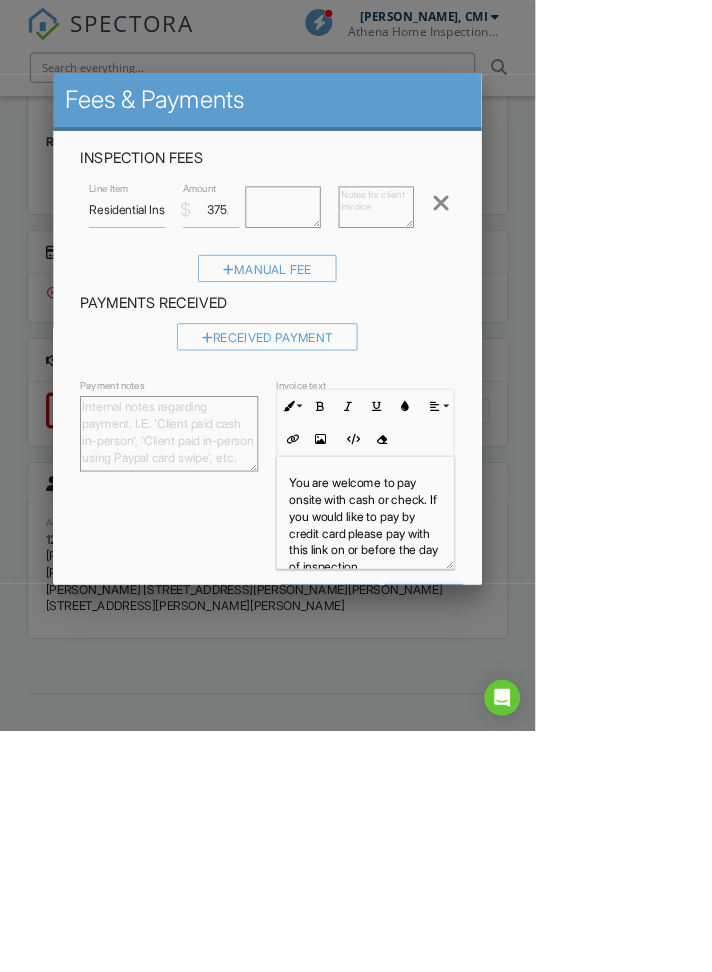 scroll, scrollTop: 0, scrollLeft: 0, axis: both 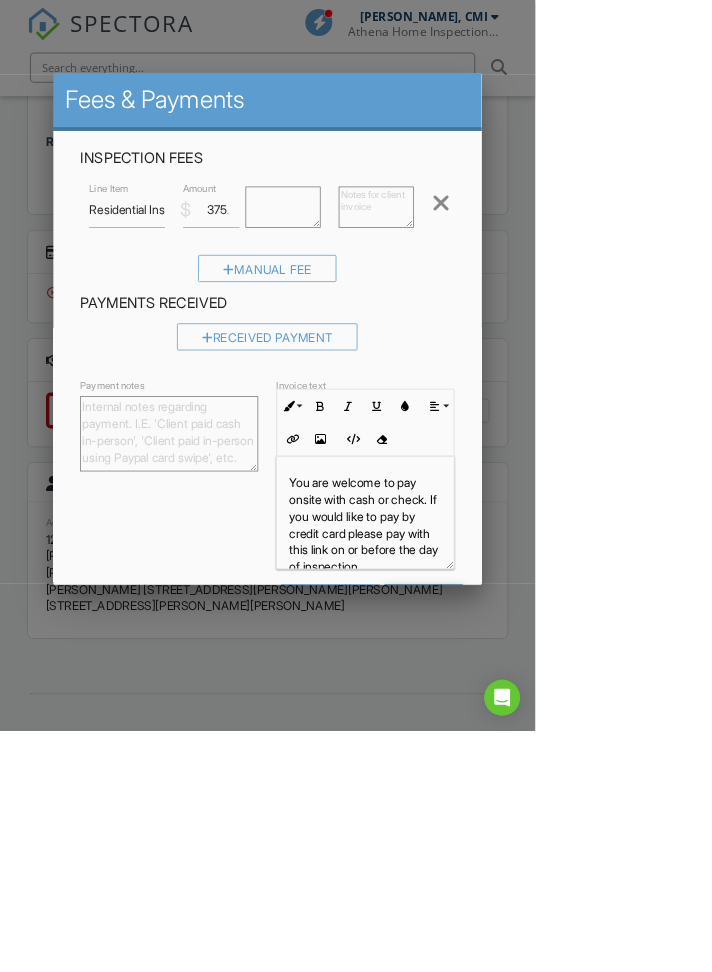 type 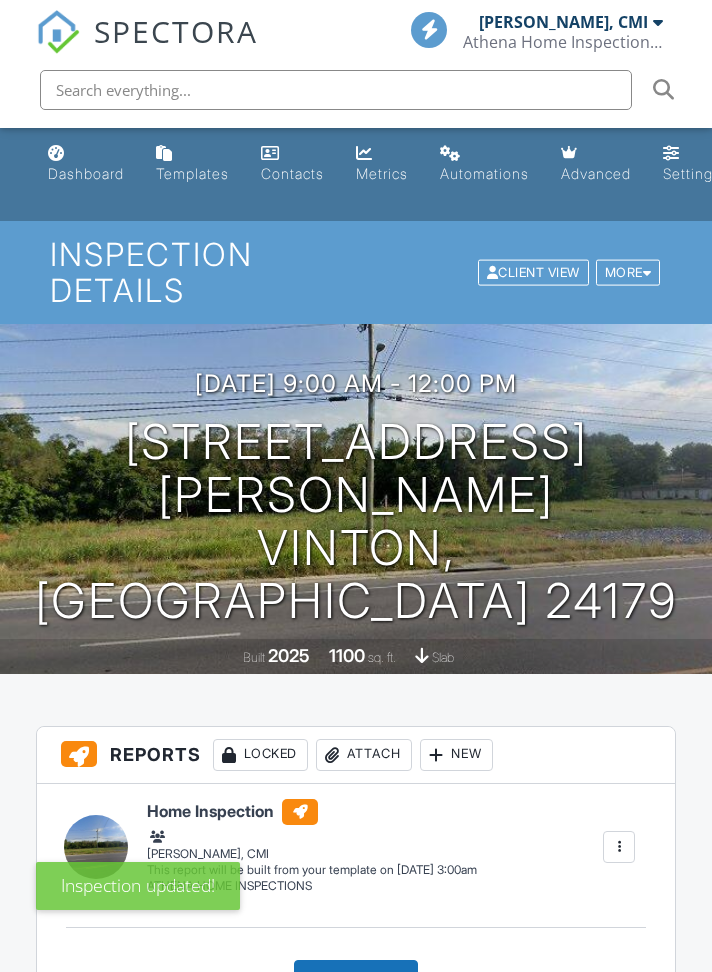 scroll, scrollTop: 0, scrollLeft: 0, axis: both 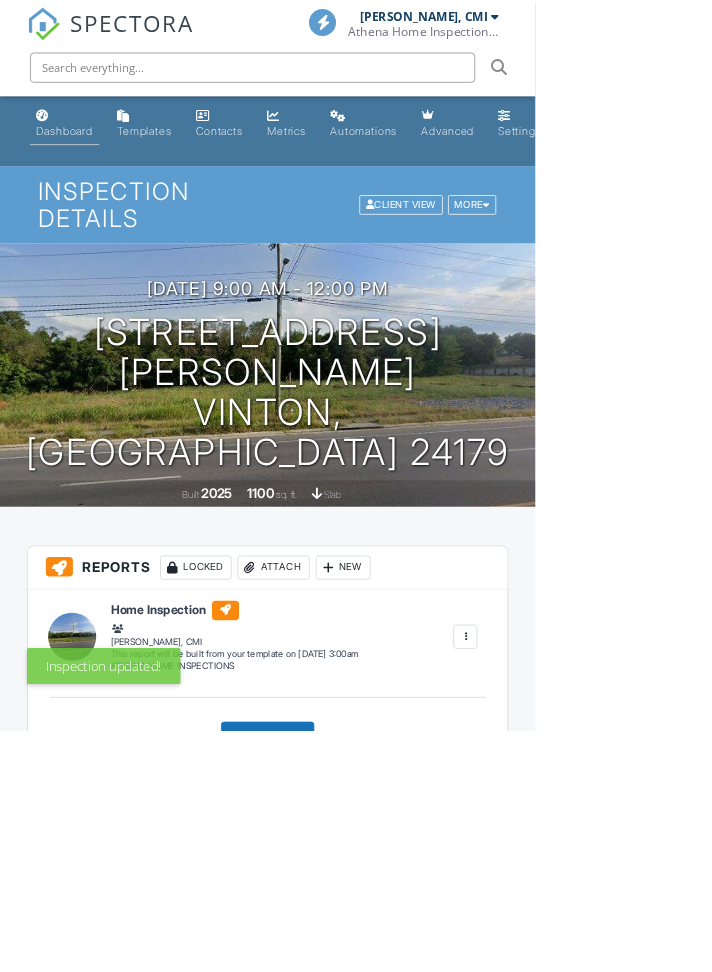 click on "Dashboard" at bounding box center [86, 173] 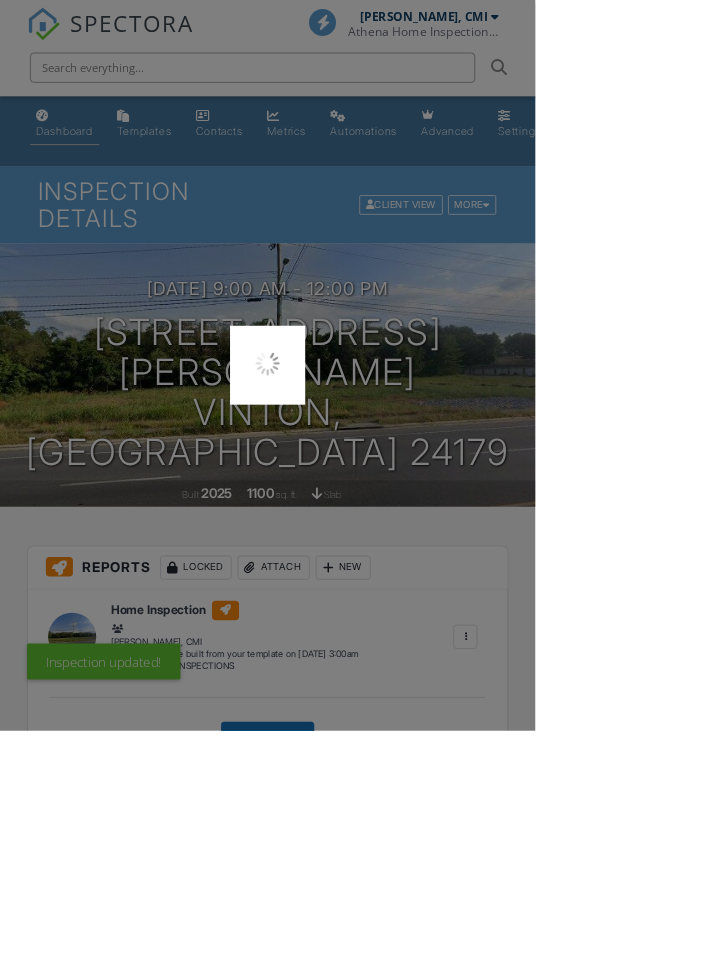 scroll, scrollTop: 0, scrollLeft: 0, axis: both 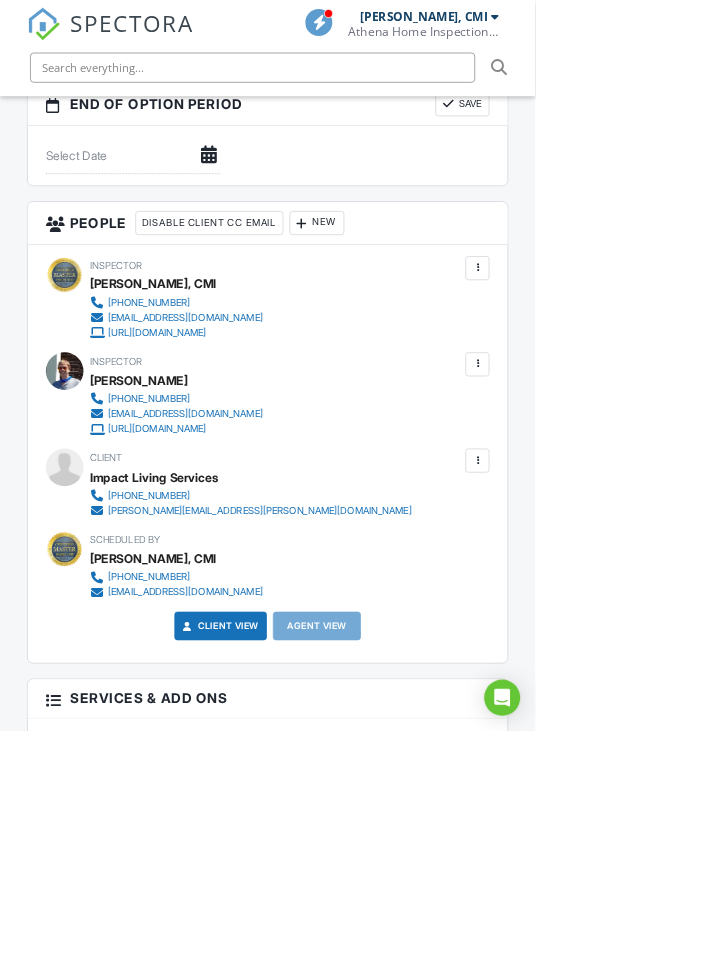 click on "More" at bounding box center [300, 1165] 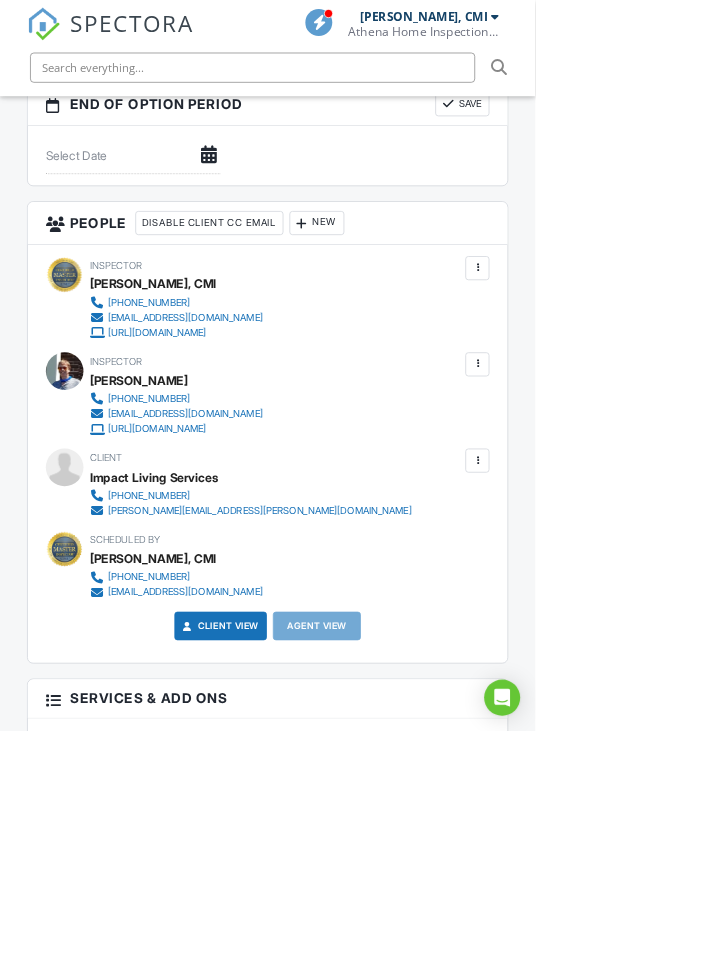 click on "Edit Fees & Payments" at bounding box center [433, 1032] 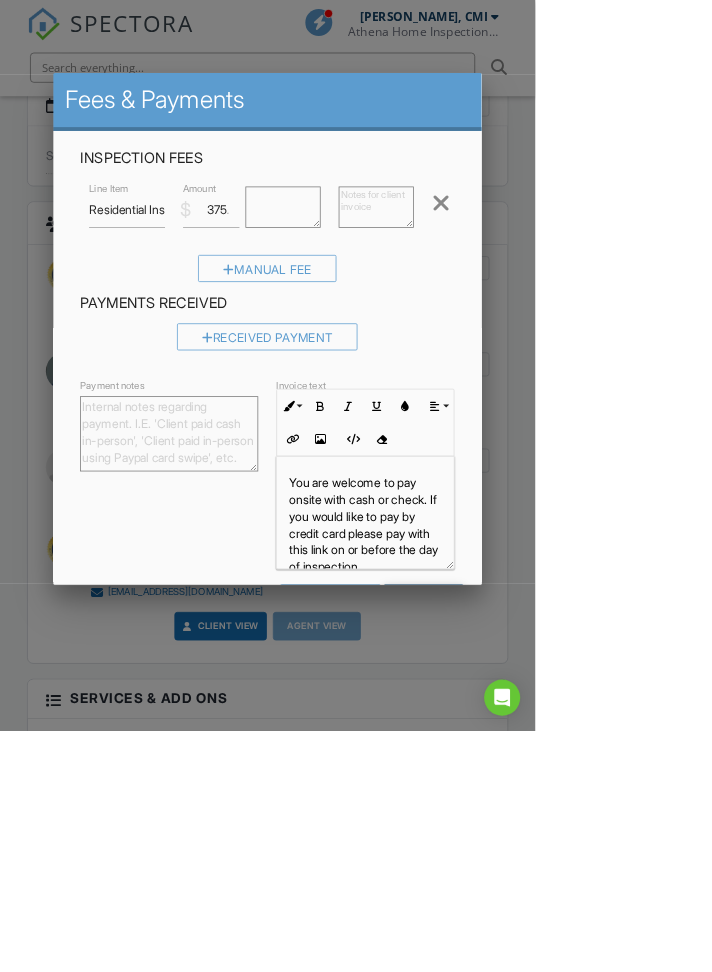 click on "Save" at bounding box center (564, 795) 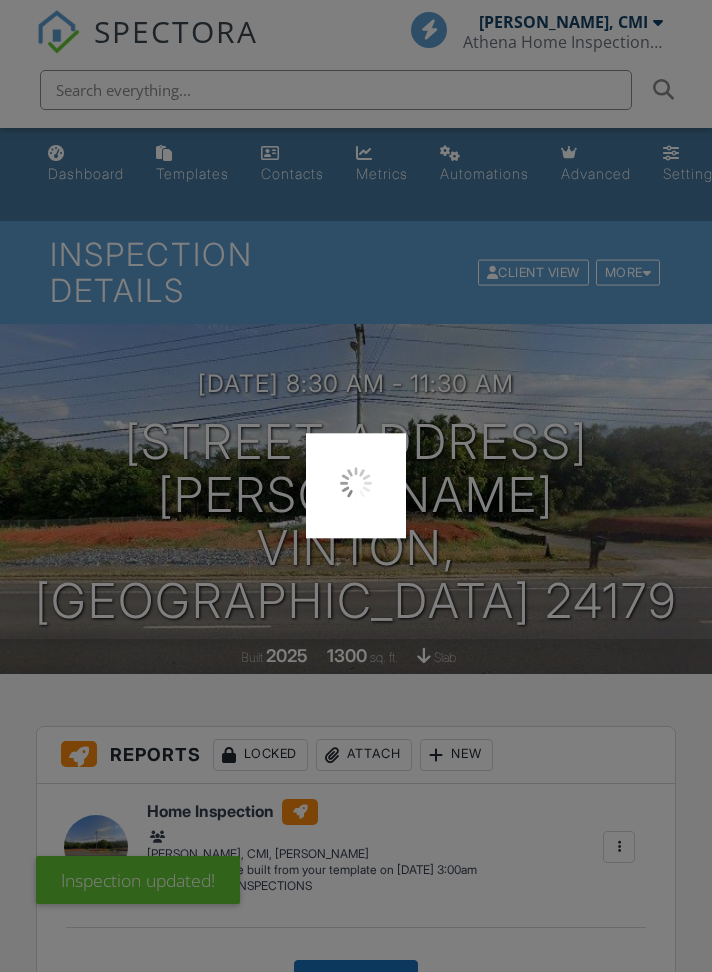scroll, scrollTop: 0, scrollLeft: 0, axis: both 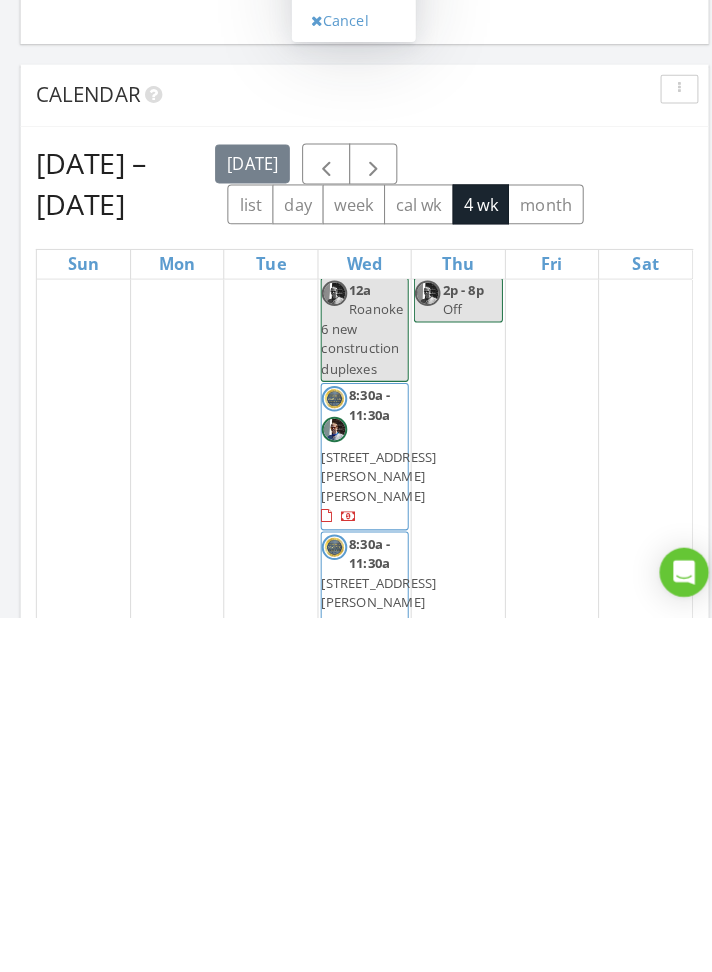 click on "Inspection" at bounding box center [345, 326] 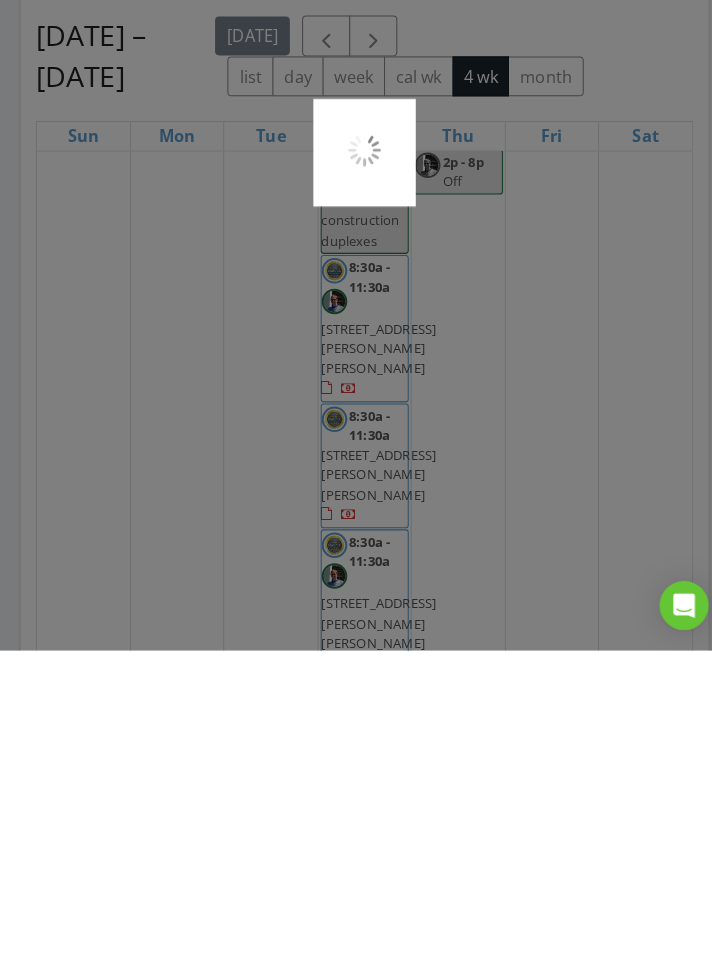 scroll, scrollTop: 1910, scrollLeft: 0, axis: vertical 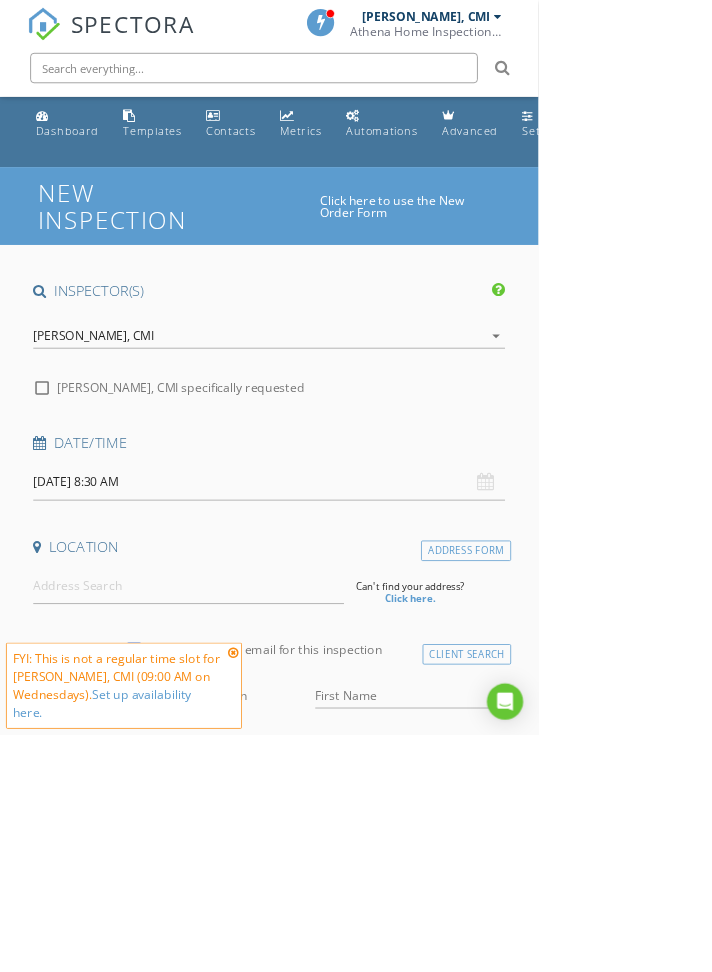click on "07/23/2025 8:30 AM" at bounding box center (356, 637) 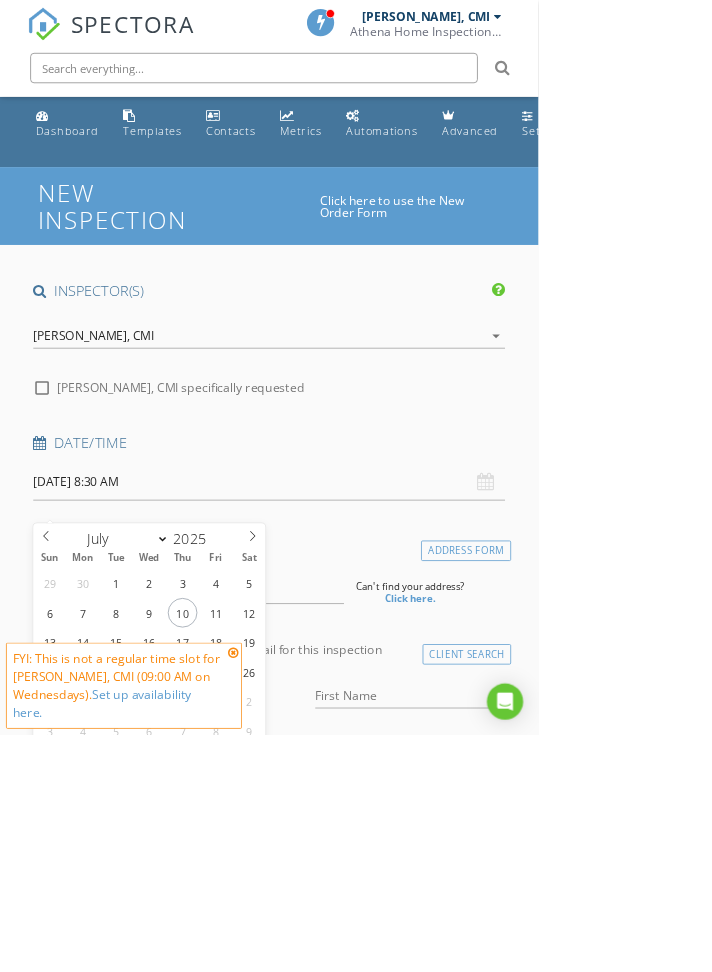 click on "08" at bounding box center [105, 1008] 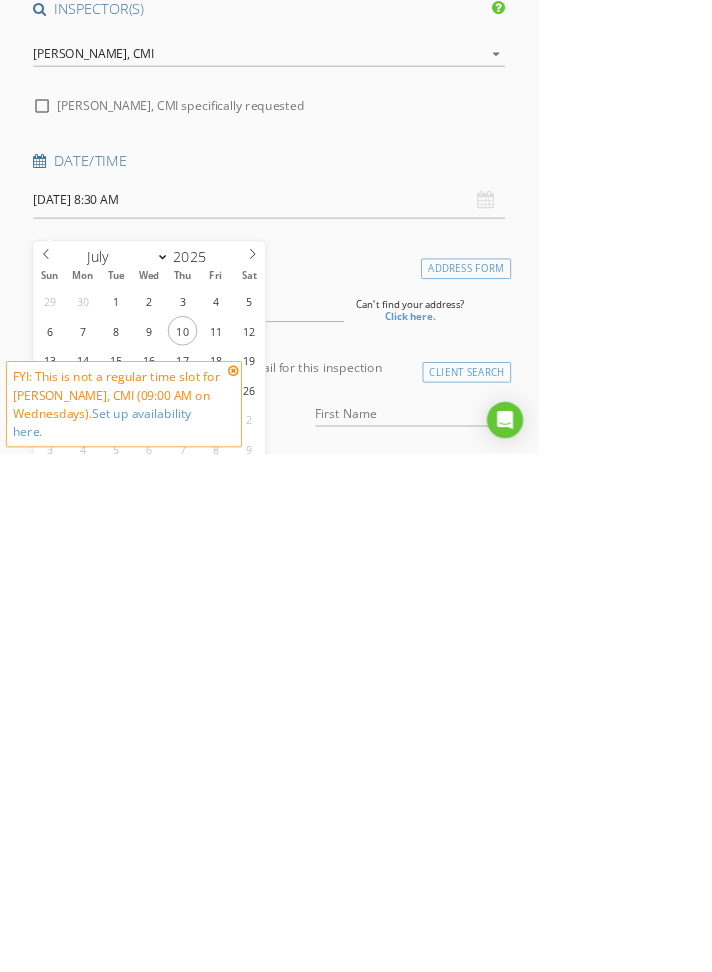 scroll, scrollTop: 128, scrollLeft: 0, axis: vertical 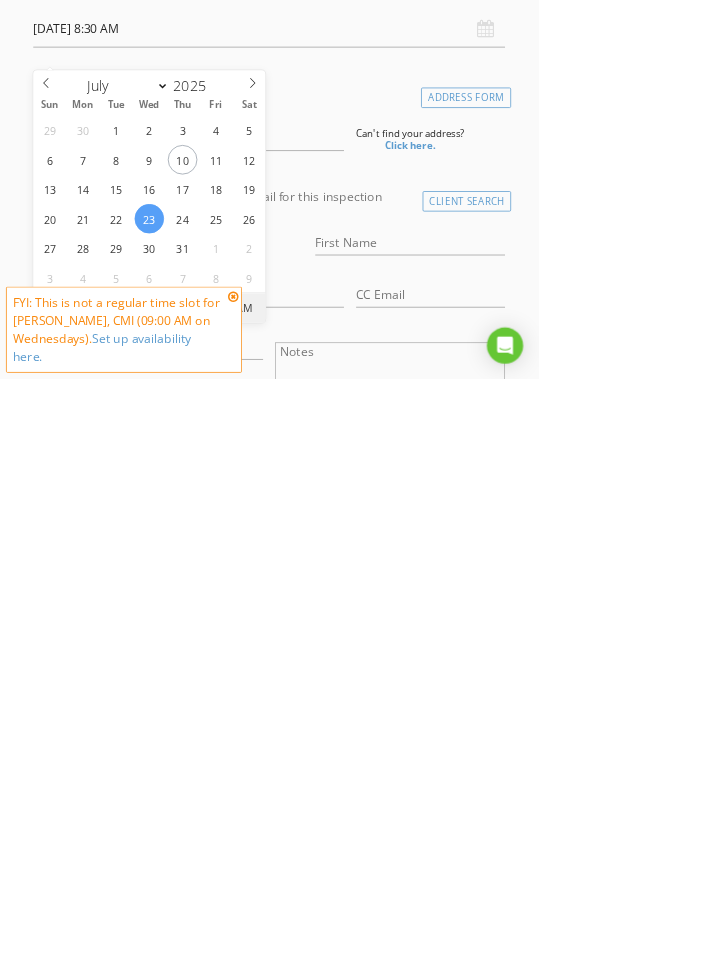 click on "AM" at bounding box center [323, 879] 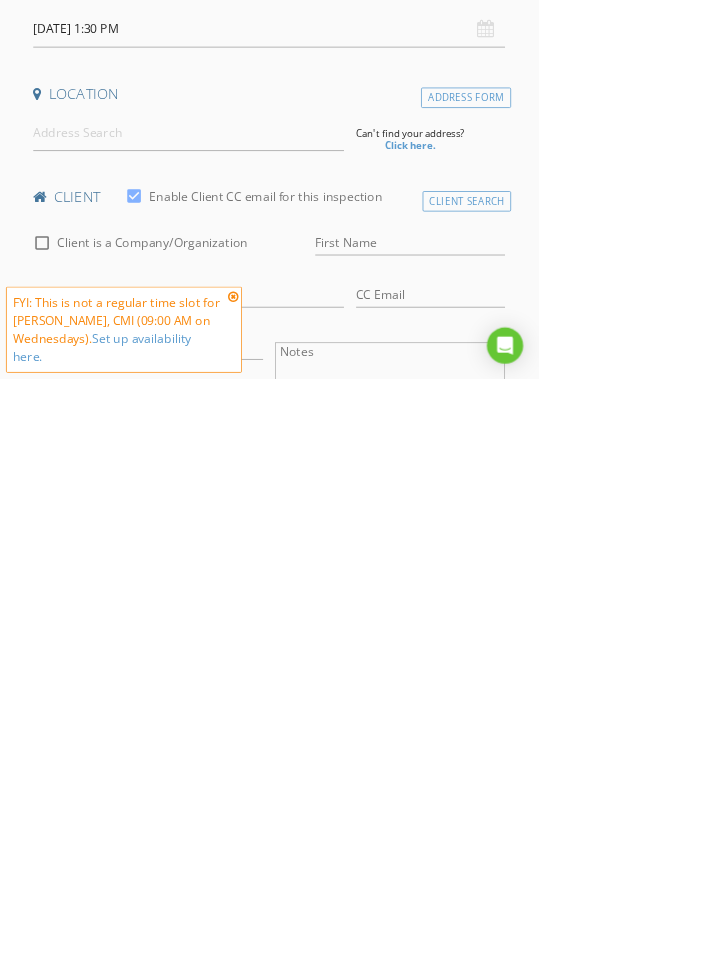 scroll, scrollTop: 128, scrollLeft: 0, axis: vertical 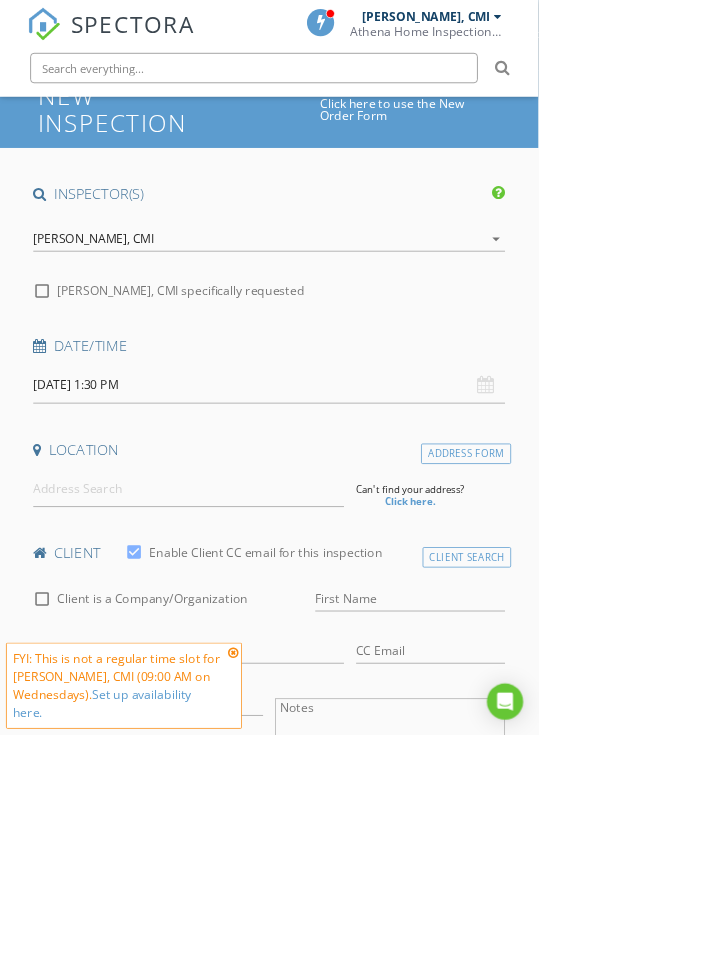 click on "SPECTORA
Athena Bobbitt, CMI
Athena Home Inspections, LLC
Role:
Inspector
Change Role
Dashboard
New Inspection
Inspections
Calendar
Template Editor
Contacts
Automations
Team
Metrics
Payments
Data Exports
Billing
Reporting
Advanced
Settings
What's New
Sign Out
Change Active Role
Your account has more than one possible role. Please choose how you'd like to view the site:
Company/Agency
City
Role
Dashboard
Templates
Contacts
Metrics
Automations
Advanced
Settings
Support Center
Add the listing agent to automatically send confirmation emails, reminders and follow-ups.         25off" at bounding box center [356, 1592] 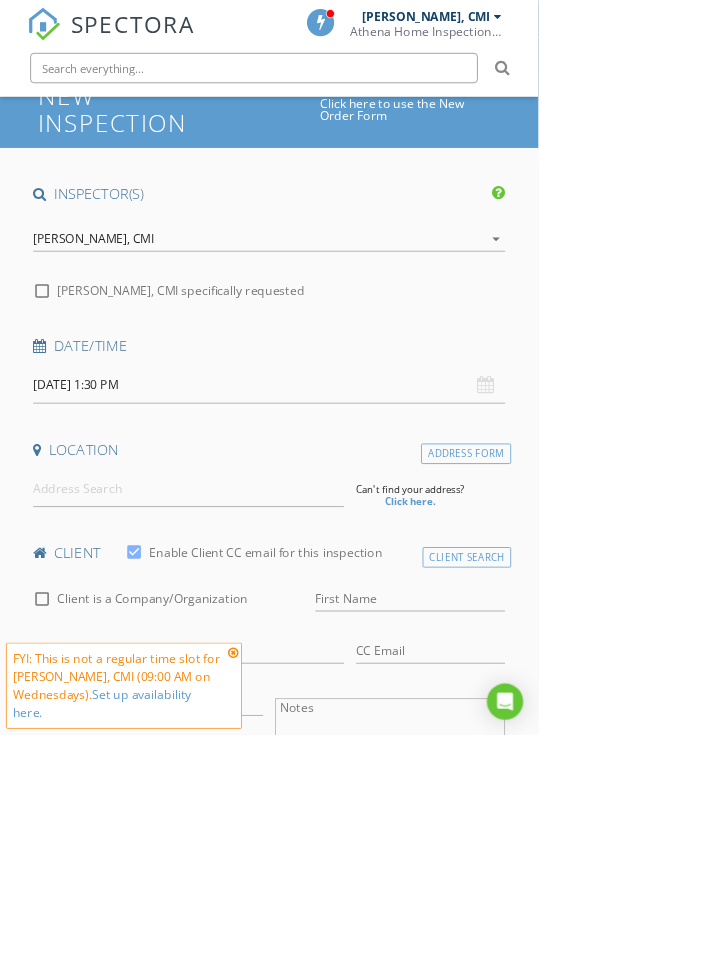 click on "[PERSON_NAME], CMI" at bounding box center [124, 316] 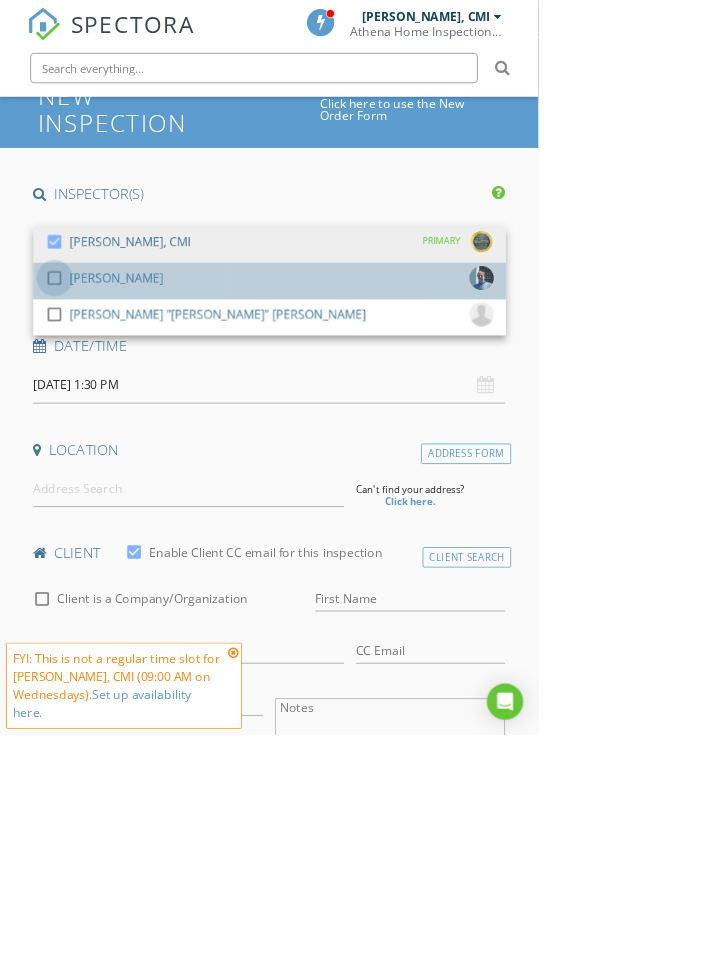 click at bounding box center [72, 368] 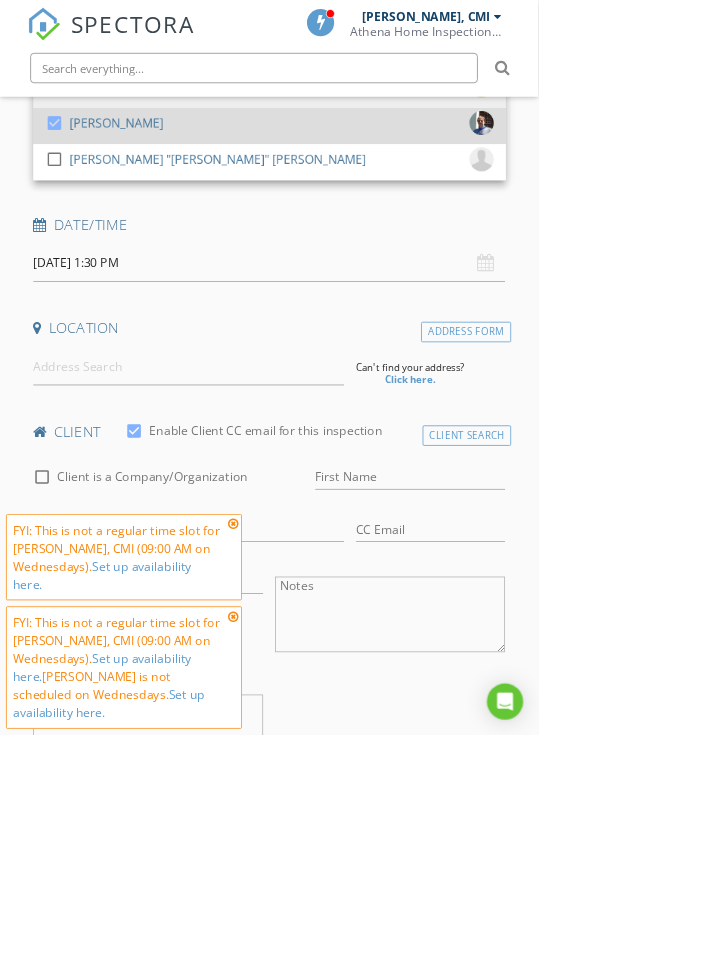 scroll, scrollTop: 334, scrollLeft: 0, axis: vertical 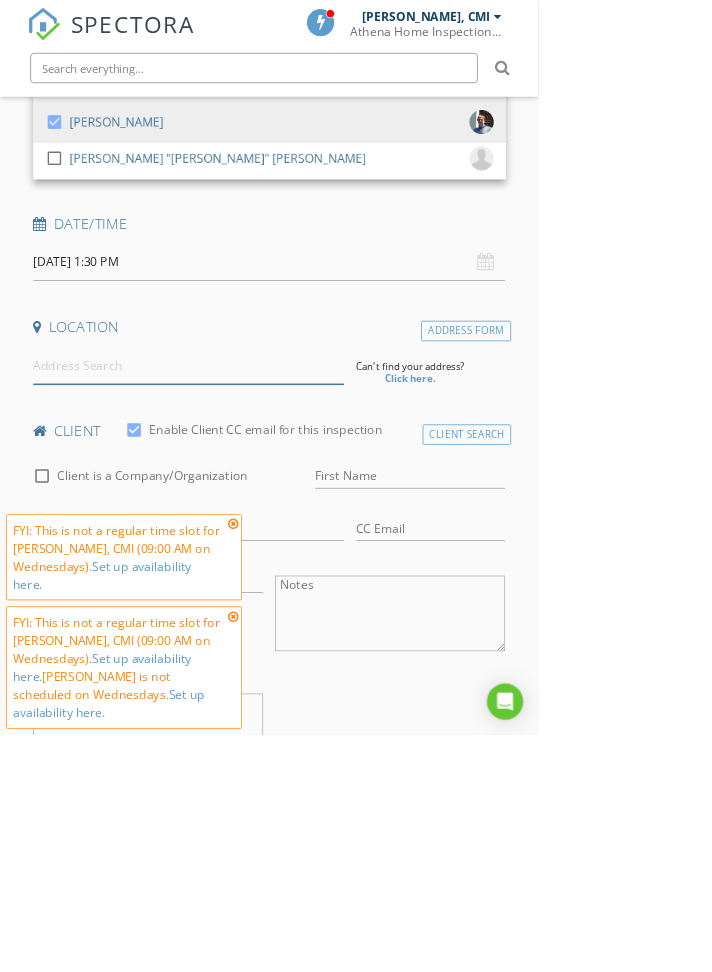 click at bounding box center (249, 484) 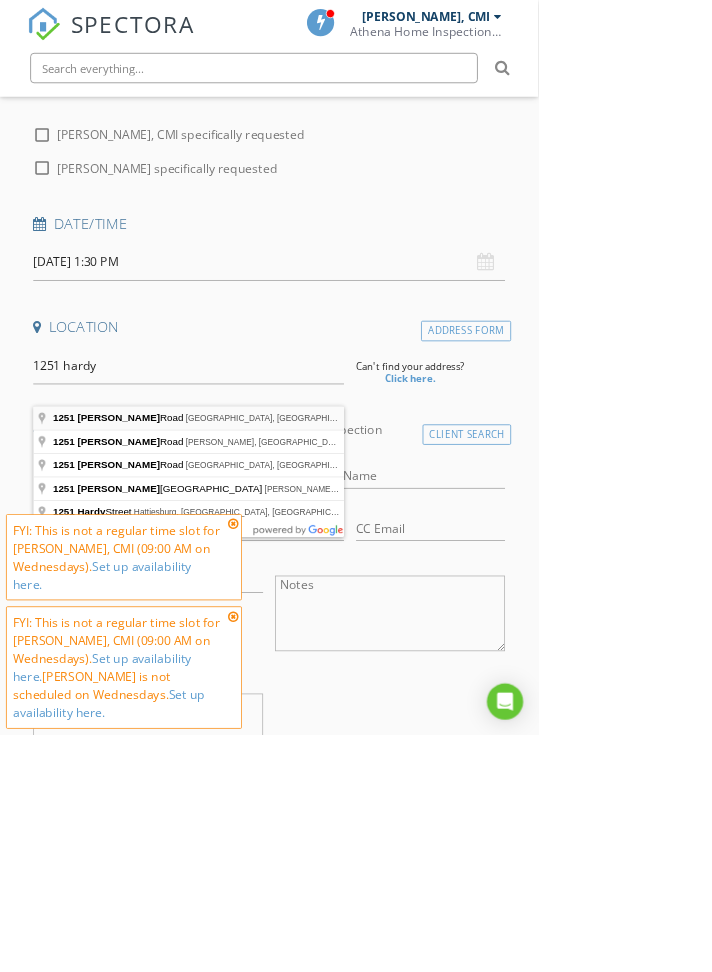 type on "1251 Hardy Road, Vinton, VA, USA" 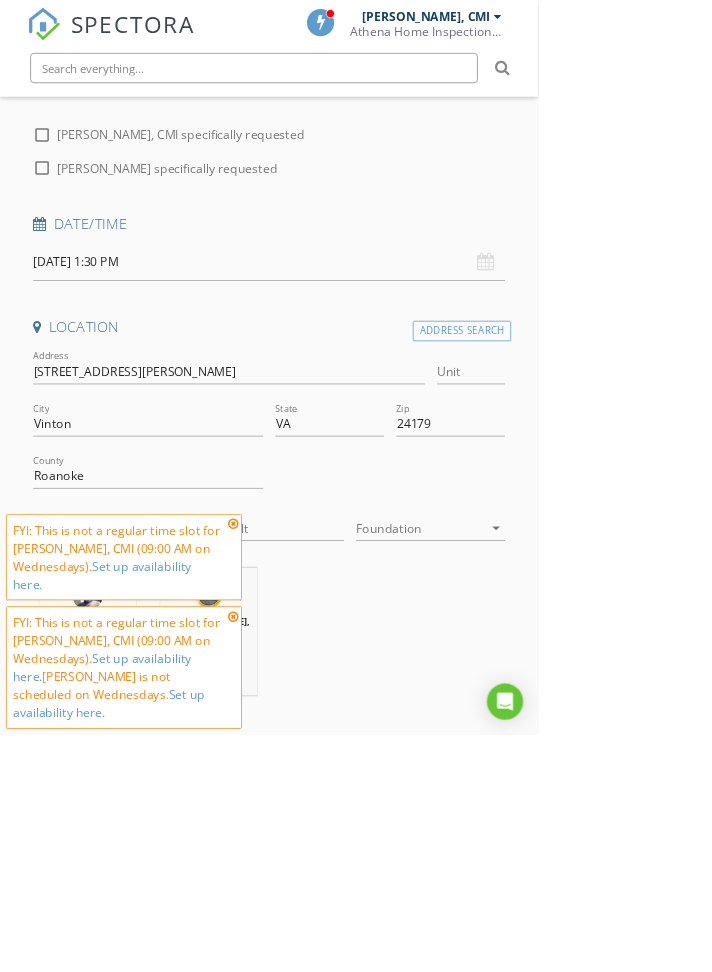 click on "Square Feet" at bounding box center [143, 699] 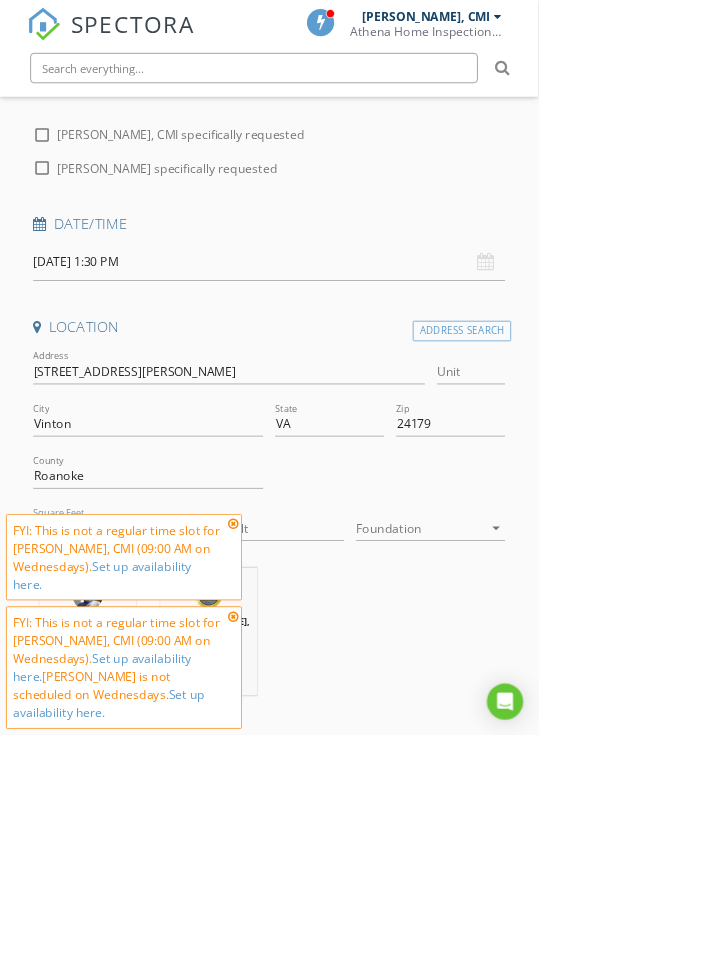 type on "1200" 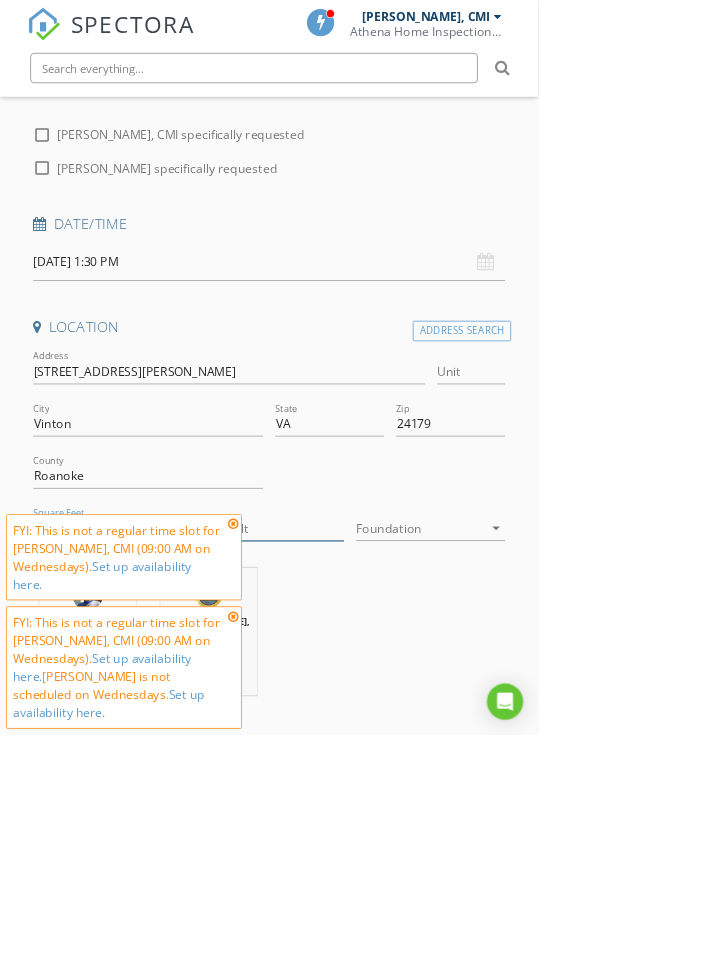 click on "Year Built" at bounding box center (356, 699) 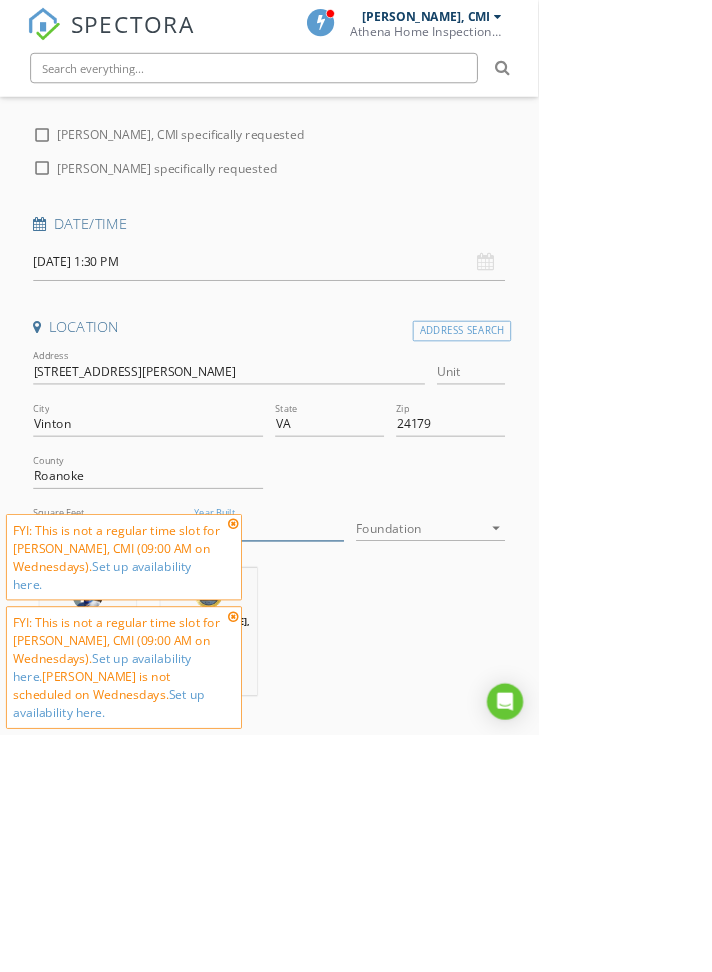 type on "2025" 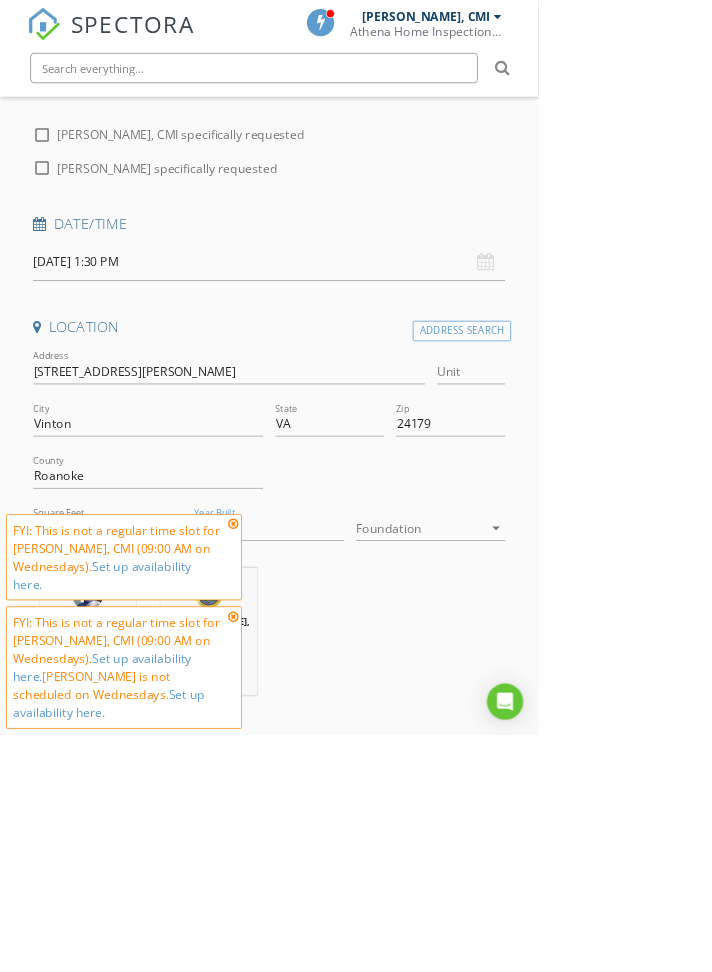 click at bounding box center [556, 699] 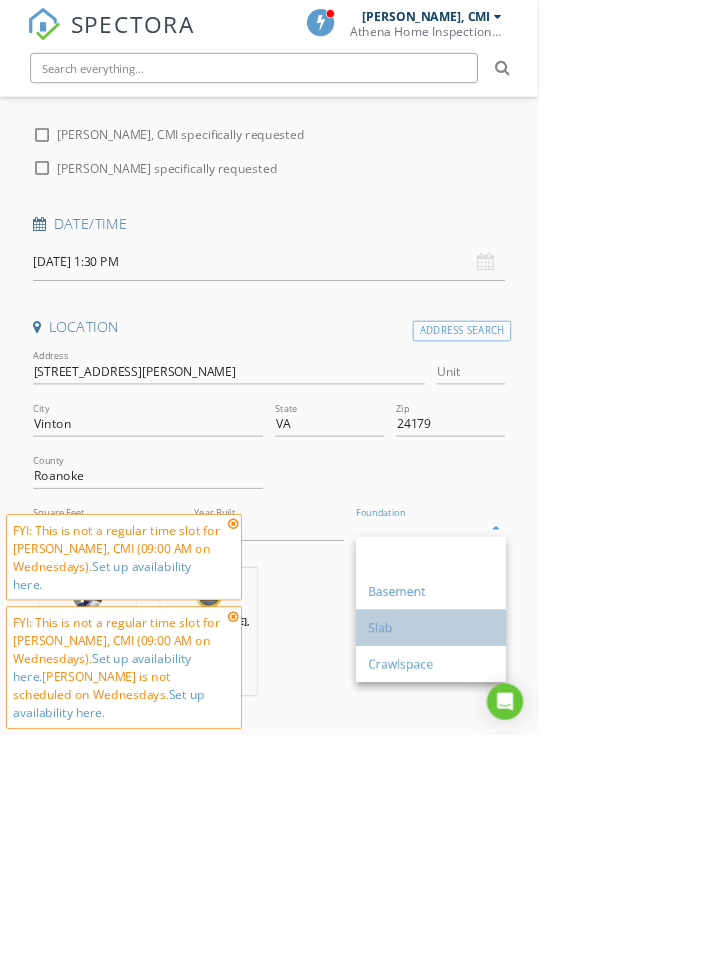 click on "Slab" at bounding box center (570, 831) 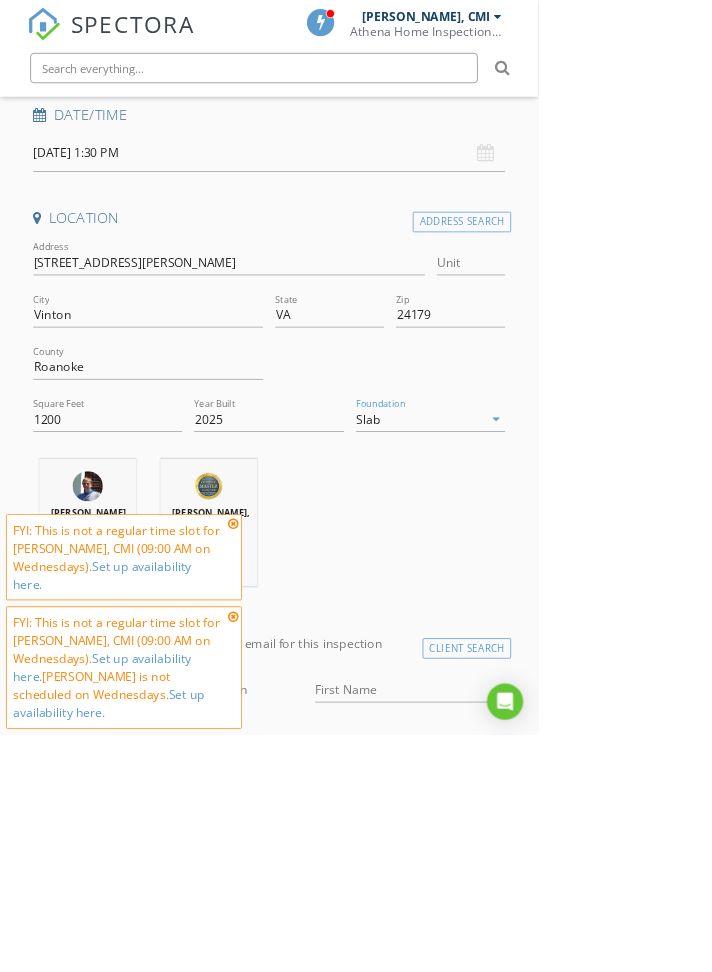 scroll, scrollTop: 479, scrollLeft: 0, axis: vertical 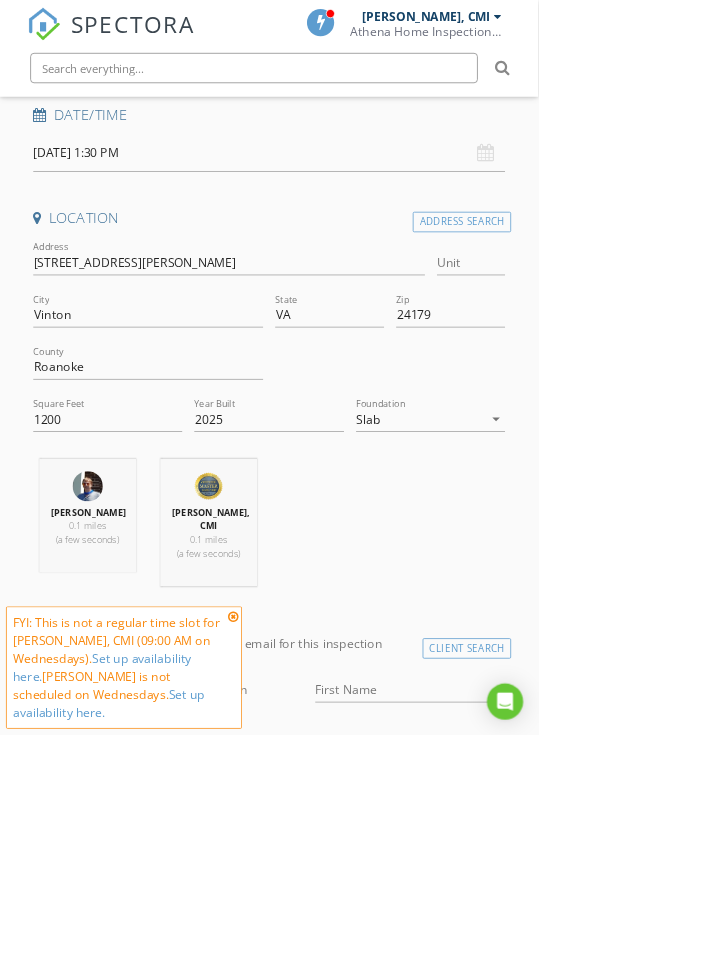 click at bounding box center [308, 815] 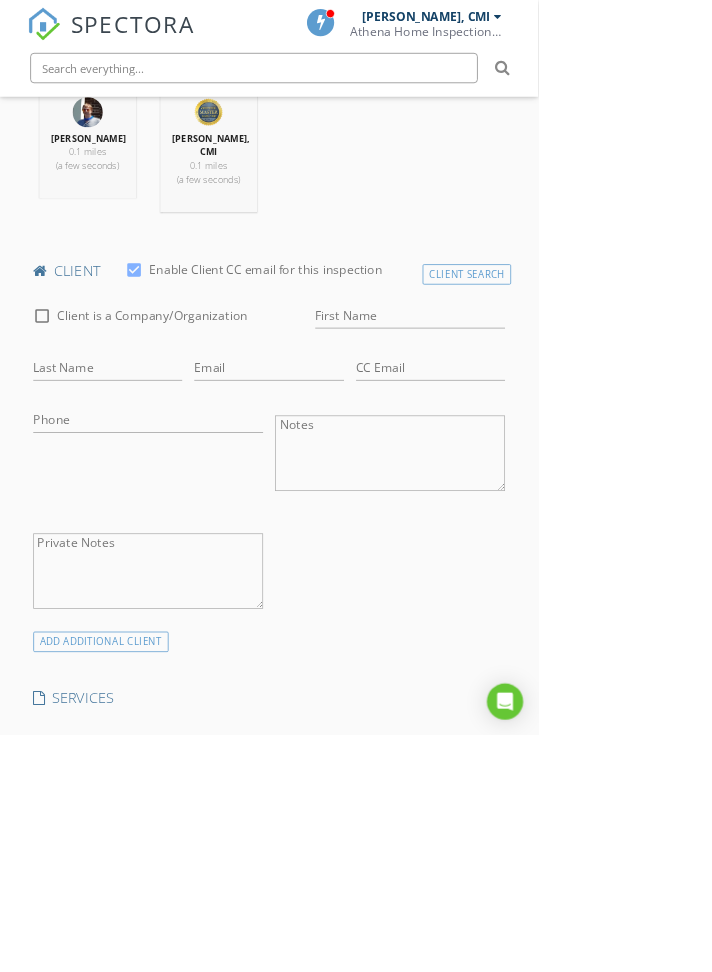 scroll, scrollTop: 975, scrollLeft: 0, axis: vertical 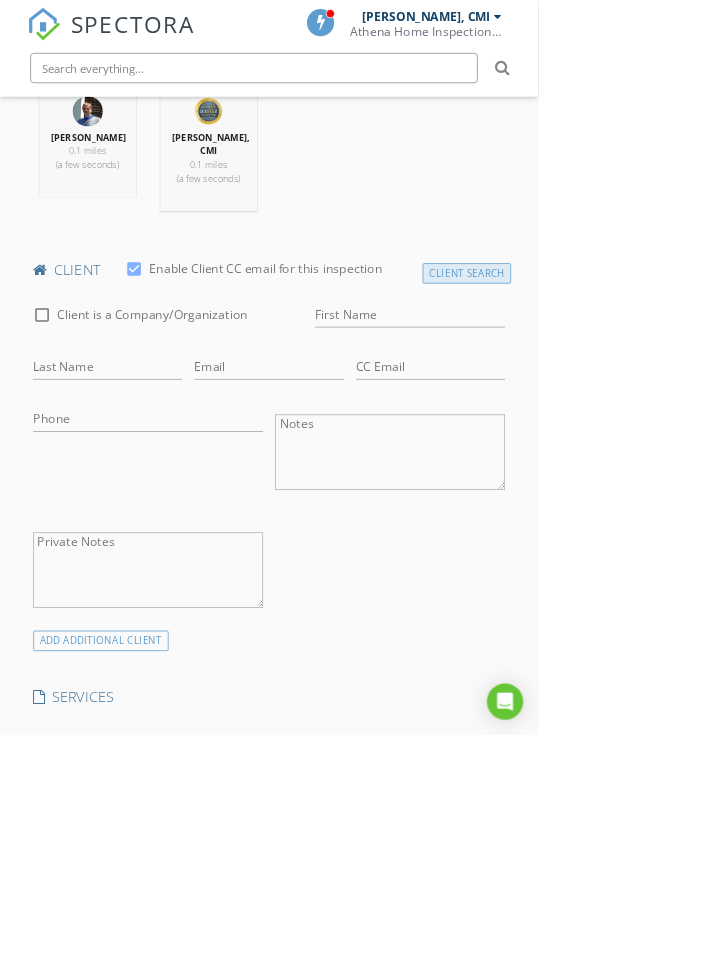 click on "Client Search" at bounding box center (618, 361) 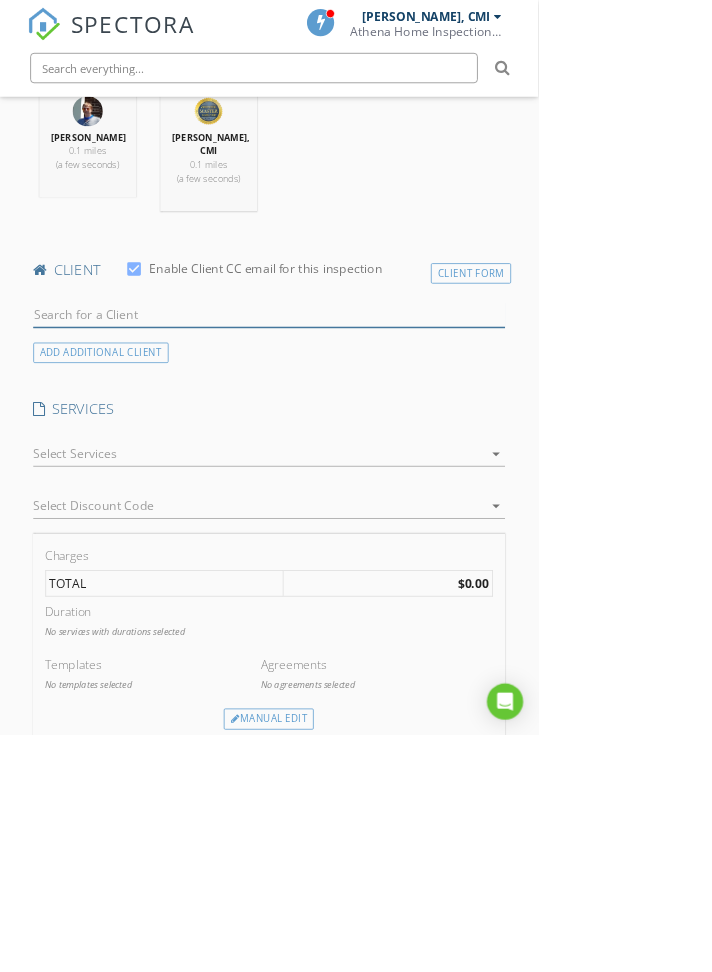 click at bounding box center (356, 416) 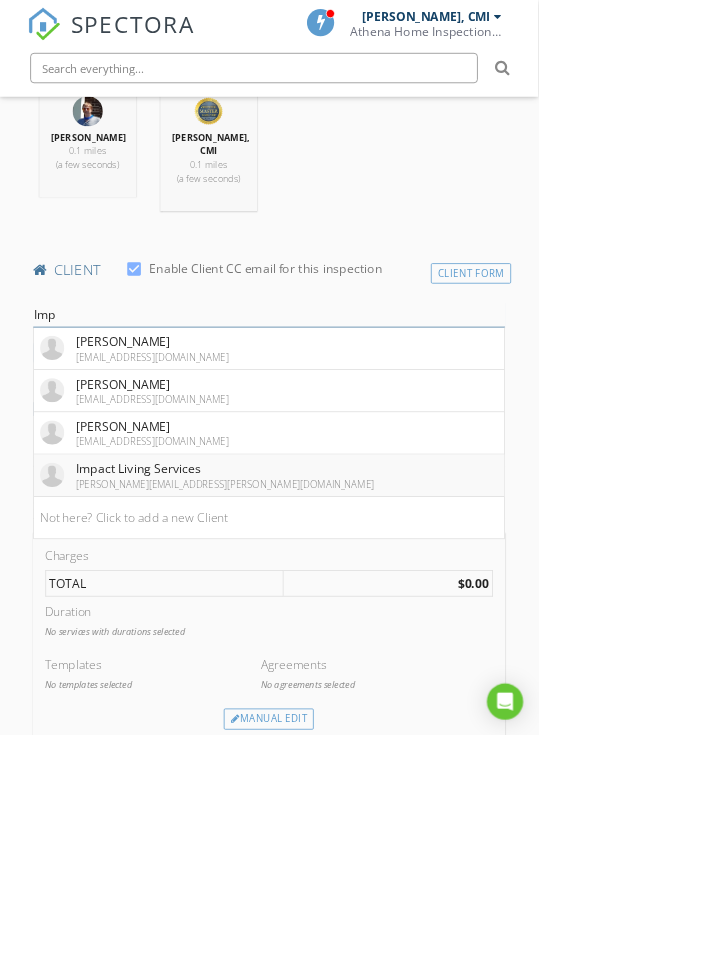type on "Imp" 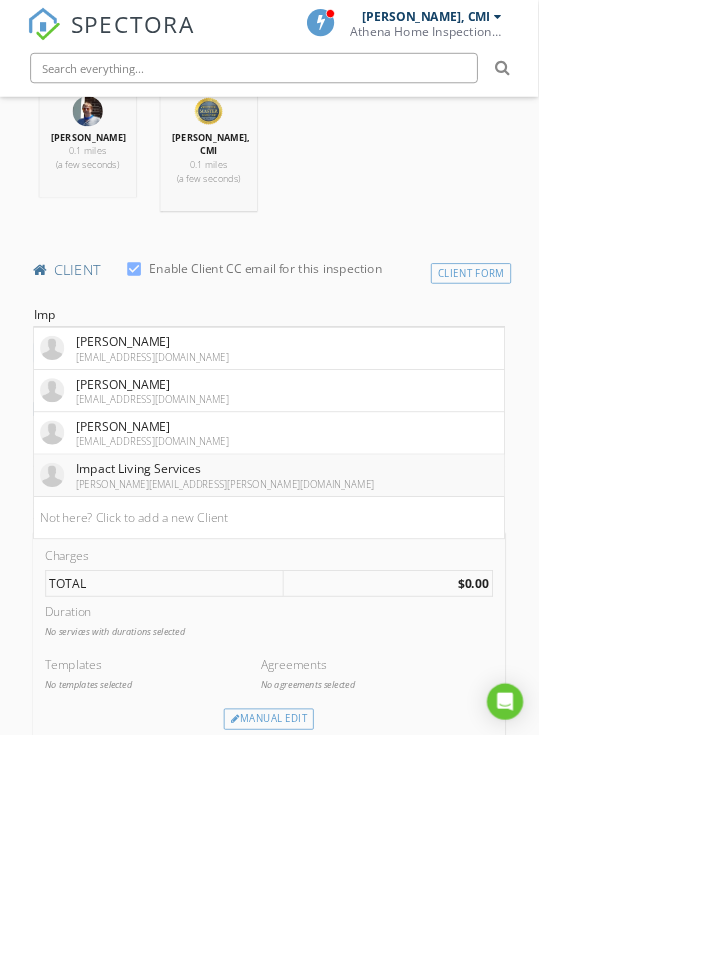click on "Impact Living Services
payton.jones@impactlivingservices.org" at bounding box center (274, 628) 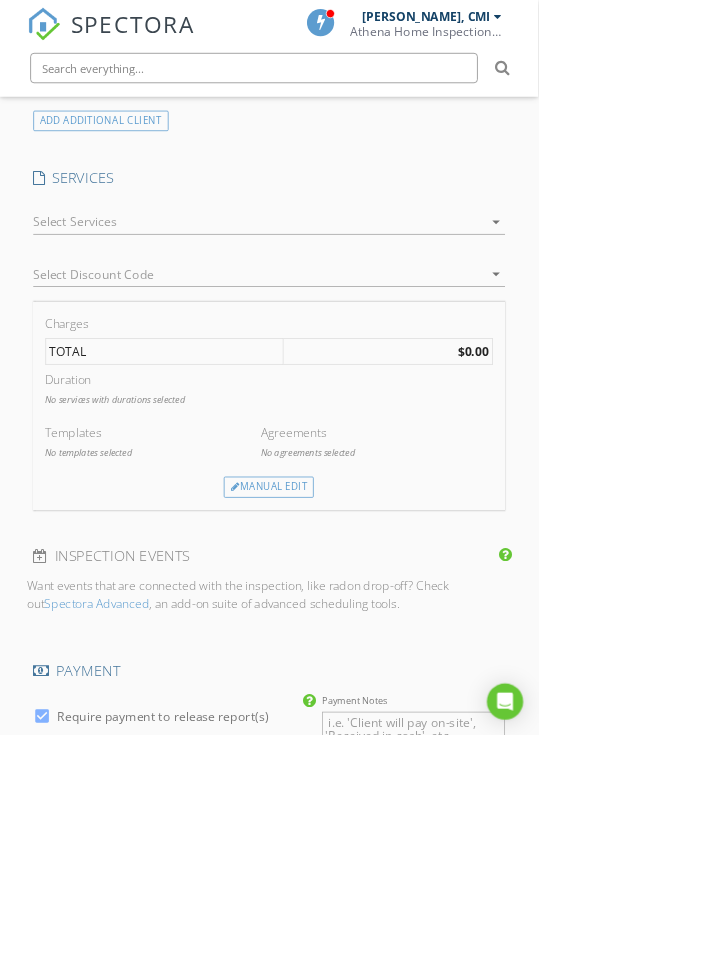 scroll, scrollTop: 1576, scrollLeft: 0, axis: vertical 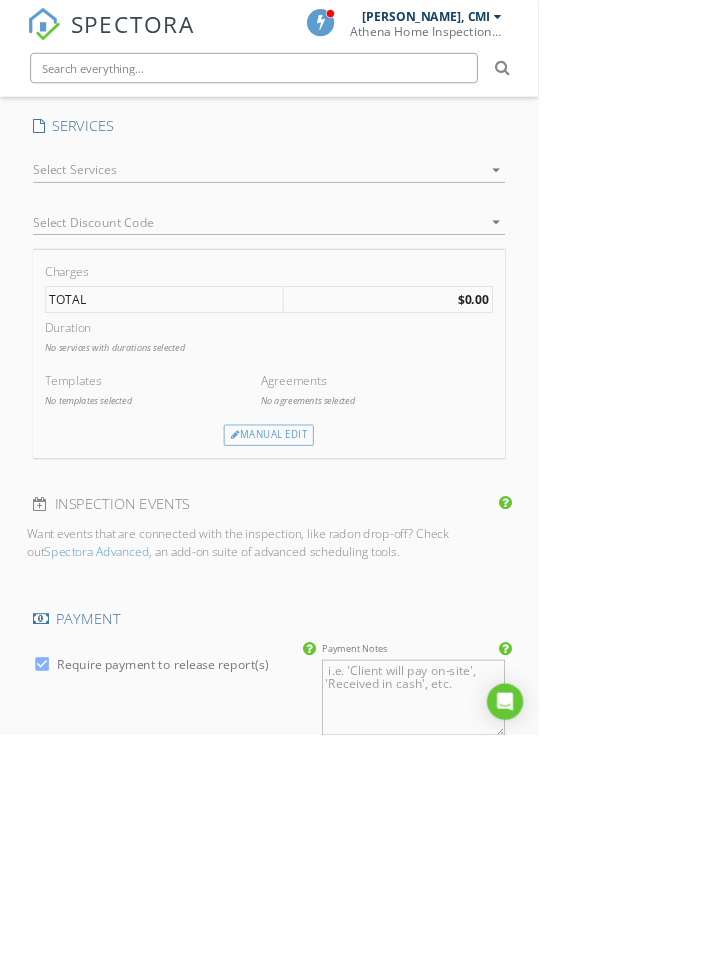 click at bounding box center [342, 224] 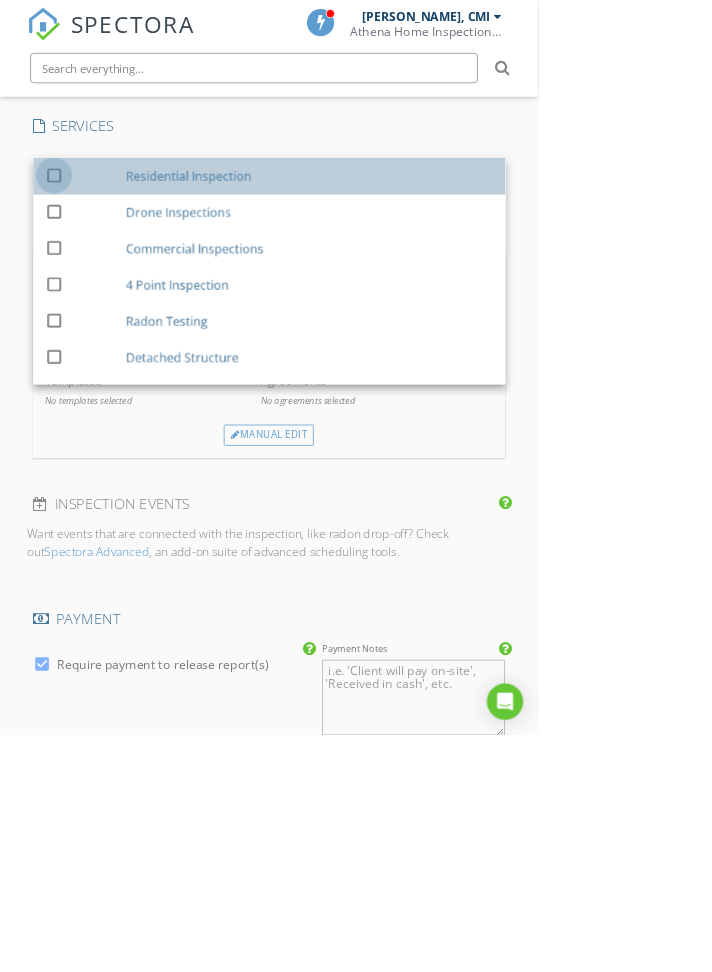 click at bounding box center (72, 230) 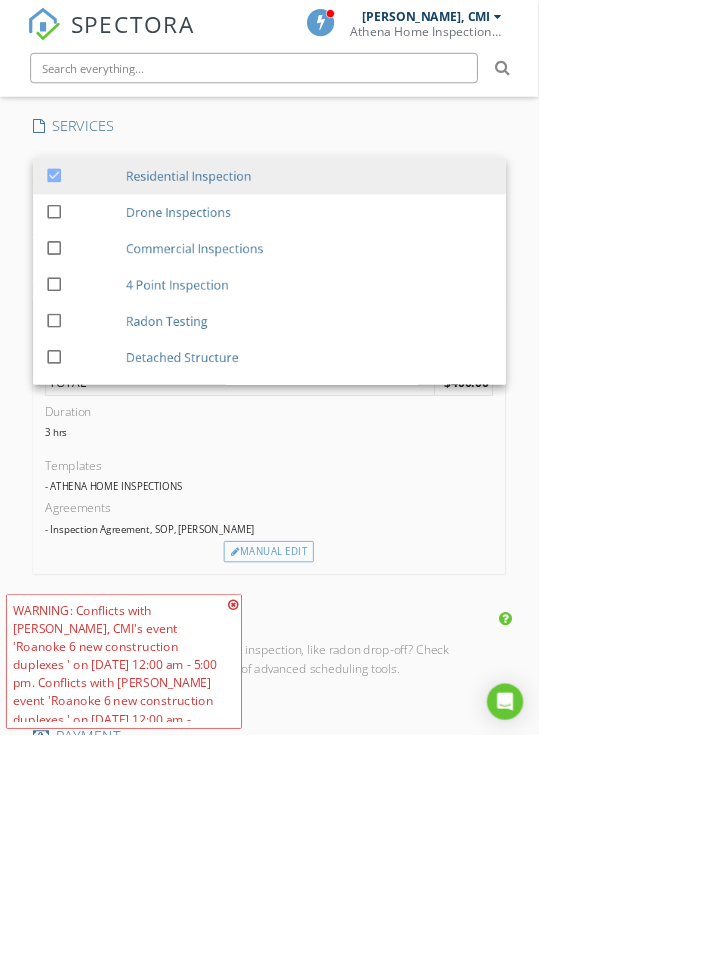 click on "SPECTORA
Athena Bobbitt, CMI
Athena Home Inspections, LLC
Role:
Inspector
Change Role
Dashboard
New Inspection
Inspections
Calendar
Template Editor
Contacts
Automations
Team
Metrics
Payments
Data Exports
Billing
Reporting
Advanced
Settings
What's New
Sign Out
Change Active Role
Your account has more than one possible role. Please choose how you'd like to view the site:
Company/Agency
City
Role
Dashboard
Templates
Contacts
Metrics
Automations
Advanced
Settings
Support Center
Basement Slab Crawlspace                   25off   $25.0 off Residential Inspection   New Inspection" at bounding box center [356, 379] 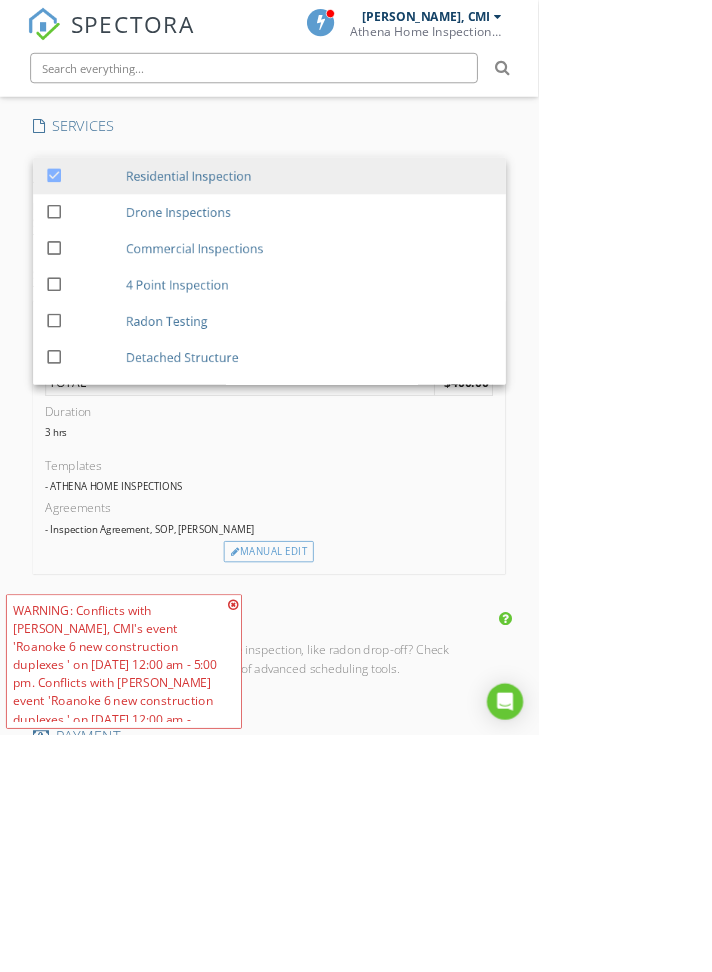 click on "SPECTORA
Athena Bobbitt, CMI
Athena Home Inspections, LLC
Role:
Inspector
Change Role
Dashboard
New Inspection
Inspections
Calendar
Template Editor
Contacts
Automations
Team
Metrics
Payments
Data Exports
Billing
Reporting
Advanced
Settings
What's New
Sign Out
Change Active Role
Your account has more than one possible role. Please choose how you'd like to view the site:
Company/Agency
City
Role
Dashboard
Templates
Contacts
Metrics
Automations
Advanced
Settings
Support Center
Basement Slab Crawlspace                   25off   $25.0 off Residential Inspection   New Inspection" at bounding box center [356, 379] 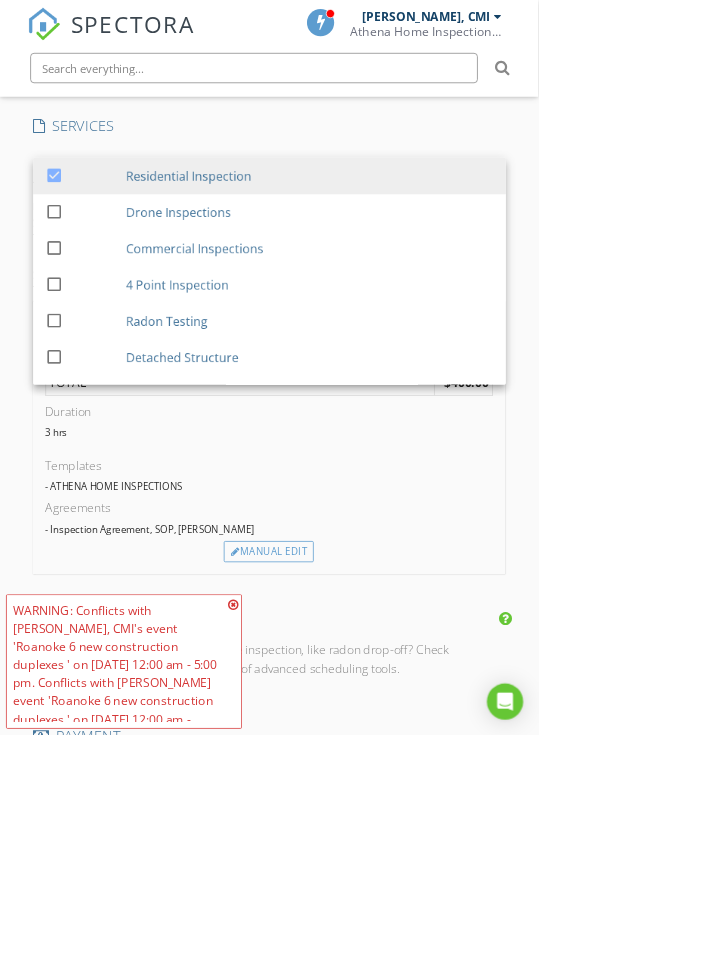 click on "Charges    Residential Inspection
$325.00 (Base)
+$50.00 (miles from home 40 - 200)
+$25.00 (sqft 1000 - 1399)
$400.00    TOTAL   $400.00    Duration    3 hrs      Templates
- ATHENA HOME INSPECTIONS
Agreements
- Inspection Agreement, SOP, COE
Manual Edit" at bounding box center [356, 579] 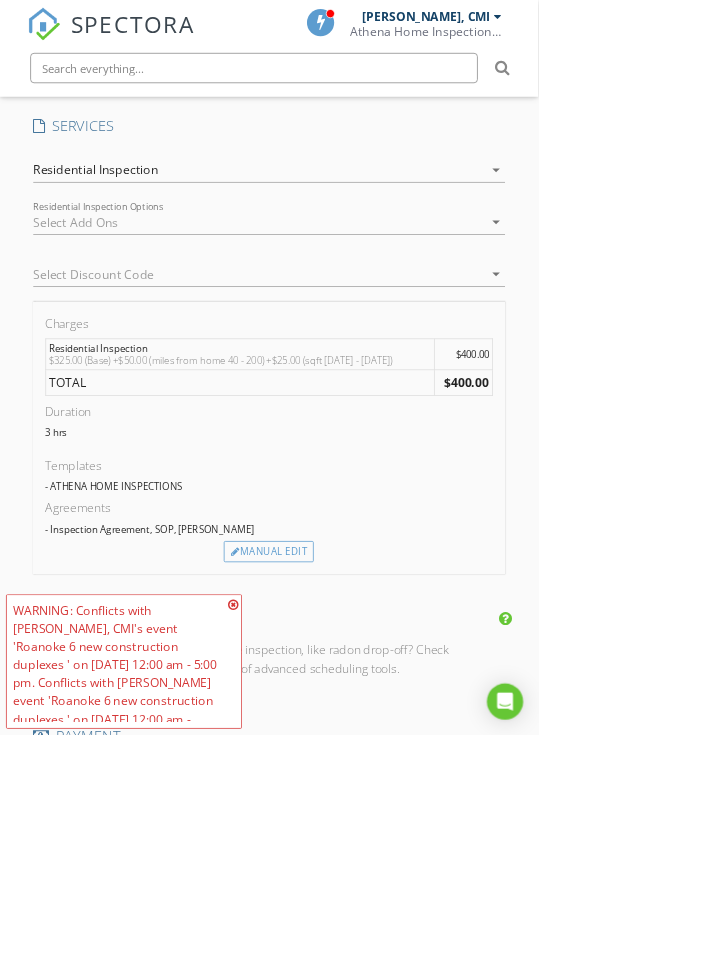 click at bounding box center [328, 362] 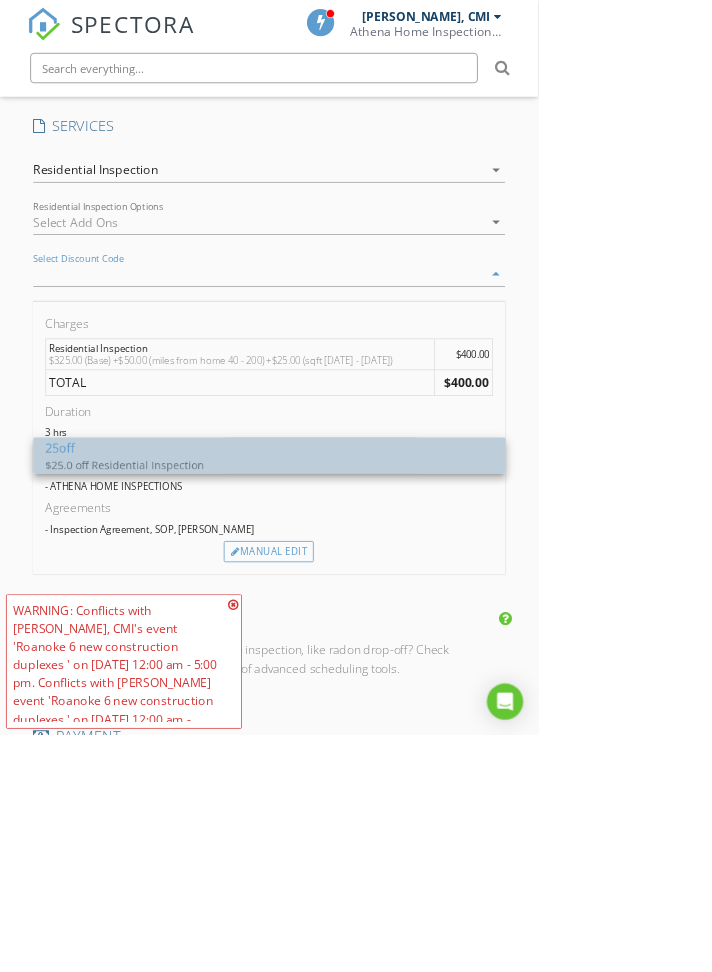 click on "$25.0 off Residential Inspection" at bounding box center (260, 613) 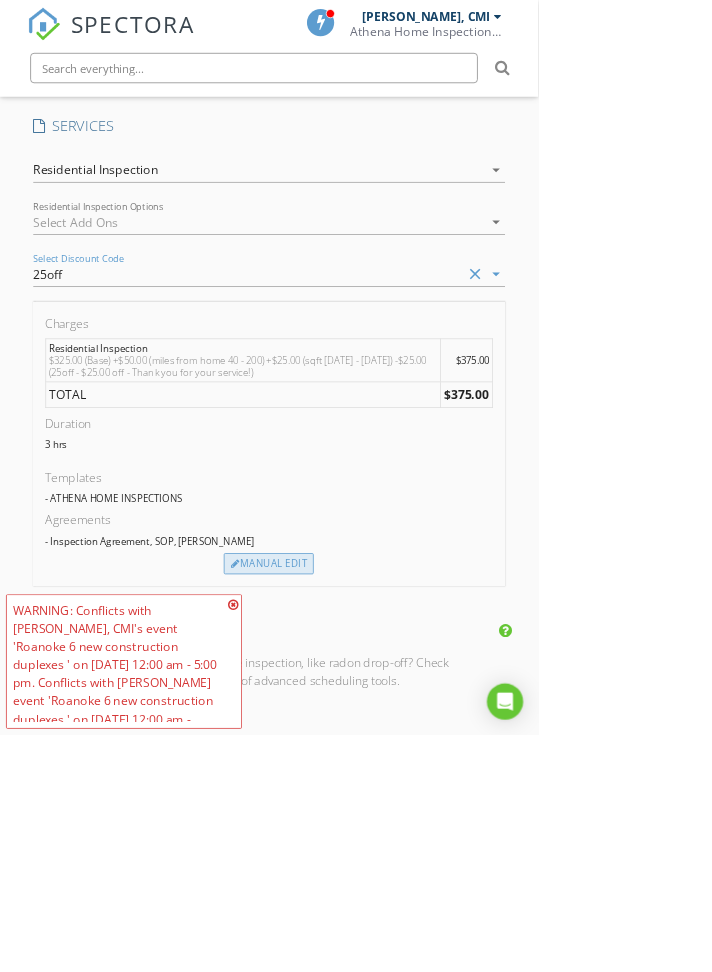 click on "Manual Edit" at bounding box center [355, 745] 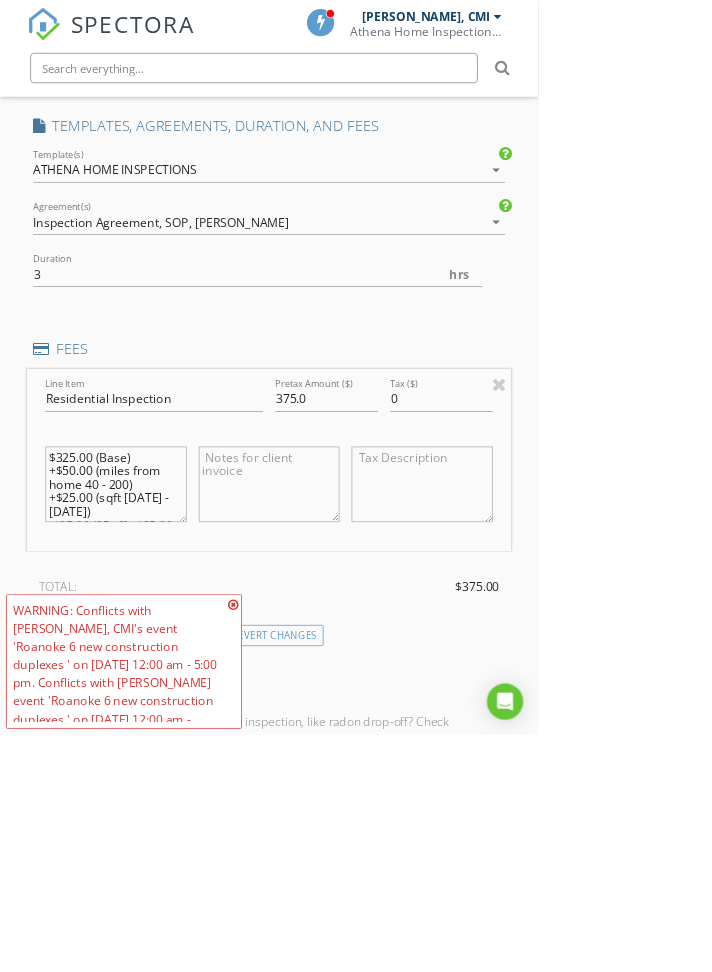 click on "$325.00 (Base)
+$50.00 (miles from home 40 - 200)
+$25.00 (sqft 1000 - 1399)
-$25.00 (25off - $25.00 off - Thank you for your service!)" at bounding box center [153, 640] 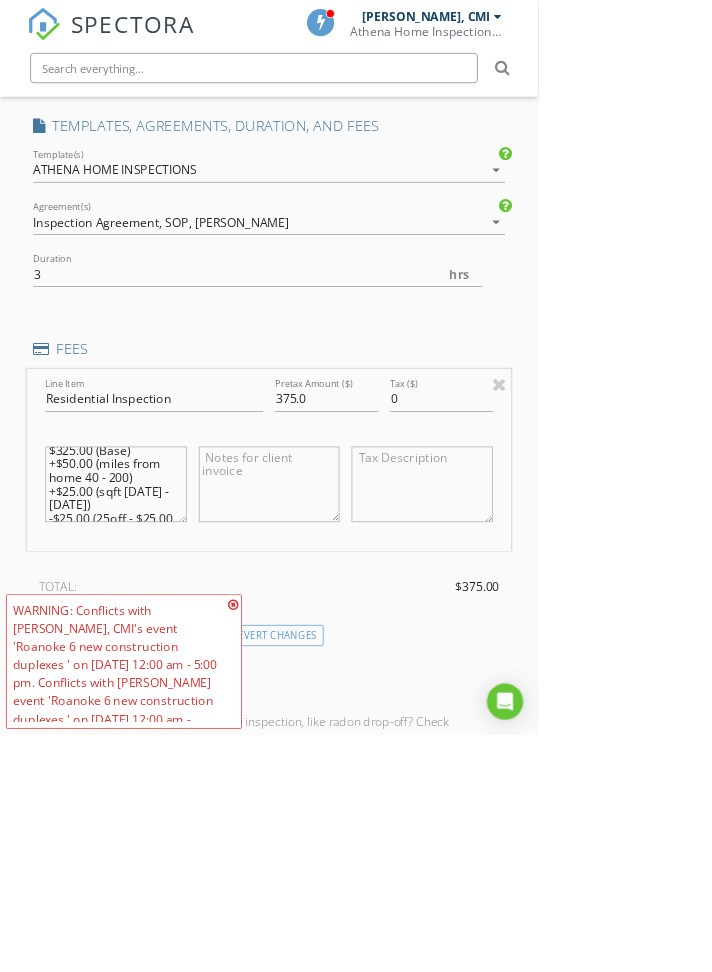 scroll, scrollTop: 132, scrollLeft: 0, axis: vertical 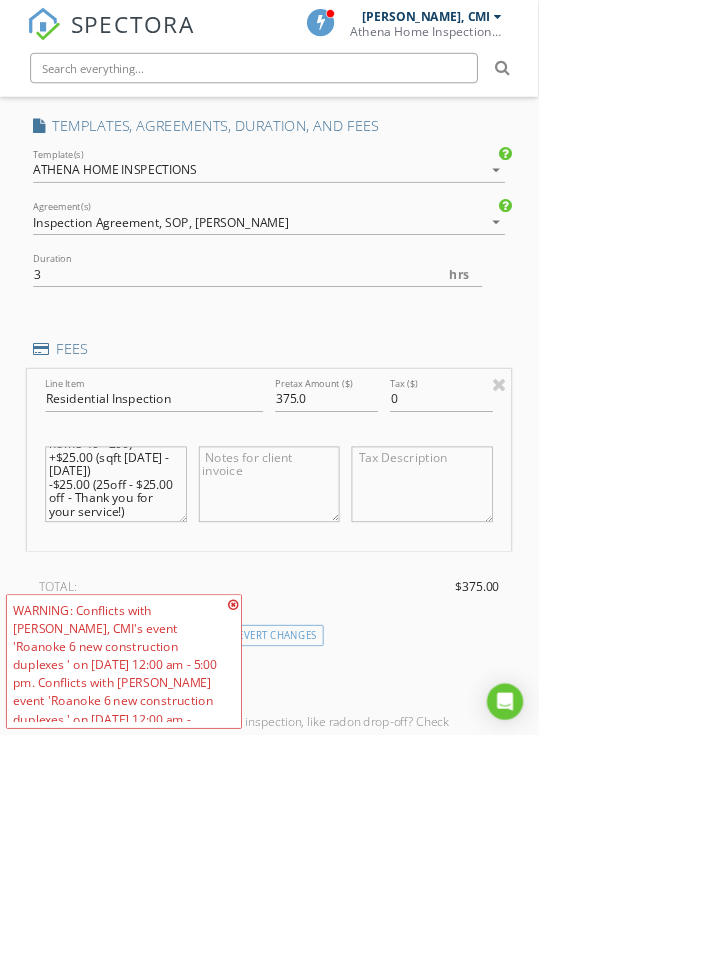 click on "$325.00 (Base)
+$50.00 (miles from home 40 - 200)
+$25.00 (sqft 1000 - 1399)
-$25.00 (25off - $25.00 off - Thank you for your service!)" at bounding box center [153, 640] 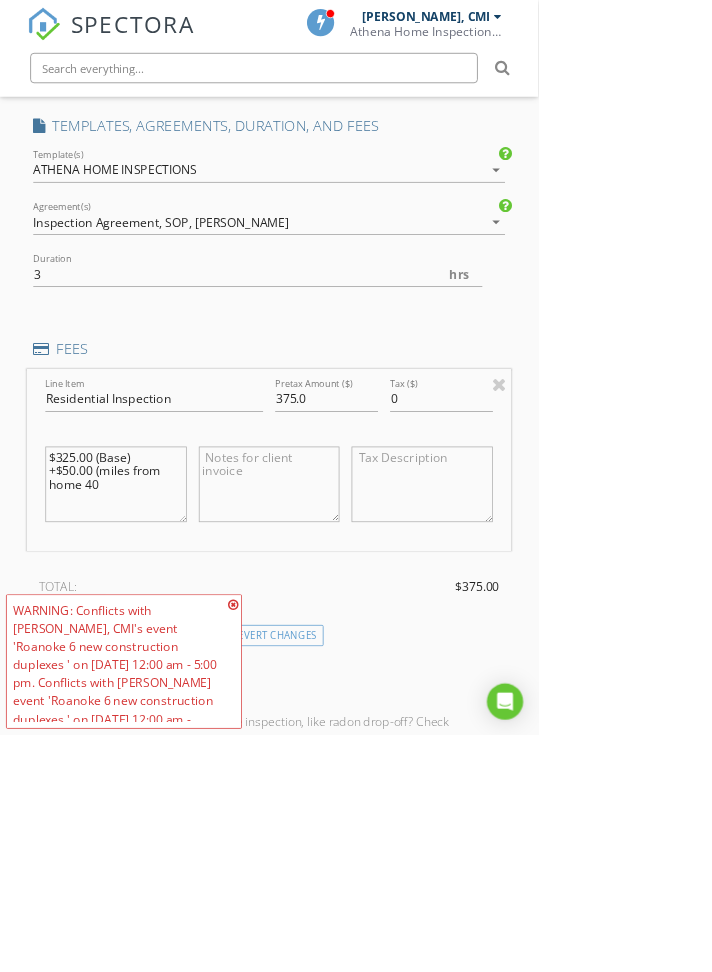 scroll, scrollTop: 0, scrollLeft: 0, axis: both 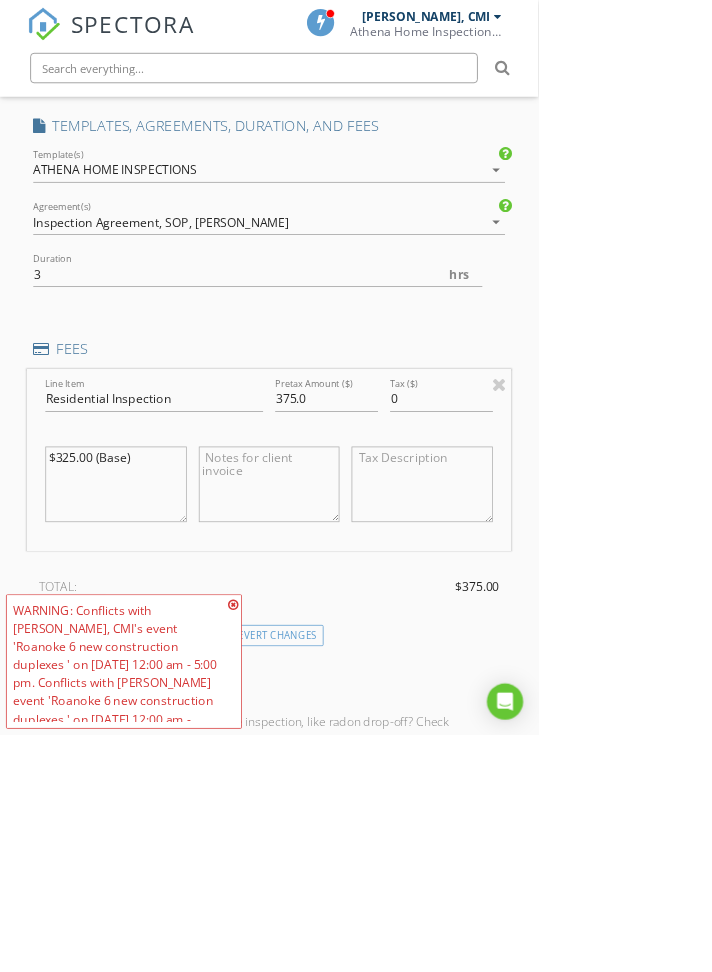 type on "$325.00" 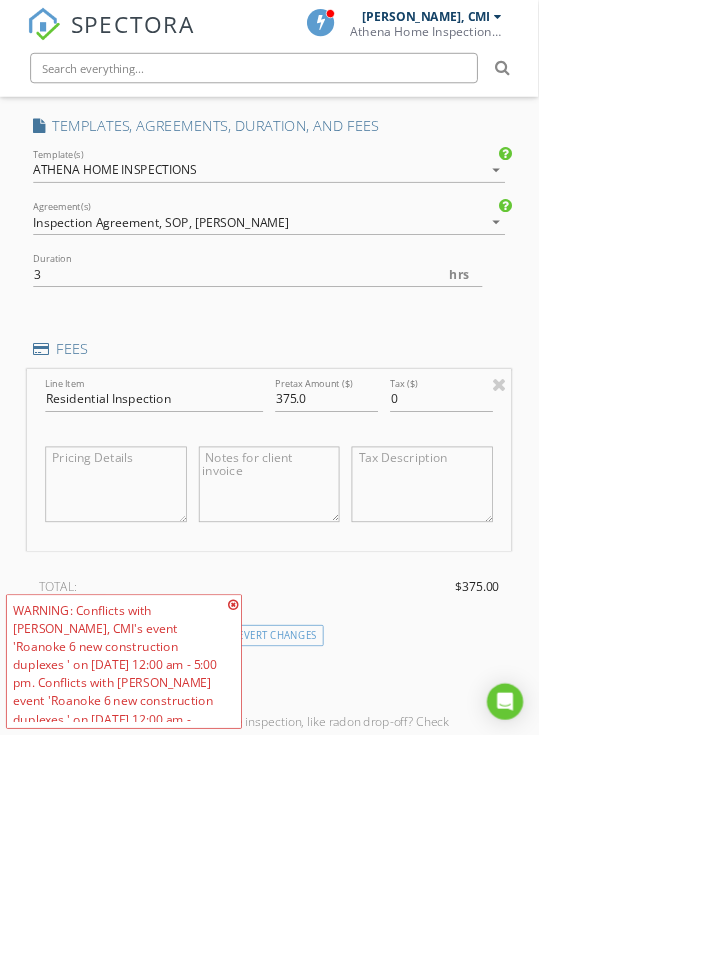 type 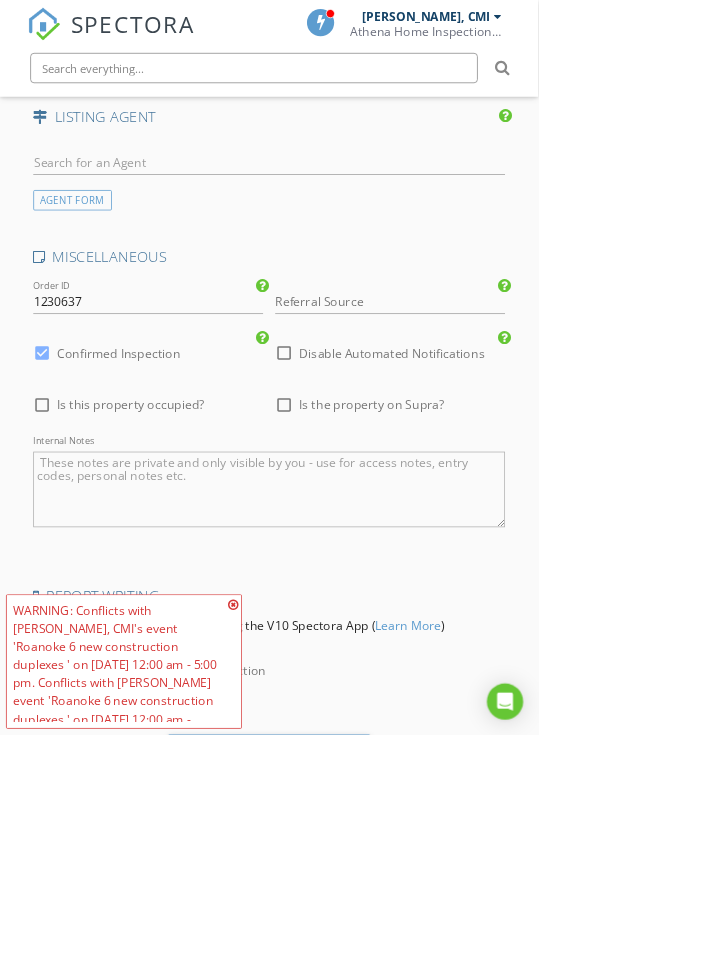 scroll, scrollTop: 2934, scrollLeft: 0, axis: vertical 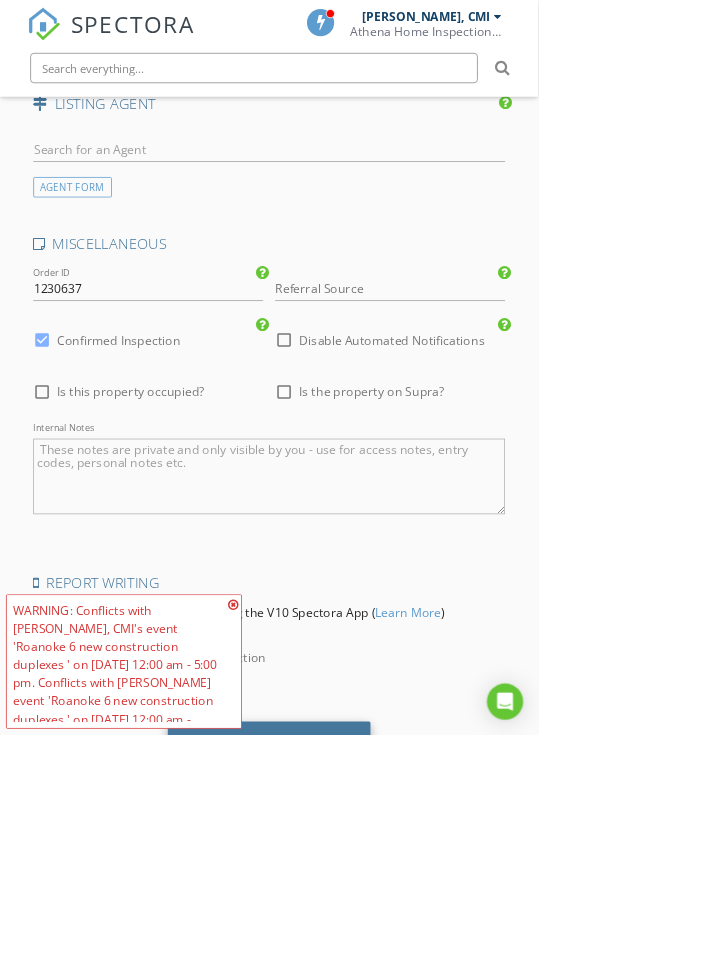 click on "Save Inspection" at bounding box center (356, 980) 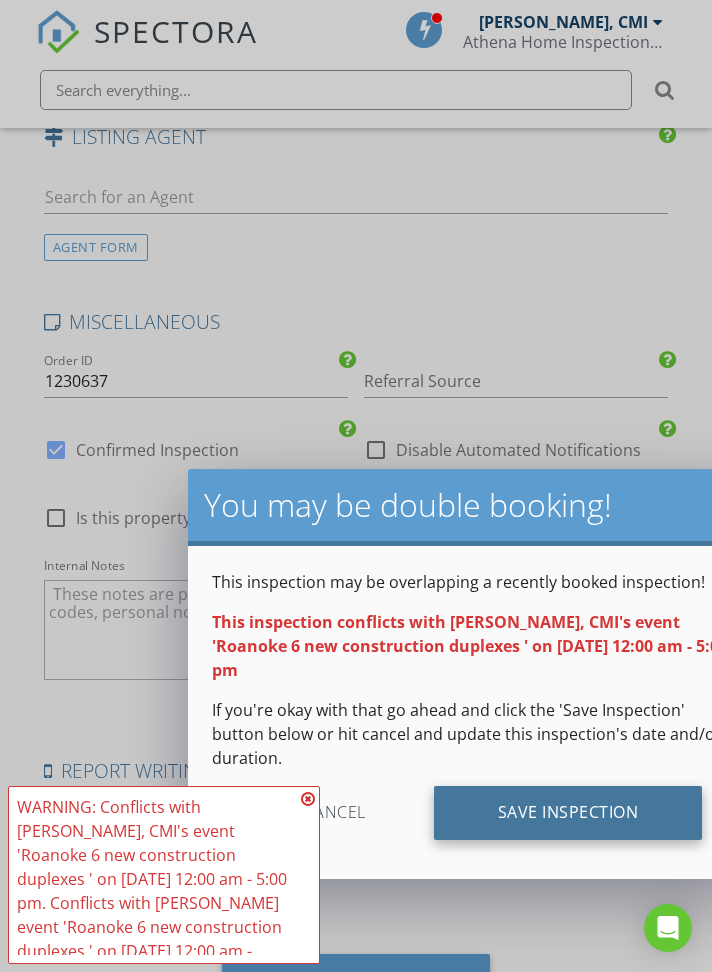 click on "Save Inspection" at bounding box center [568, 813] 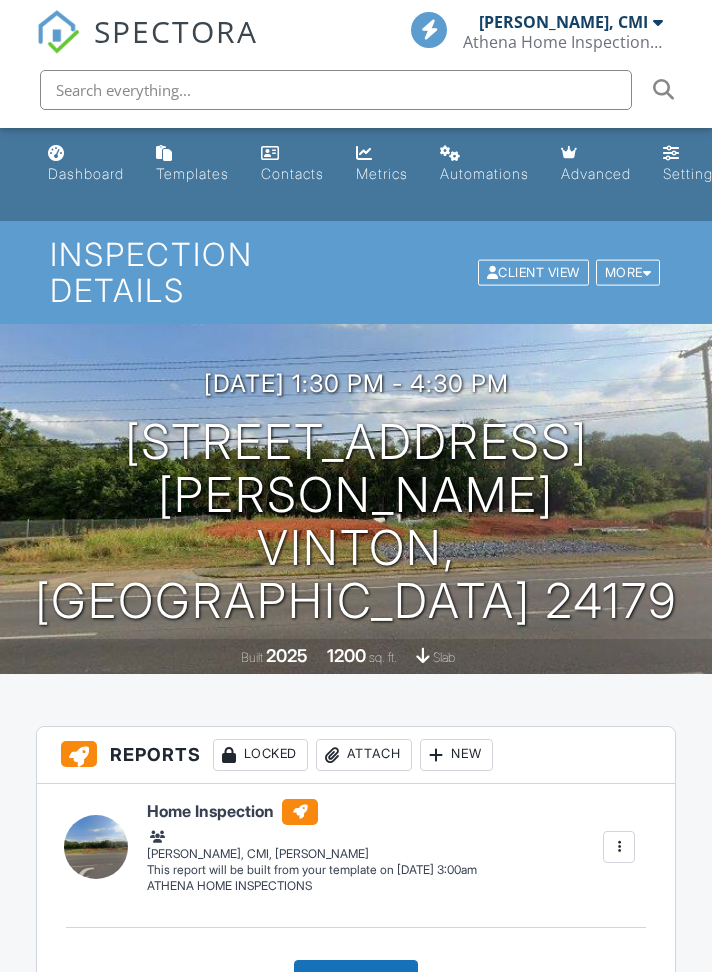 scroll, scrollTop: 0, scrollLeft: 0, axis: both 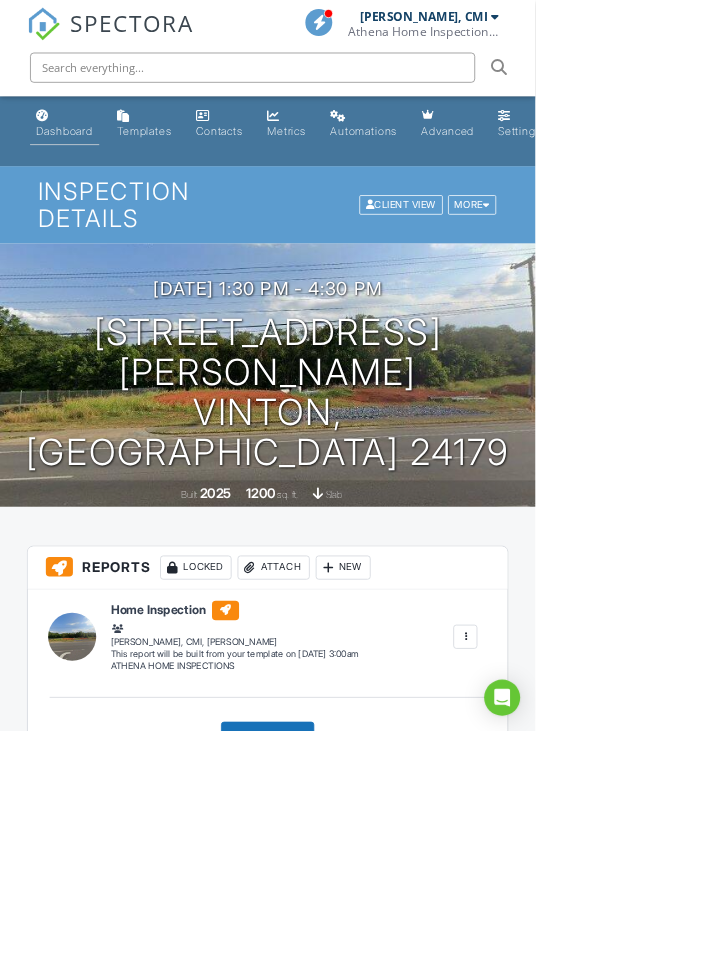 click on "Dashboard" at bounding box center (86, 173) 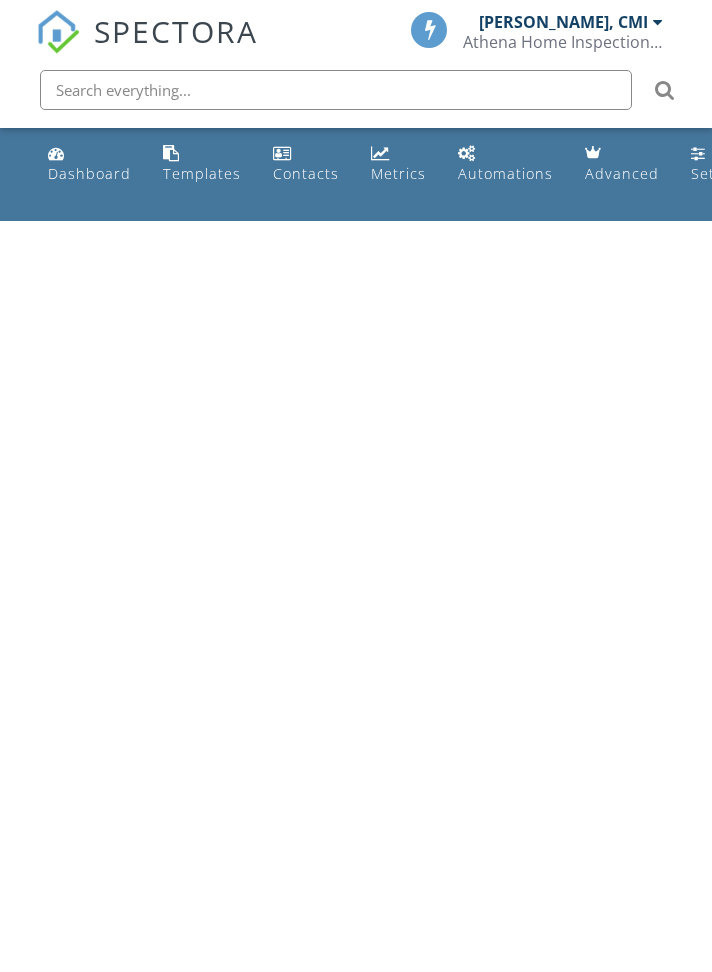 scroll, scrollTop: 0, scrollLeft: 0, axis: both 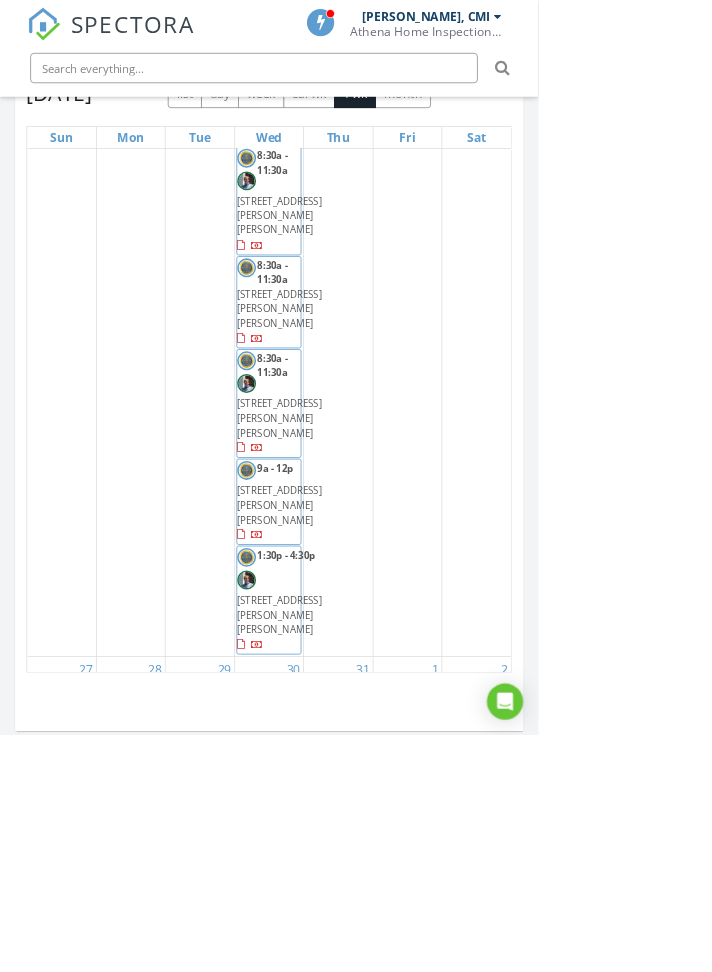 click at bounding box center [310, -225] 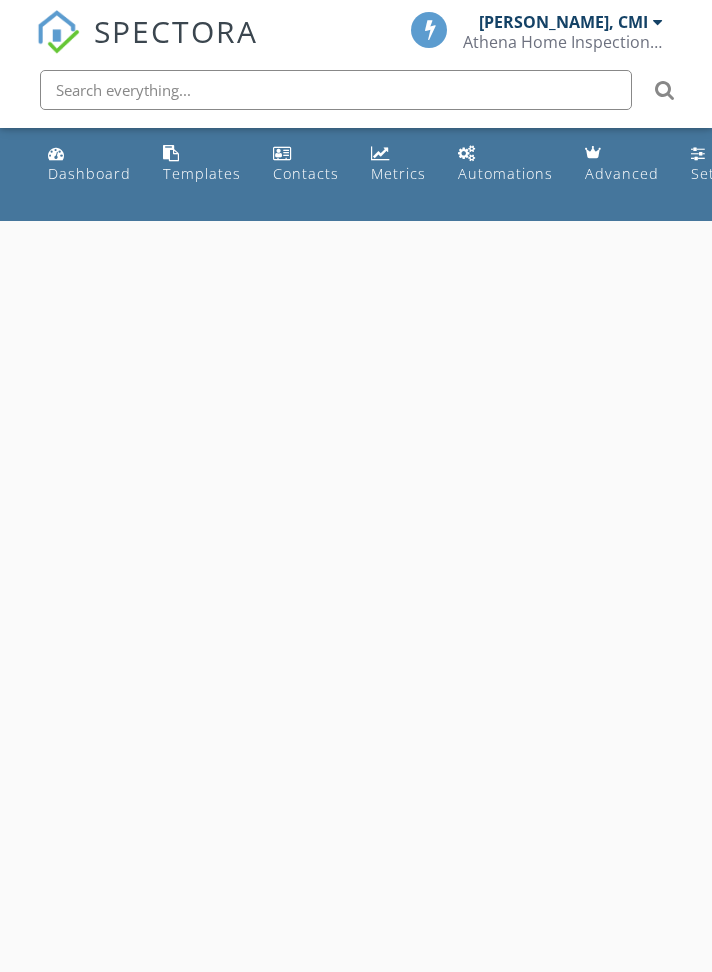 scroll, scrollTop: 0, scrollLeft: 0, axis: both 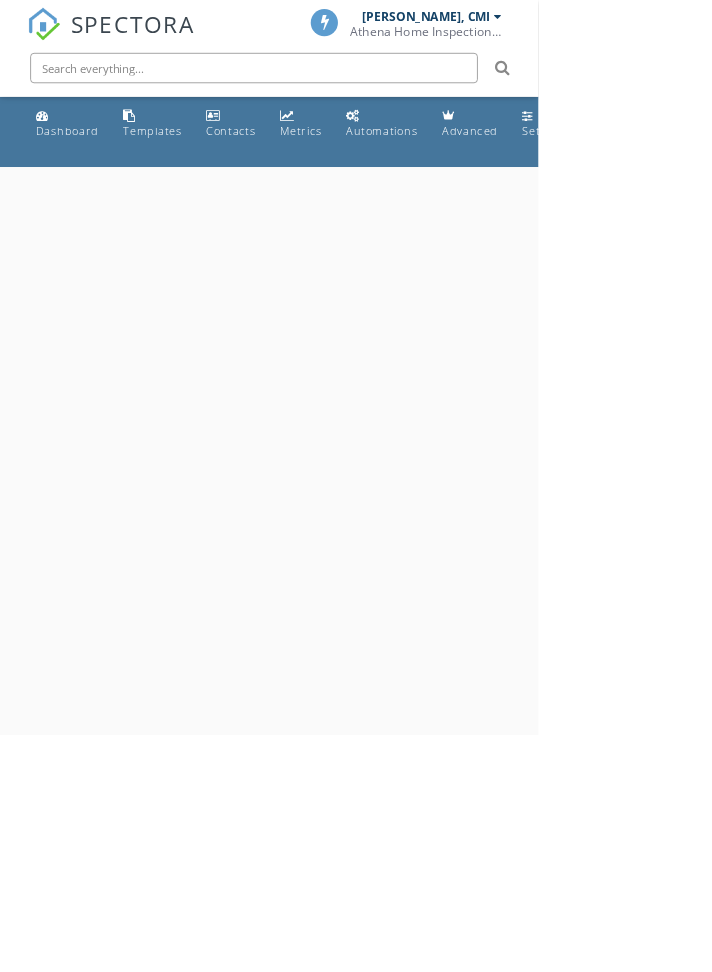 select on "6" 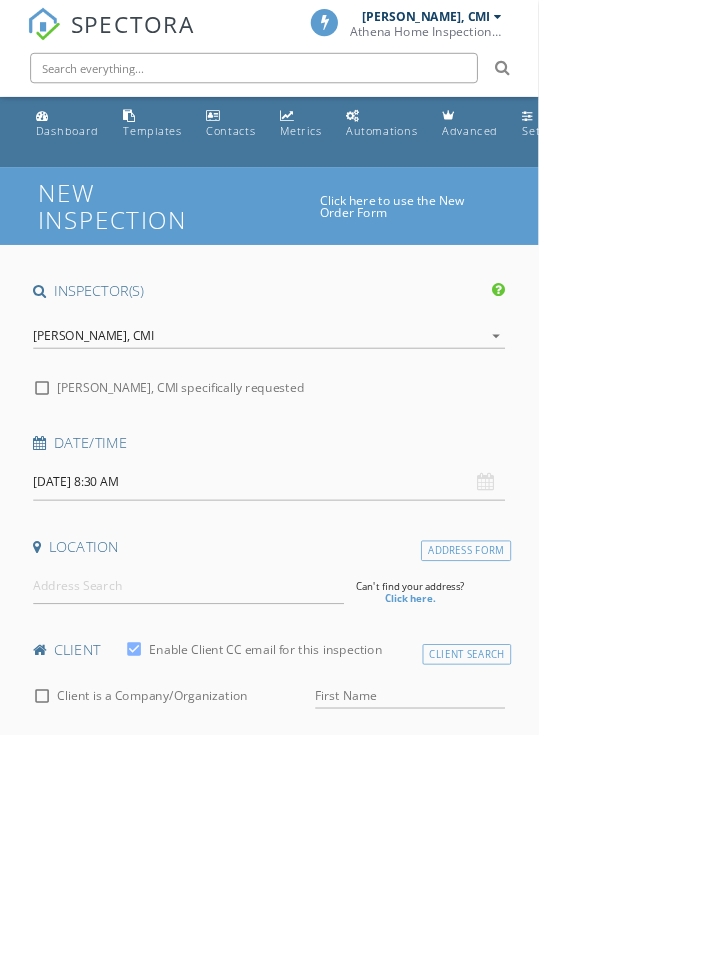 scroll, scrollTop: 0, scrollLeft: 0, axis: both 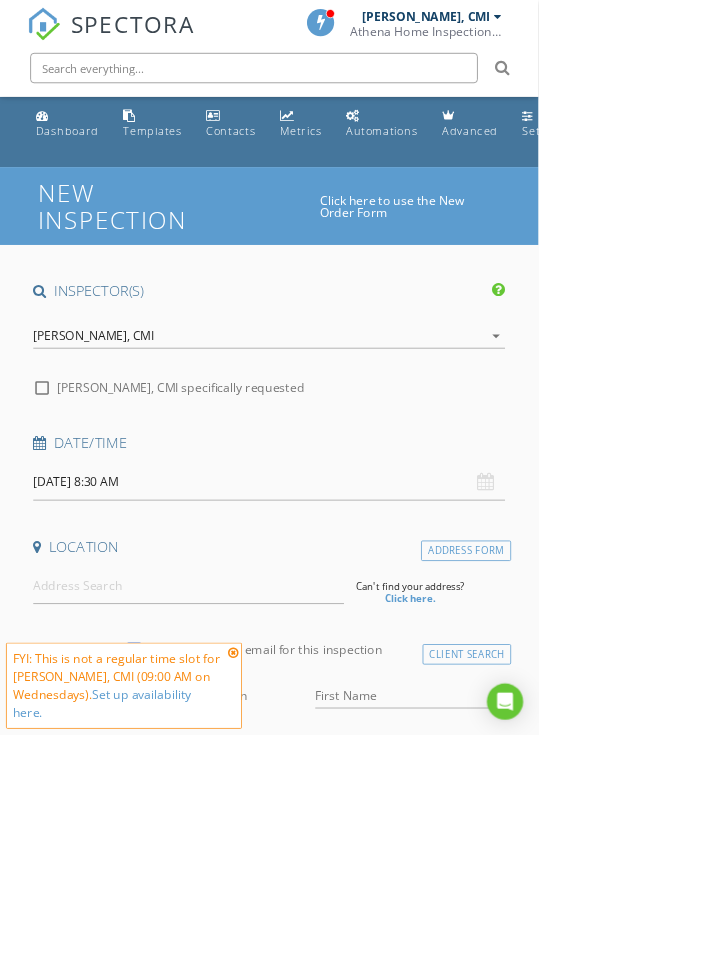 click on "[DATE] 8:30 AM" at bounding box center [356, 637] 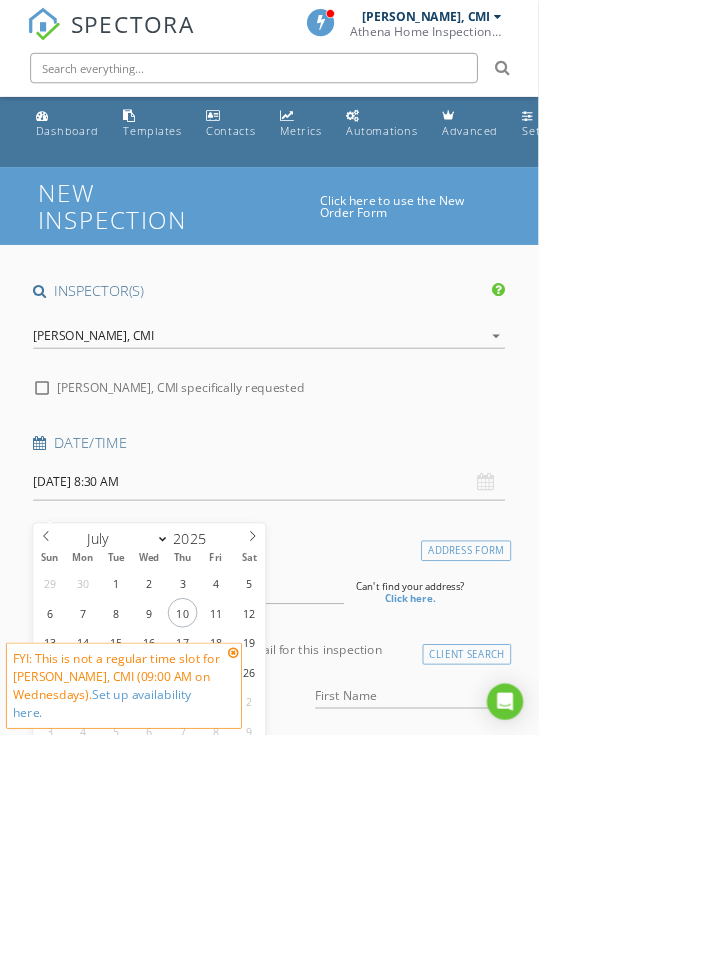 click on "08" at bounding box center (105, 1008) 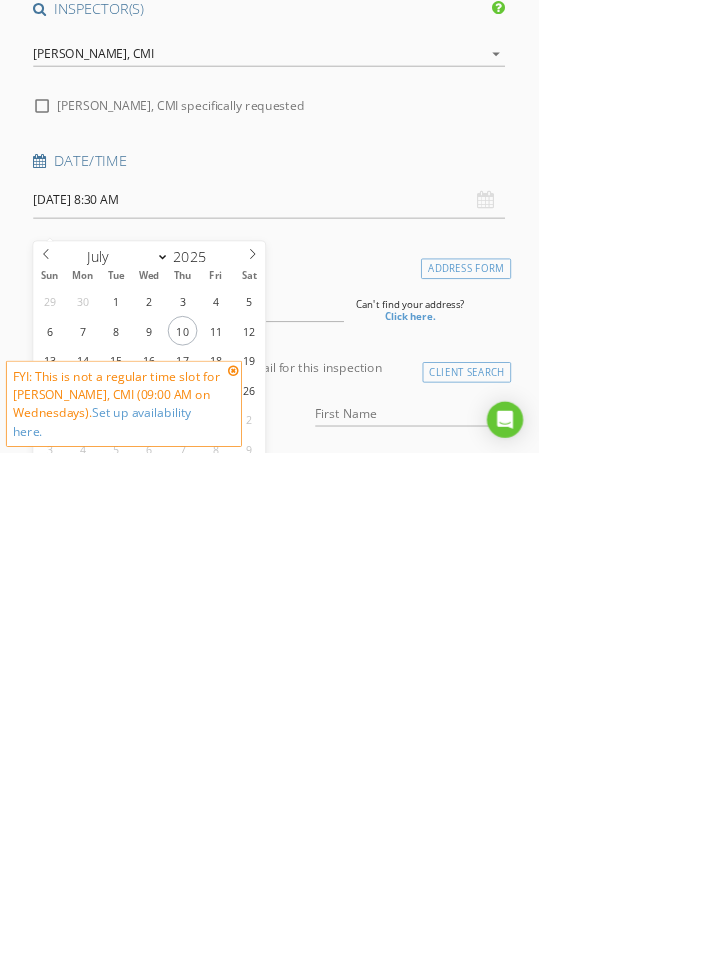 scroll, scrollTop: 128, scrollLeft: 0, axis: vertical 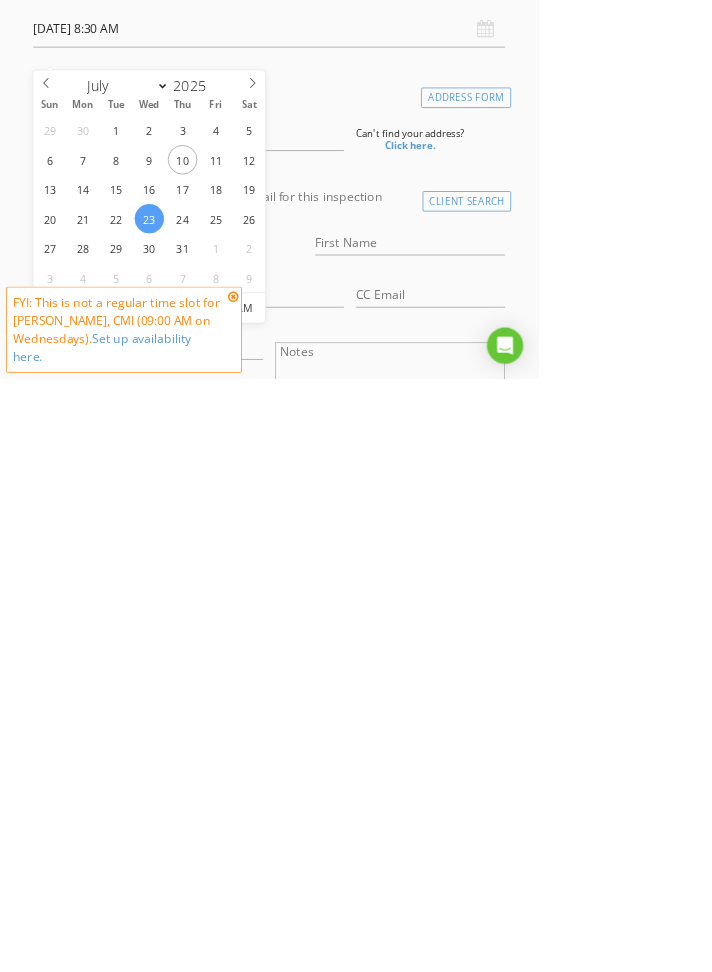 type on "01" 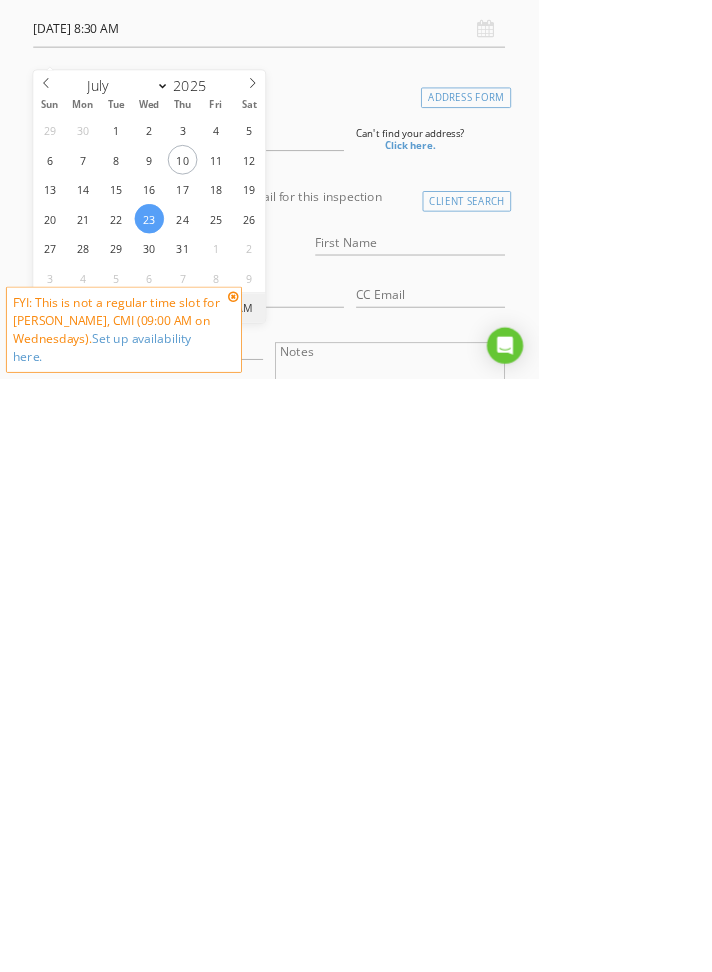 click on "AM" at bounding box center [323, 879] 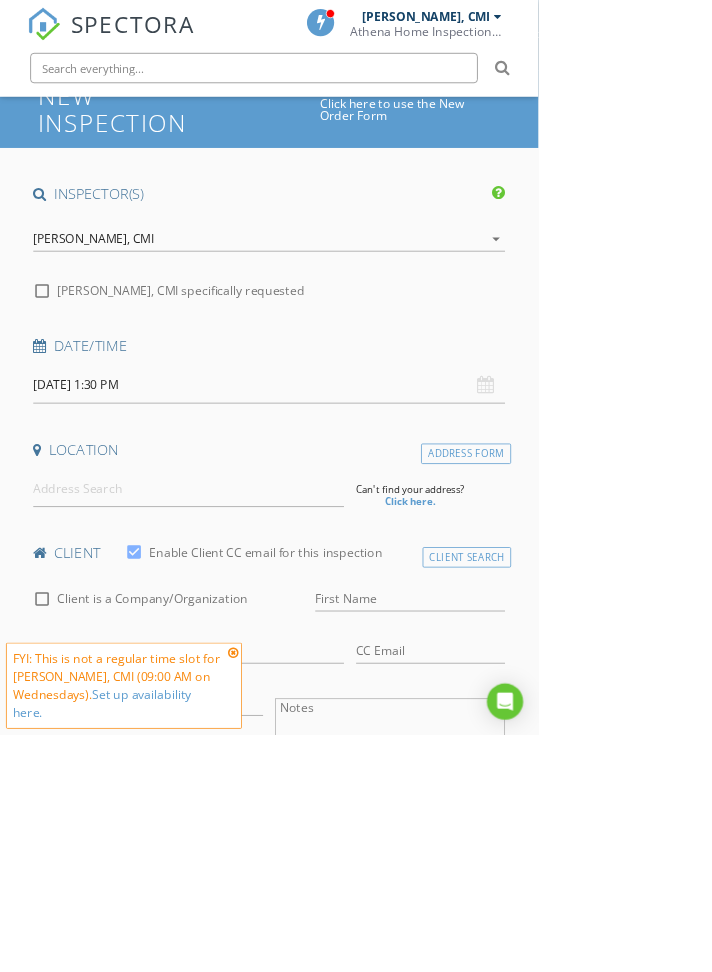 click on "SPECTORA
Athena Bobbitt, CMI
Athena Home Inspections, LLC
Role:
Inspector
Change Role
Dashboard
New Inspection
Inspections
Calendar
Template Editor
Contacts
Automations
Team
Metrics
Payments
Data Exports
Billing
Reporting
Advanced
Settings
What's New
Sign Out
Change Active Role
Your account has more than one possible role. Please choose how you'd like to view the site:
Company/Agency
City
Role
Dashboard
Templates
Contacts
Metrics
Automations
Advanced
Settings
Support Center
Add the listing agent to automatically send confirmation emails, reminders and follow-ups.         25off" at bounding box center [356, 1592] 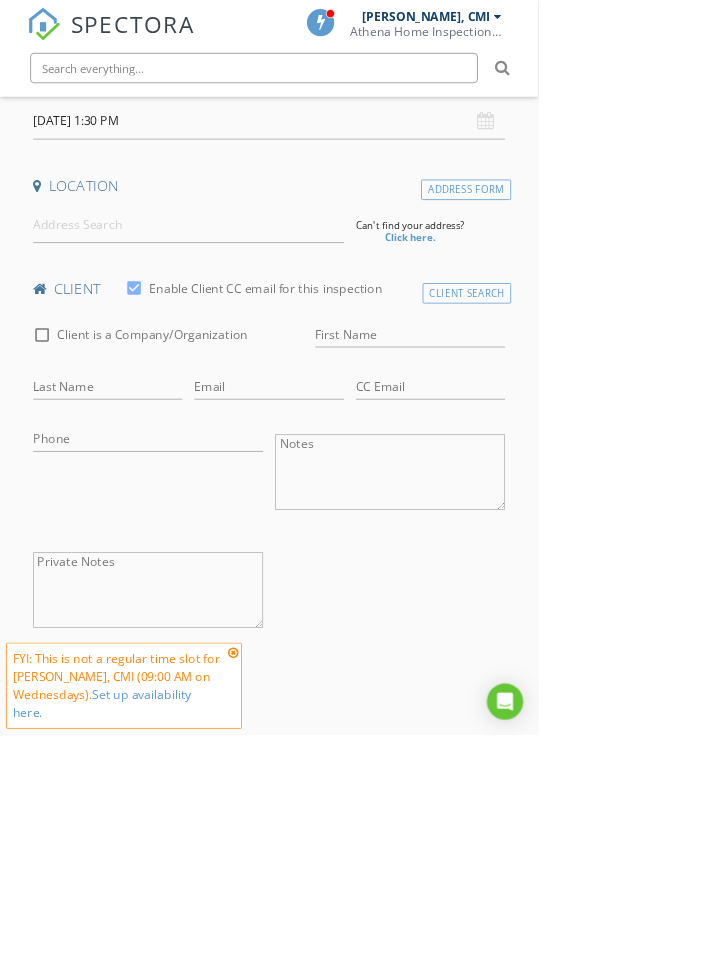 scroll, scrollTop: 512, scrollLeft: 0, axis: vertical 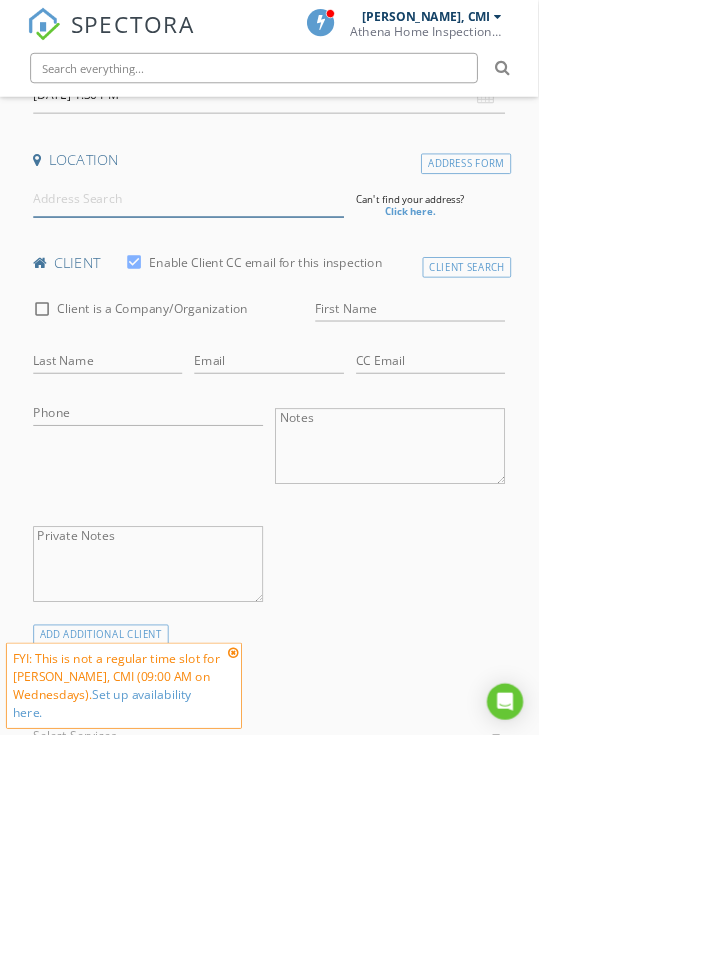 click at bounding box center [249, 262] 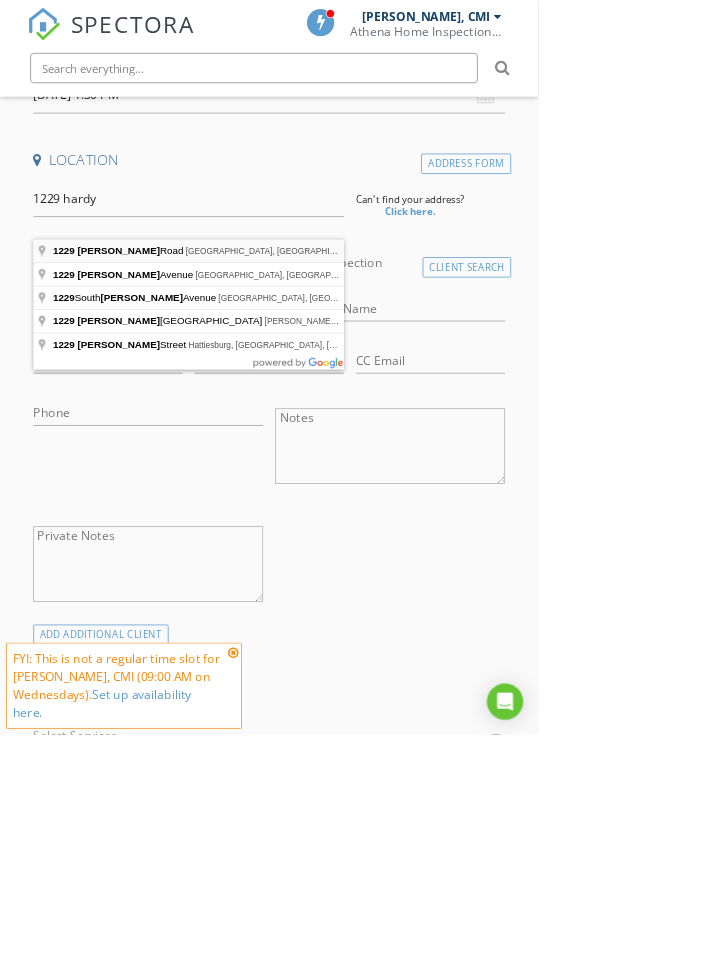 type on "1229 Hardy Road, Vinton, VA, USA" 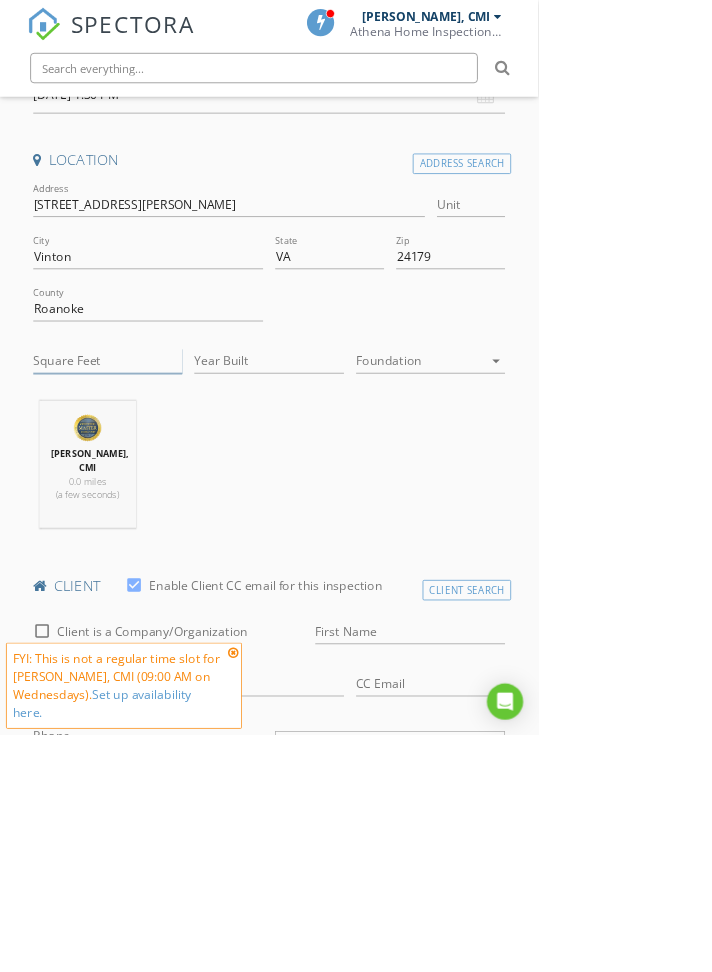 click on "Square Feet" at bounding box center (143, 477) 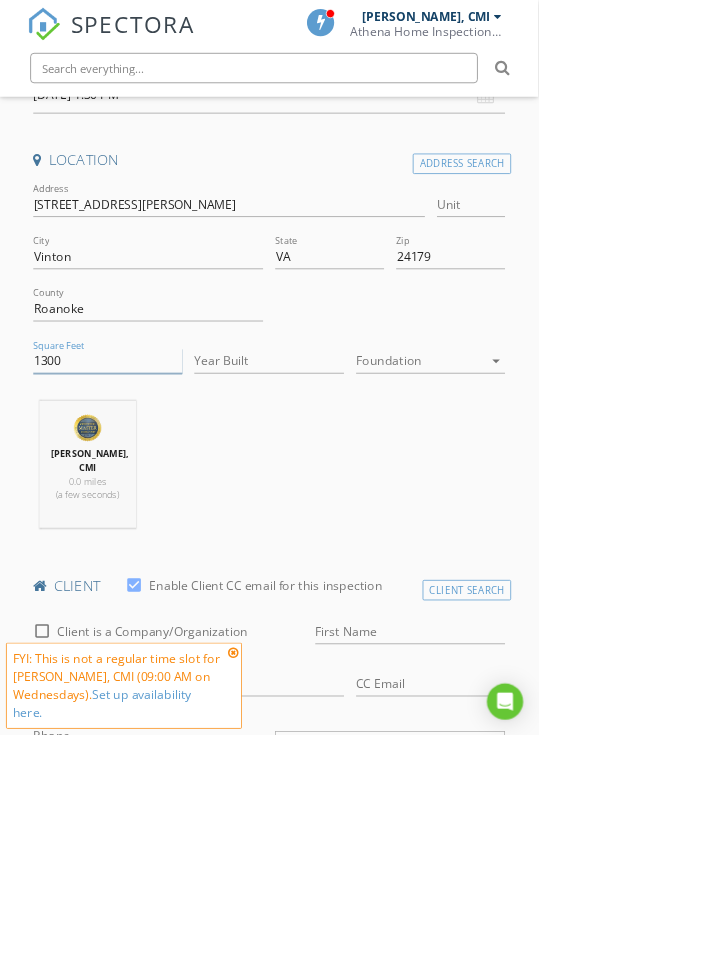 type on "1300" 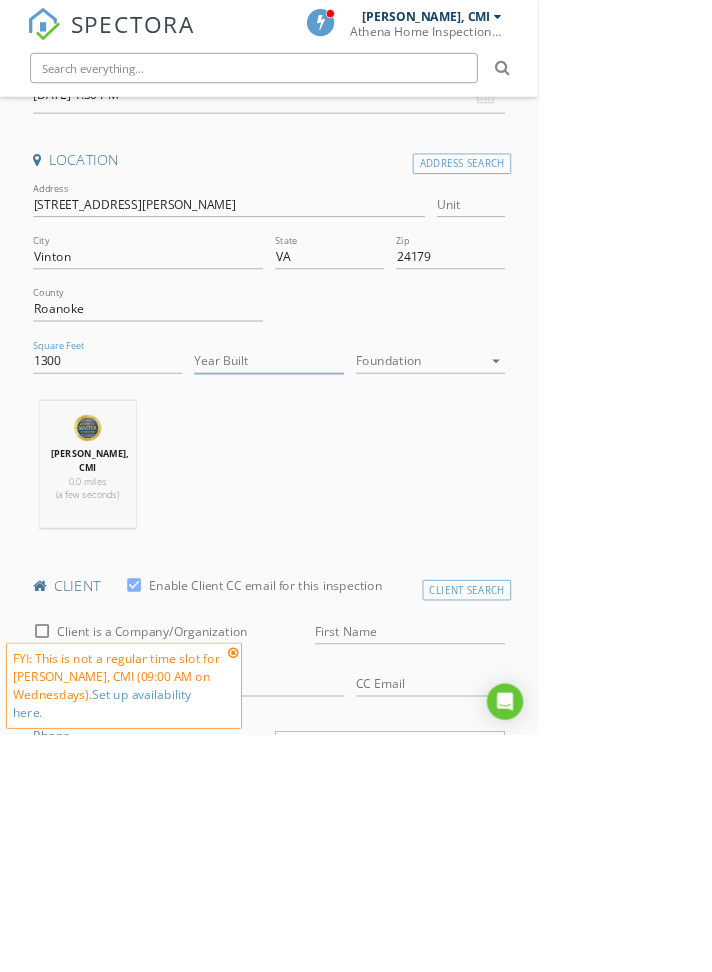 click on "Year Built" at bounding box center (356, 477) 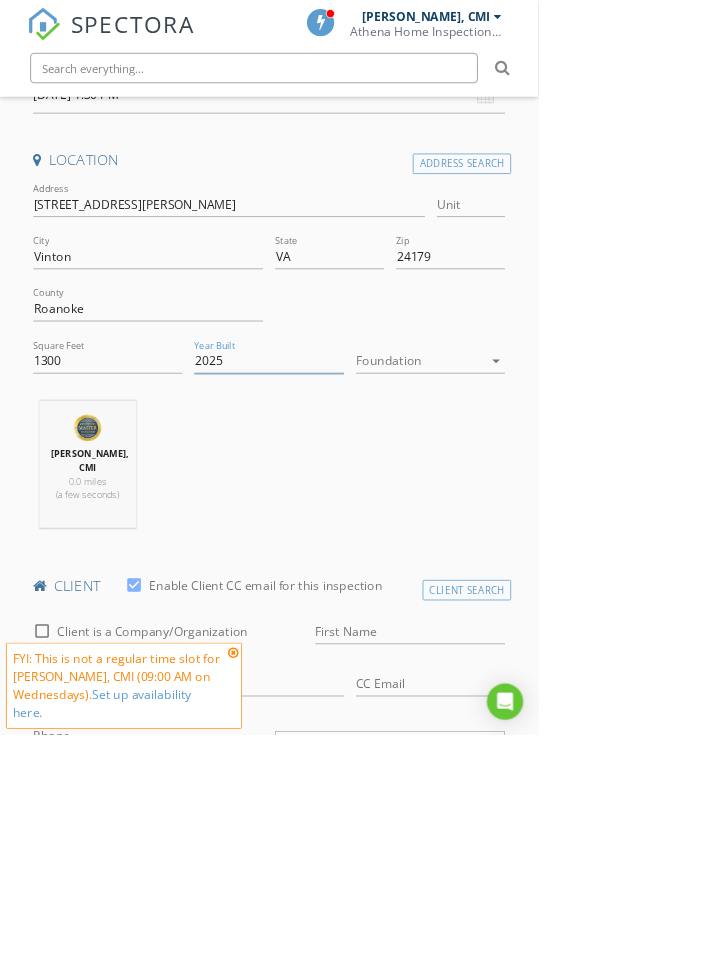 type on "2025" 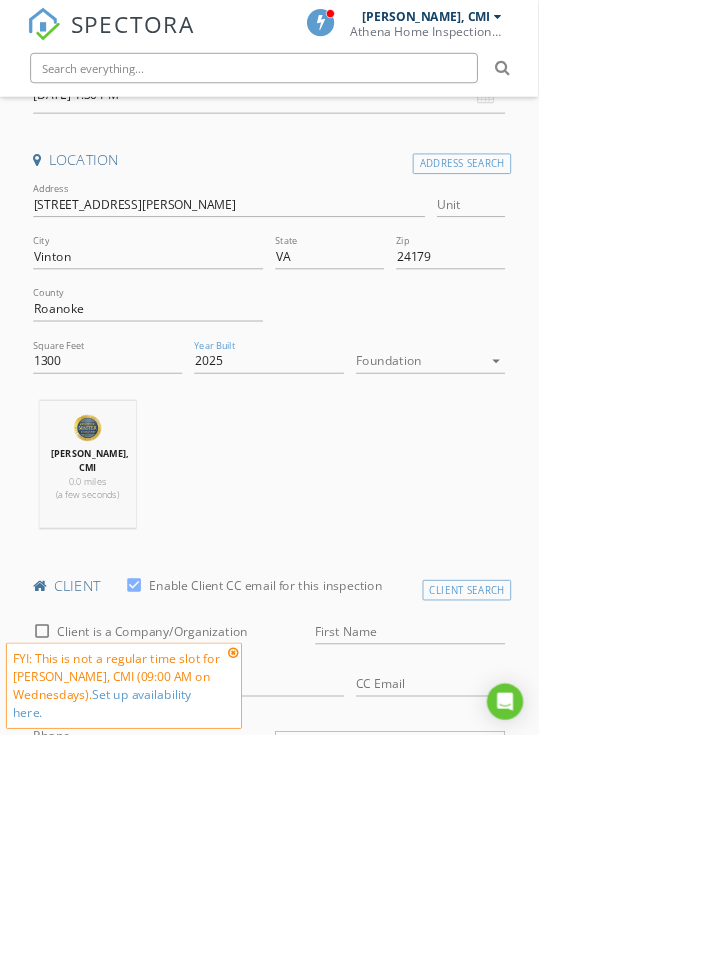 click at bounding box center (556, 477) 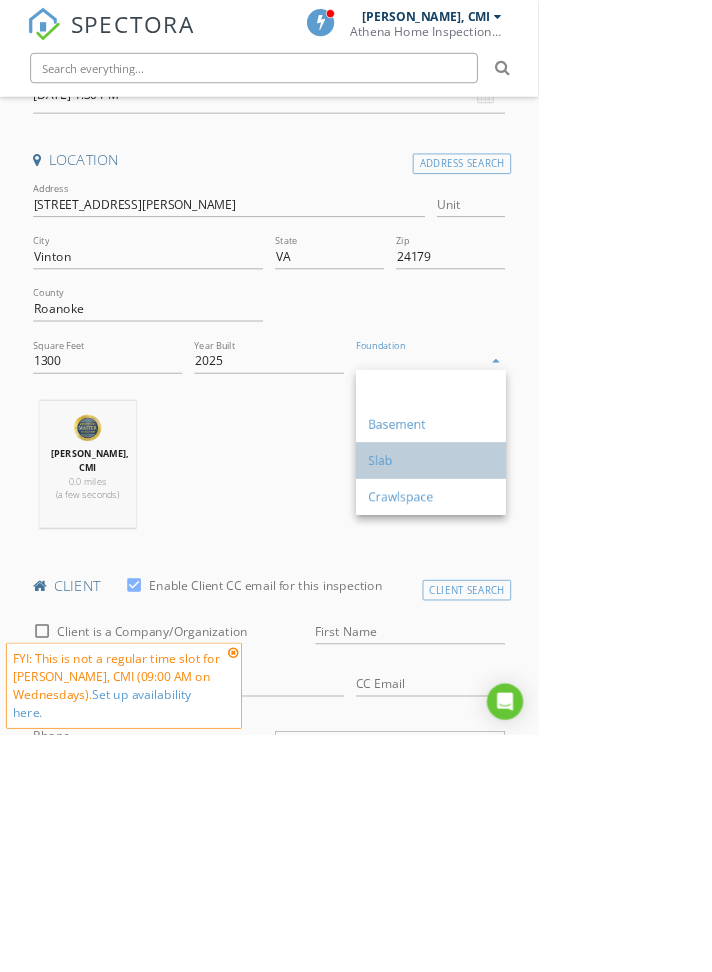 click on "Slab" at bounding box center (570, 609) 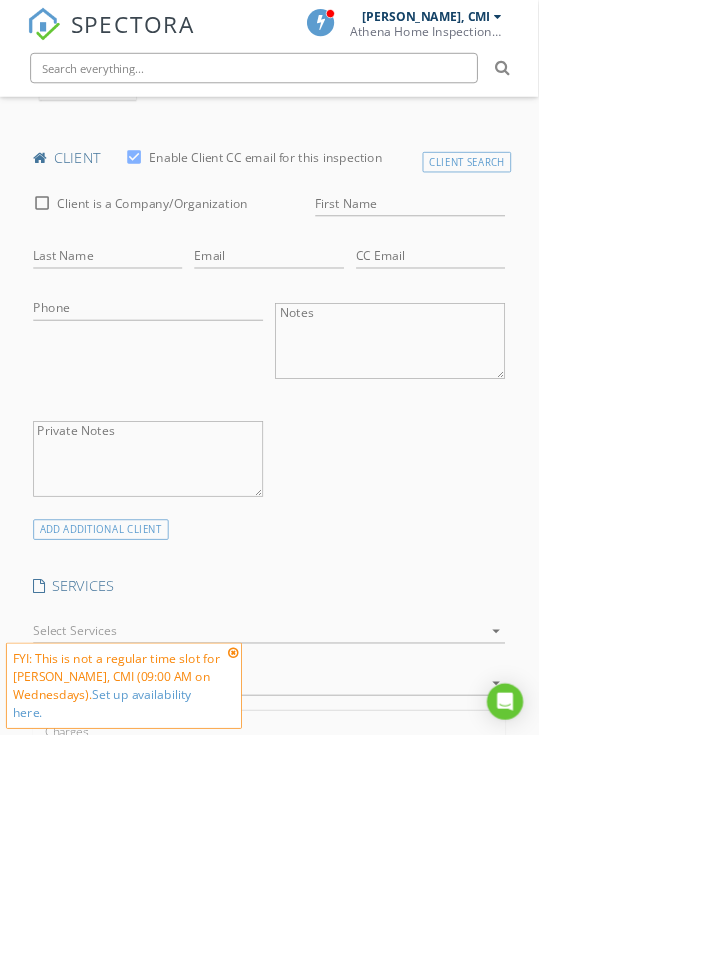 scroll, scrollTop: 1074, scrollLeft: 0, axis: vertical 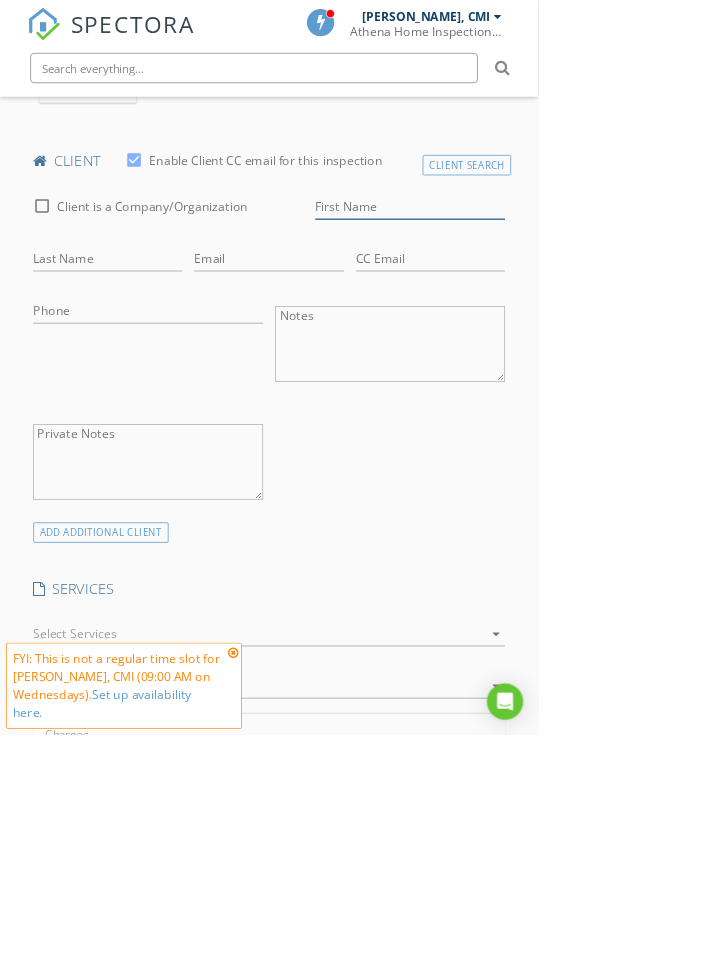 click on "First Name" at bounding box center [543, 273] 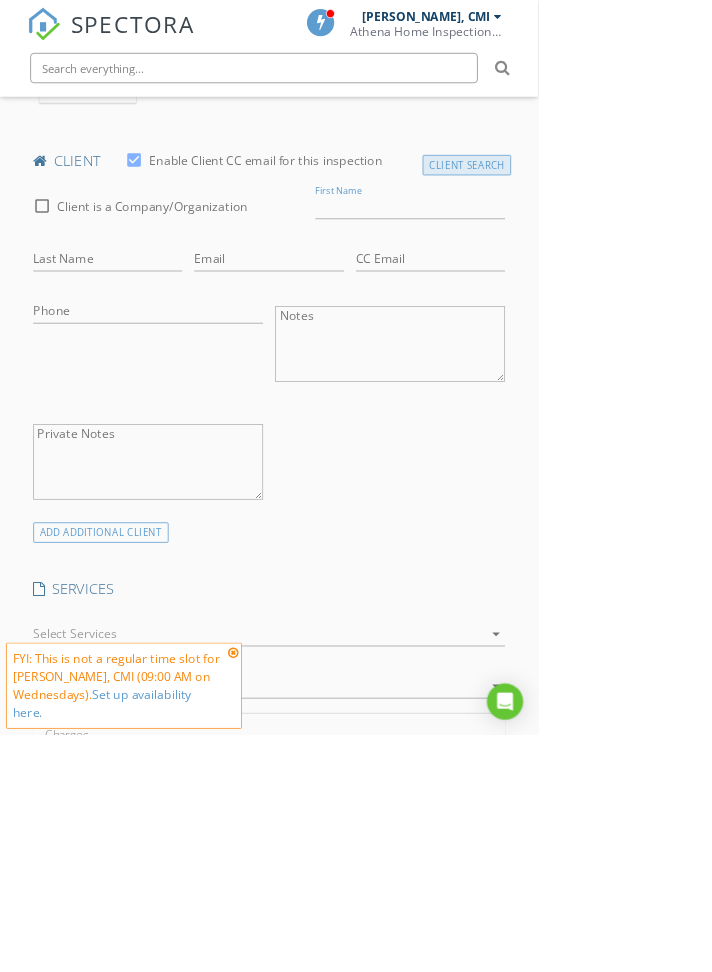 click on "Client Search" at bounding box center [618, 218] 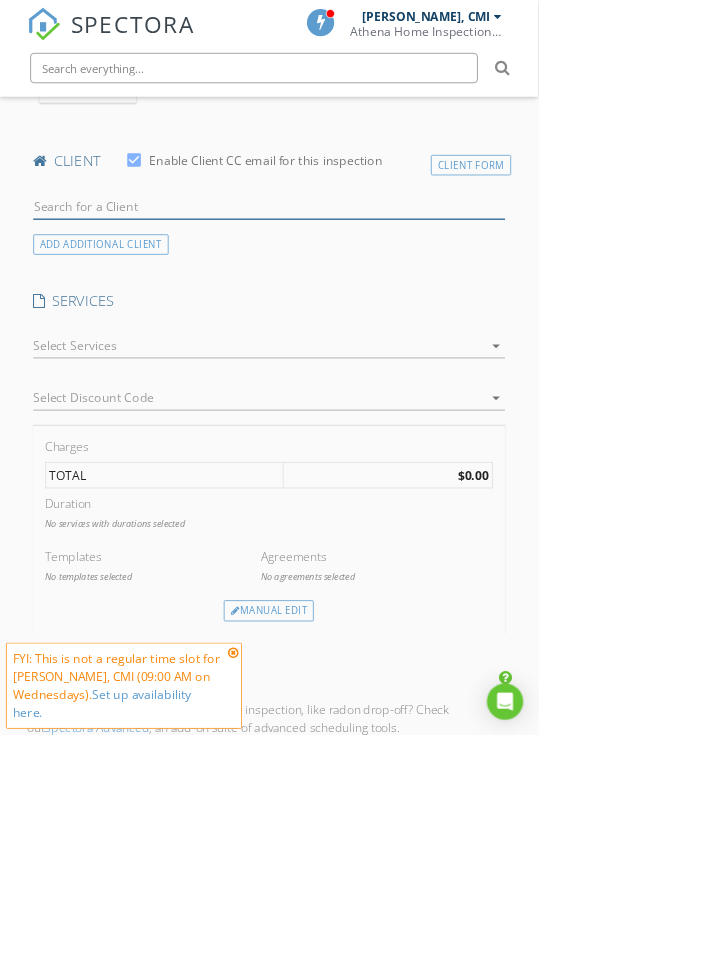 click at bounding box center [356, 273] 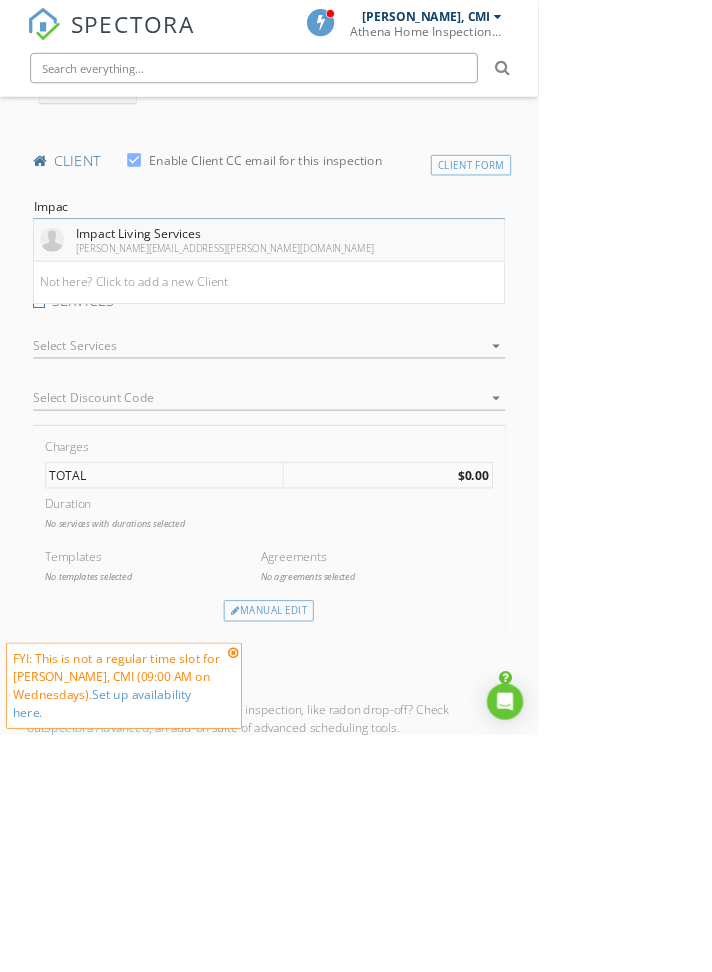 type on "Impac" 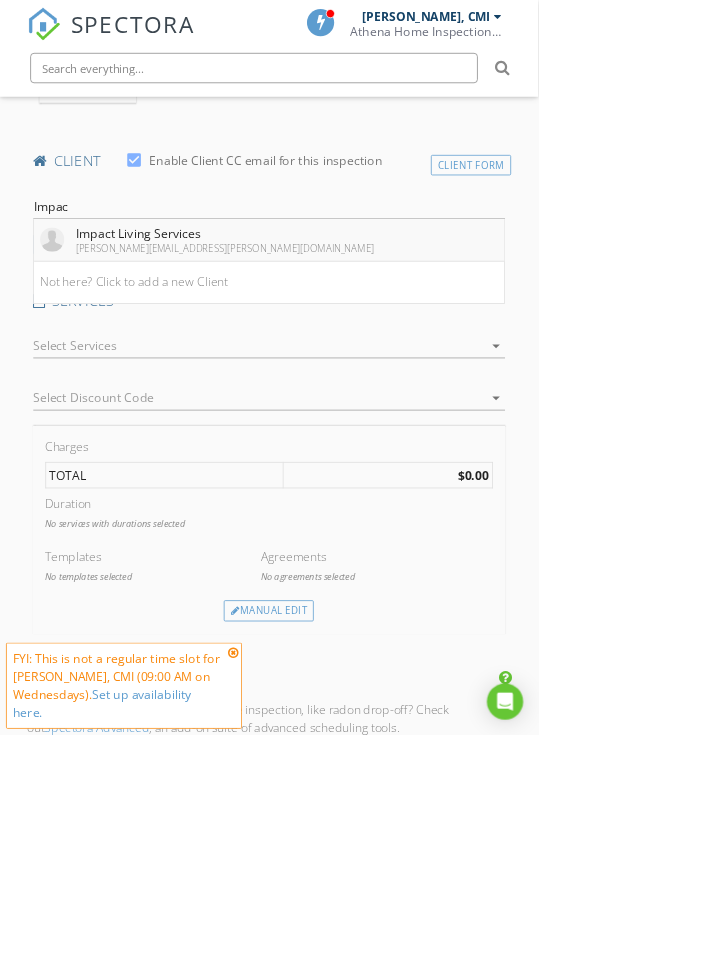 click on "Impact Living Services" at bounding box center [298, 309] 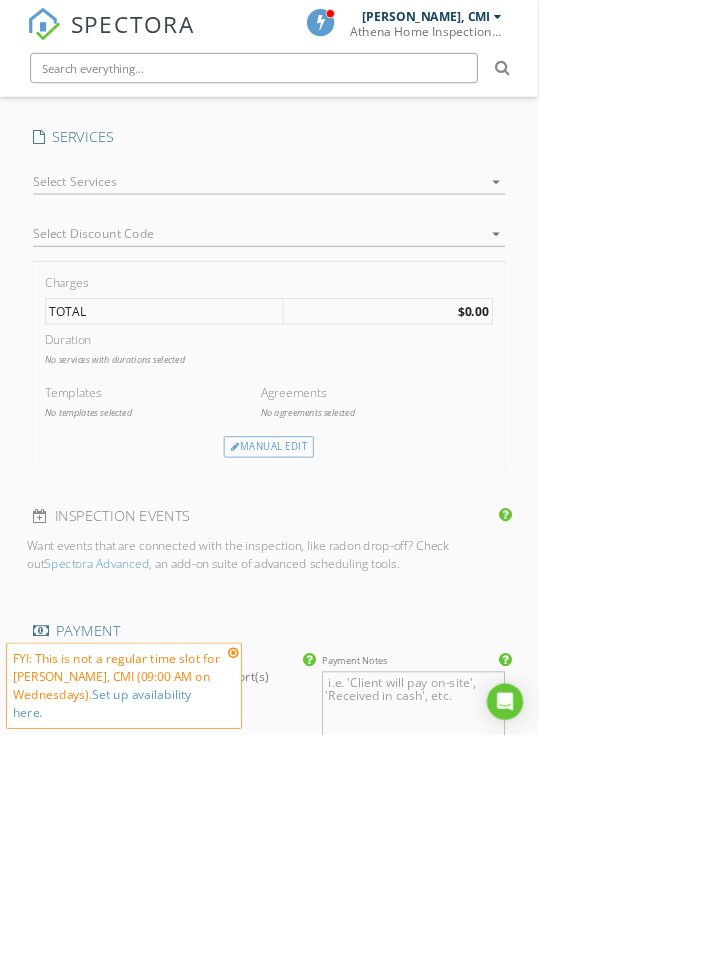 scroll, scrollTop: 1584, scrollLeft: 0, axis: vertical 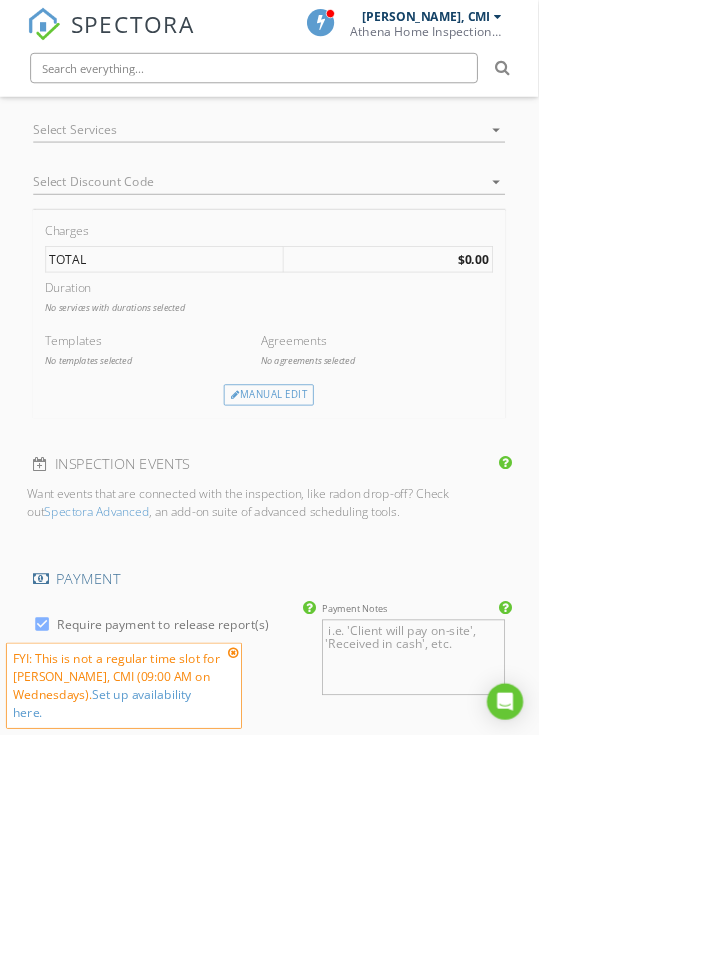 click at bounding box center (342, 172) 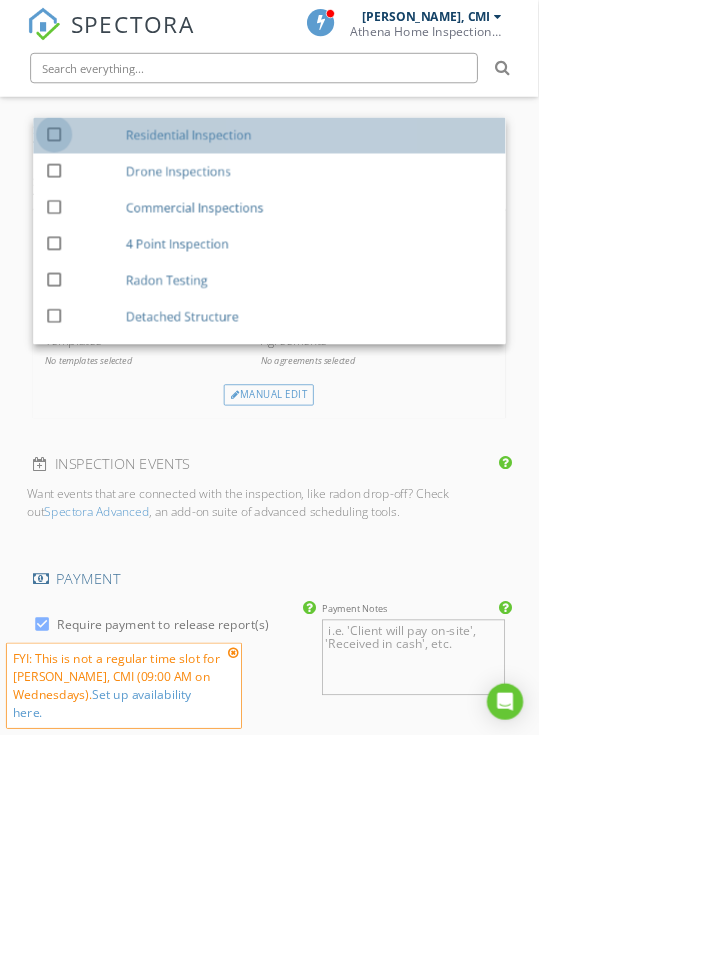 click at bounding box center (72, 178) 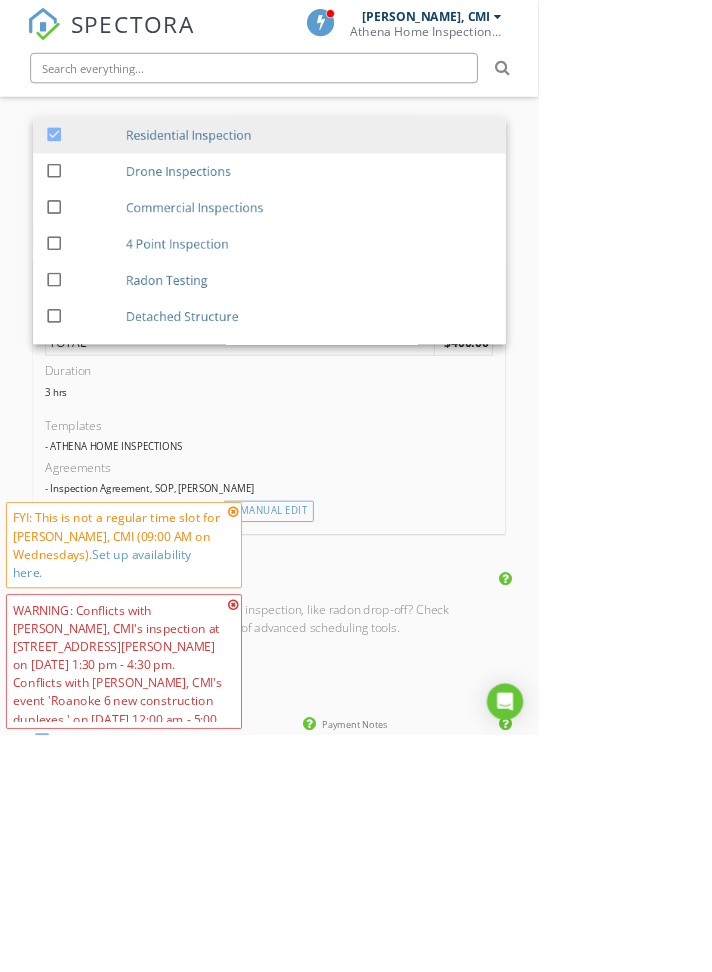 click on "Agreements" at bounding box center (356, 619) 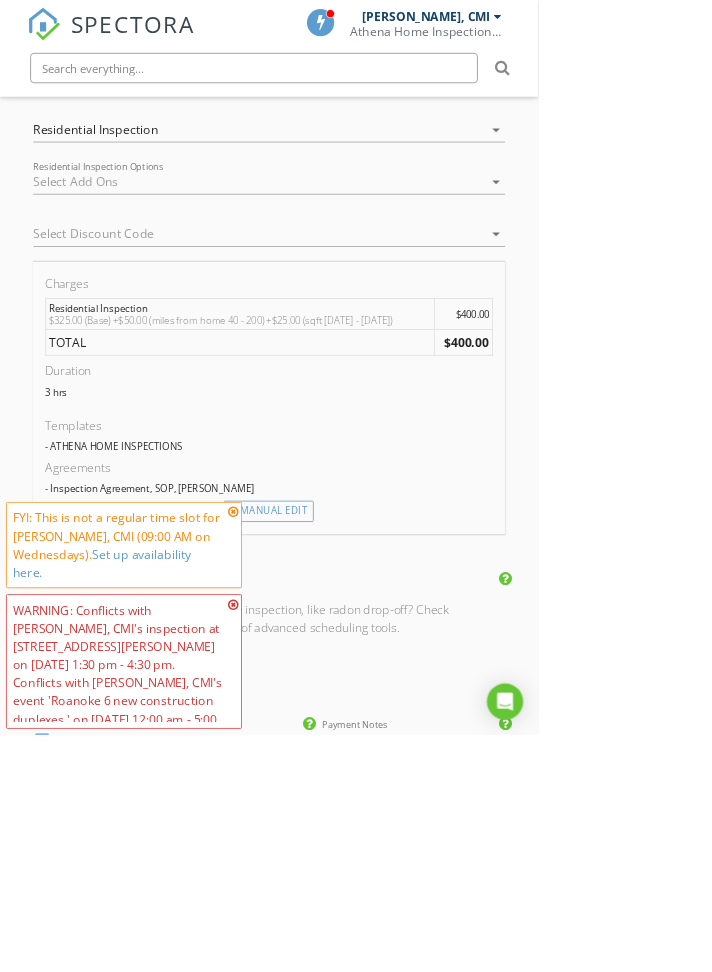 click at bounding box center [328, 310] 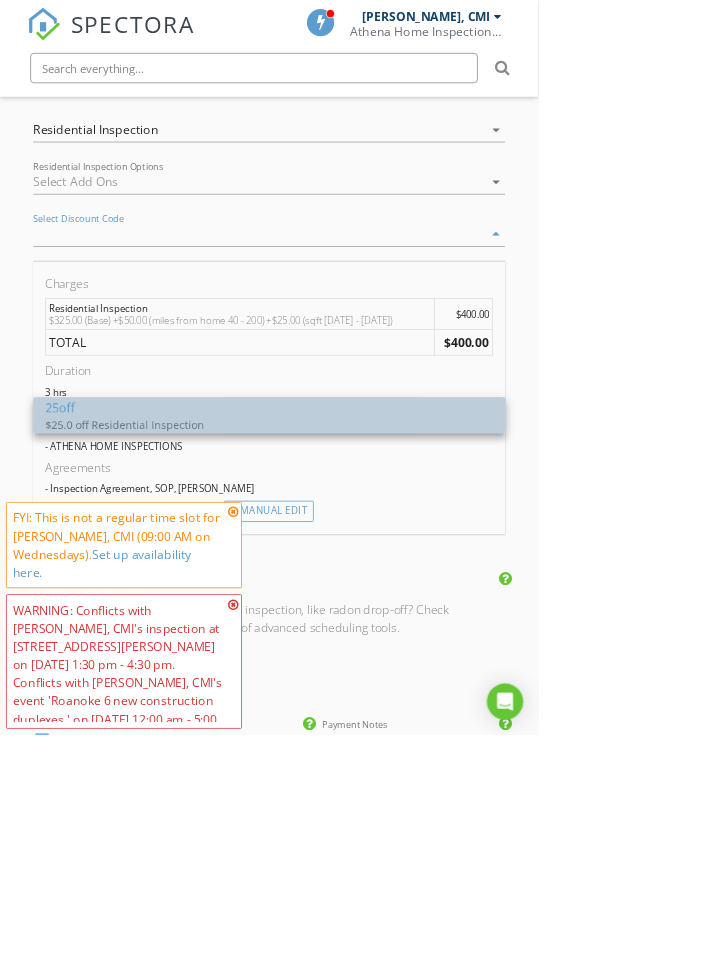 click on "25off" at bounding box center [356, 540] 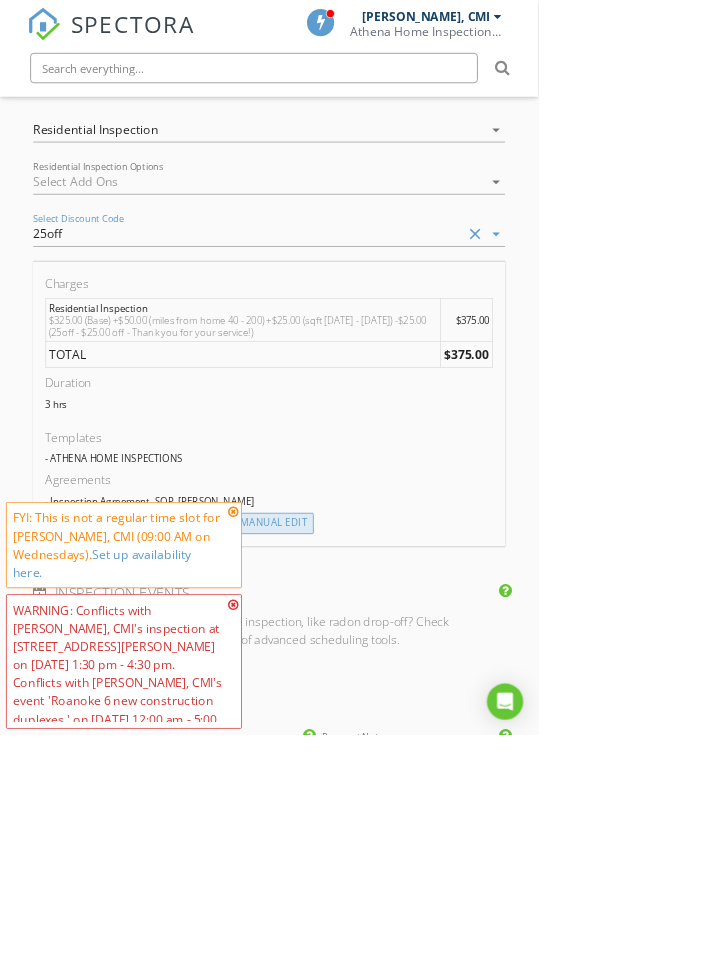 click on "Manual Edit" at bounding box center (355, 693) 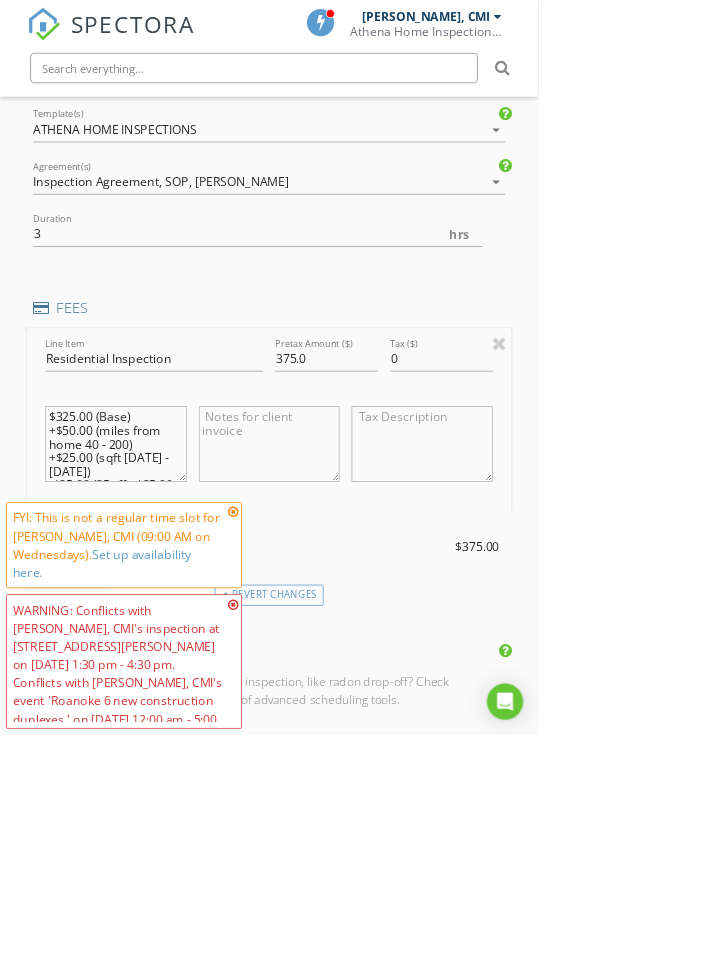 click on "$325.00 (Base)
+$50.00 (miles from home 40 - 200)
+$25.00 (sqft 1000 - 1399)
-$25.00 (25off - $25.00 off - Thank you for your service!)" at bounding box center [153, 588] 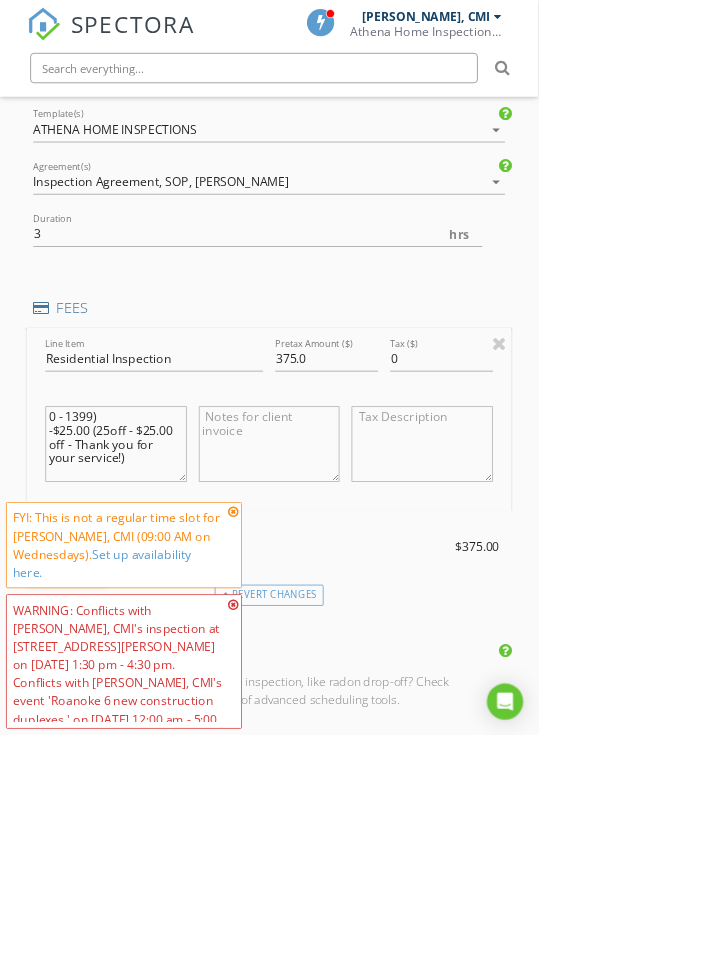 scroll, scrollTop: 0, scrollLeft: 0, axis: both 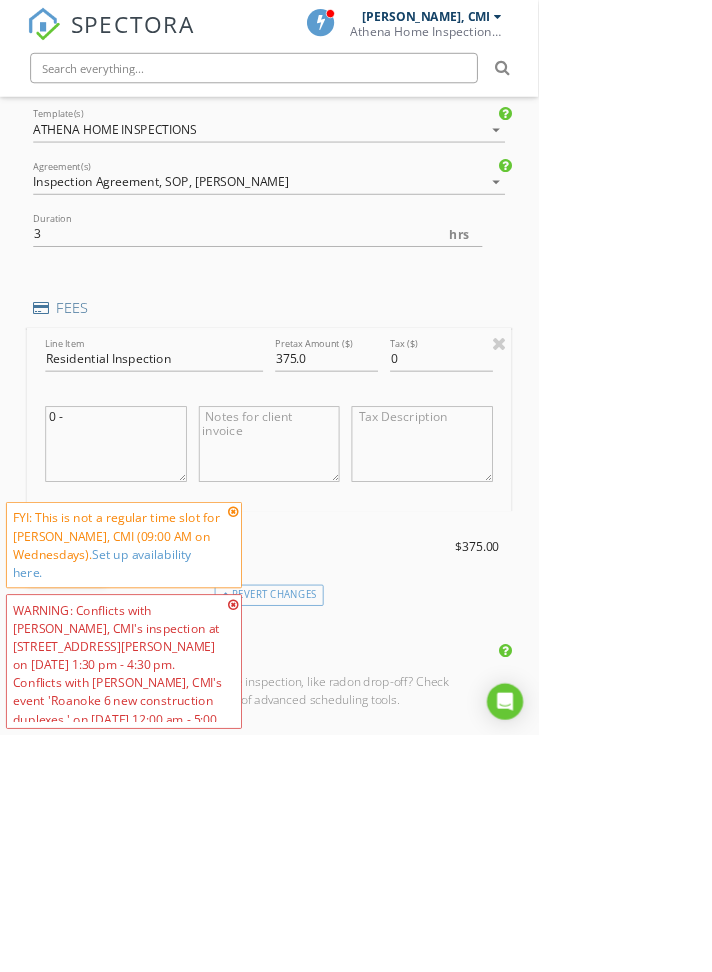 type on "0" 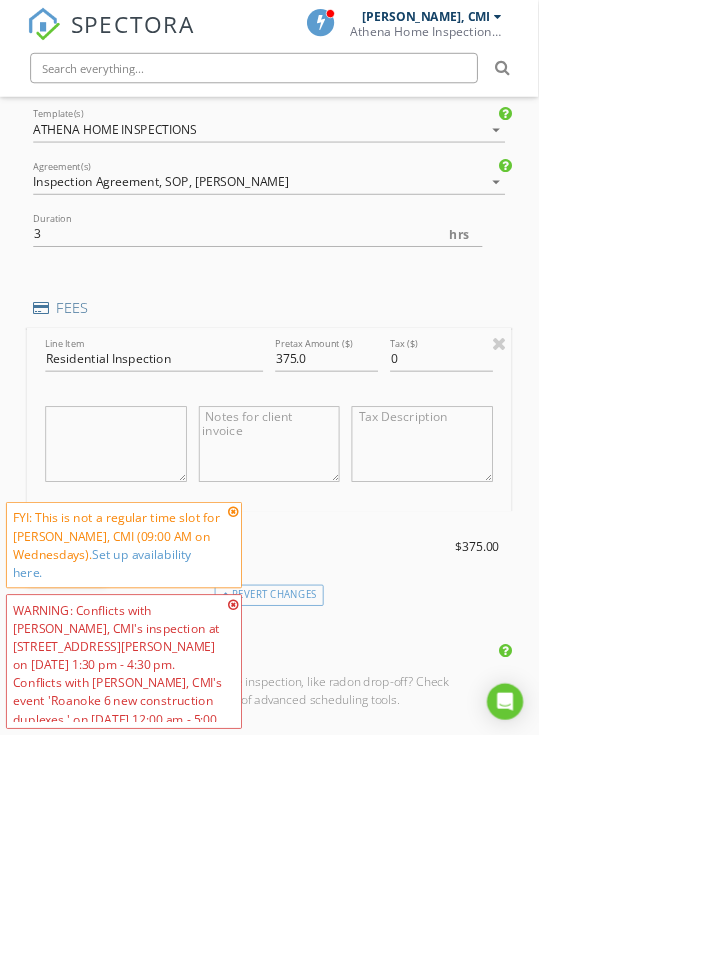 type 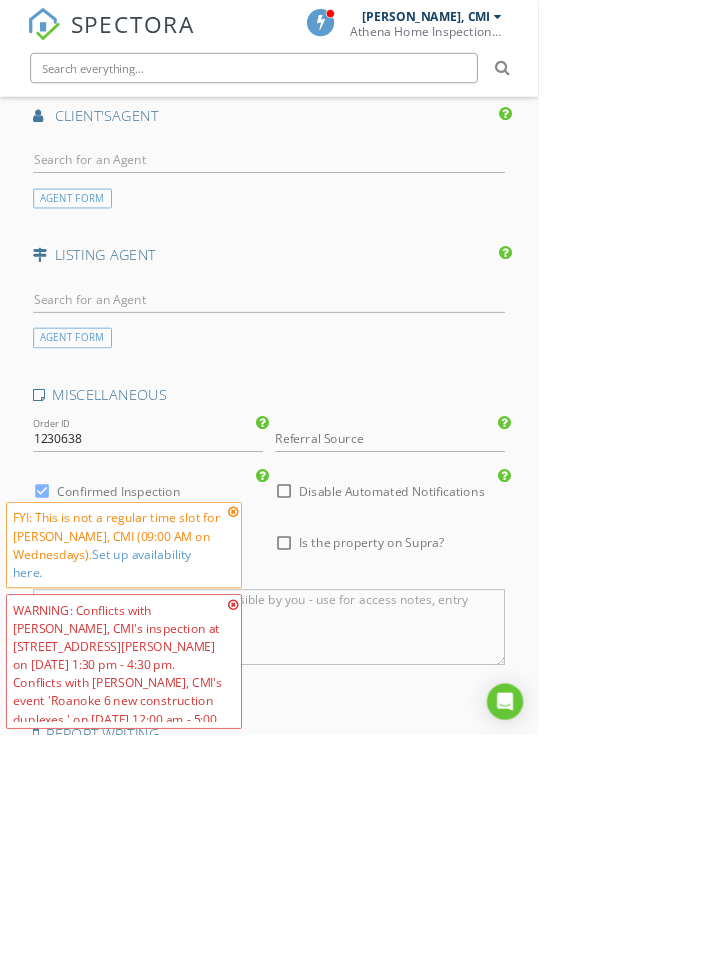 scroll, scrollTop: 2890, scrollLeft: 0, axis: vertical 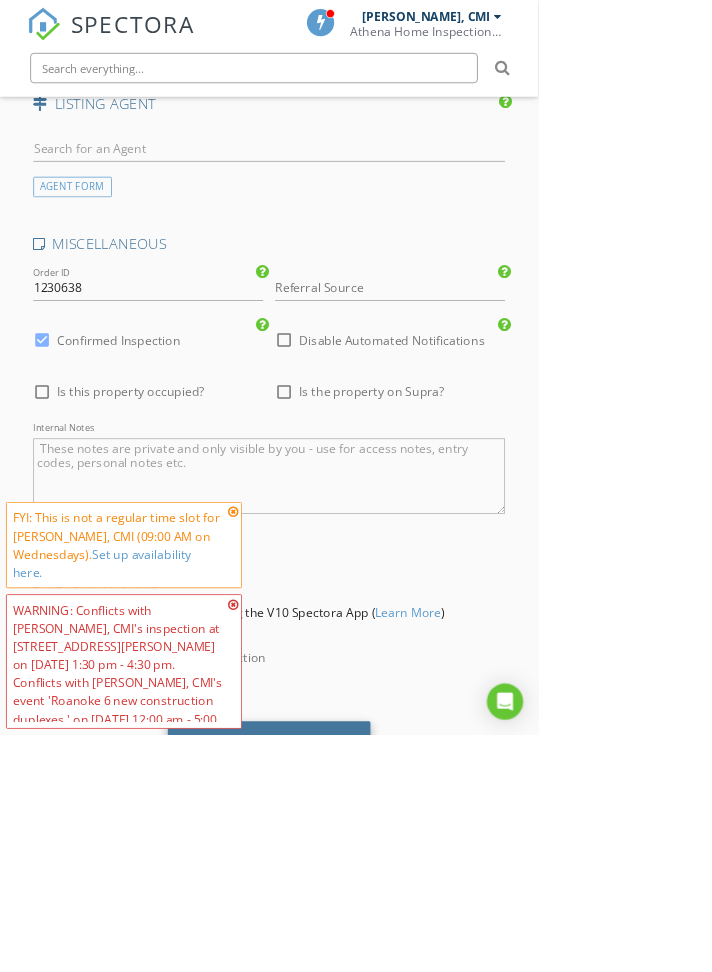 click on "Save Inspection" at bounding box center (356, 980) 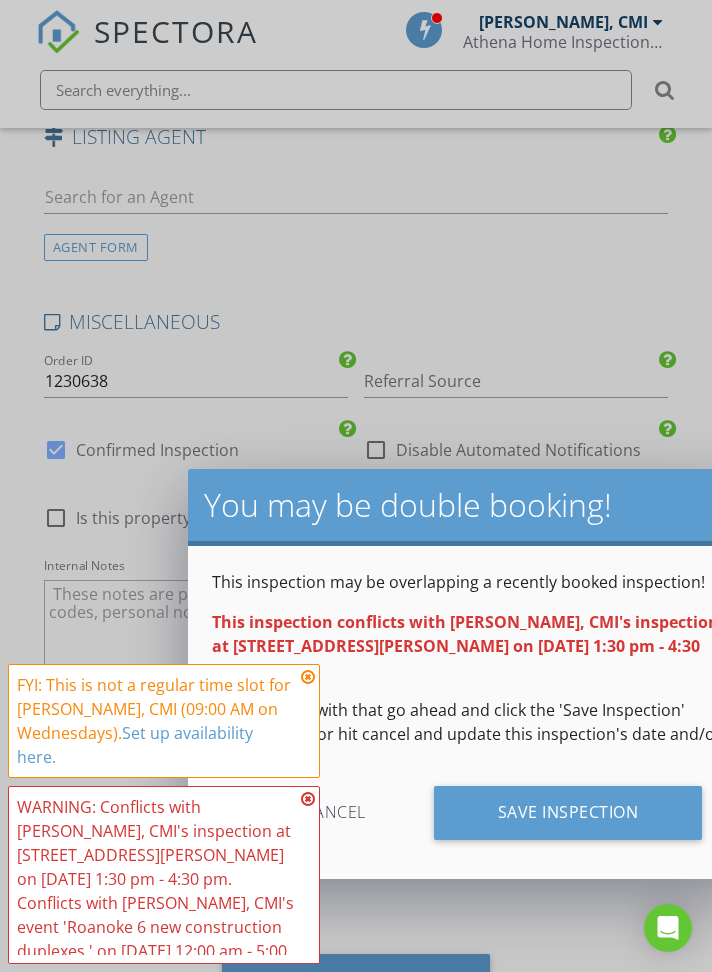 click at bounding box center [308, 677] 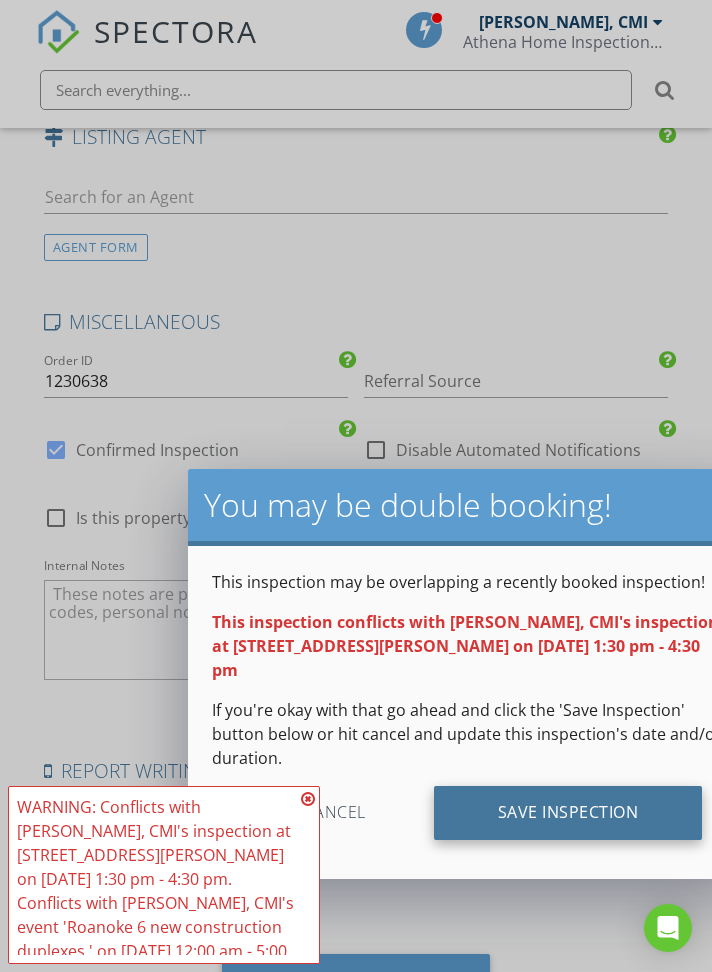 click on "Save Inspection" at bounding box center [568, 813] 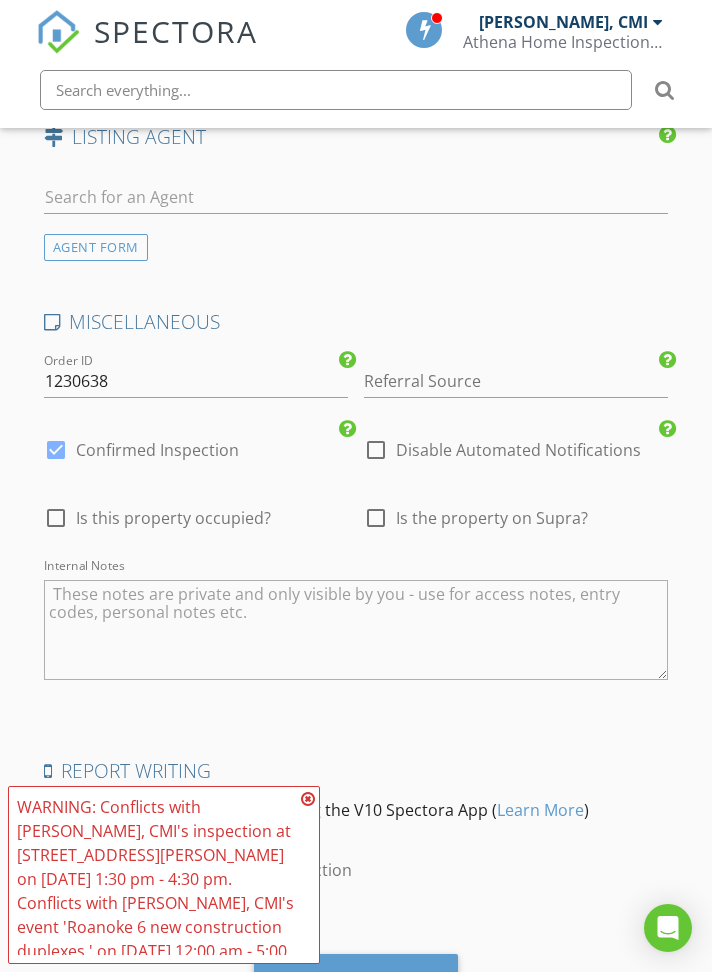 click at bounding box center (308, 799) 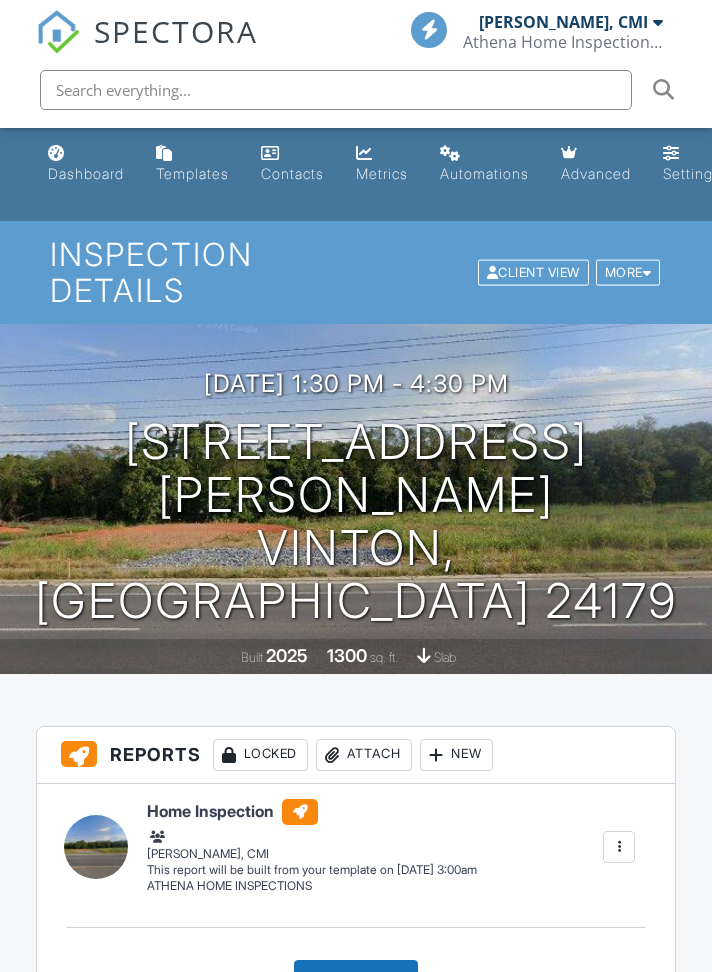 scroll, scrollTop: 0, scrollLeft: 0, axis: both 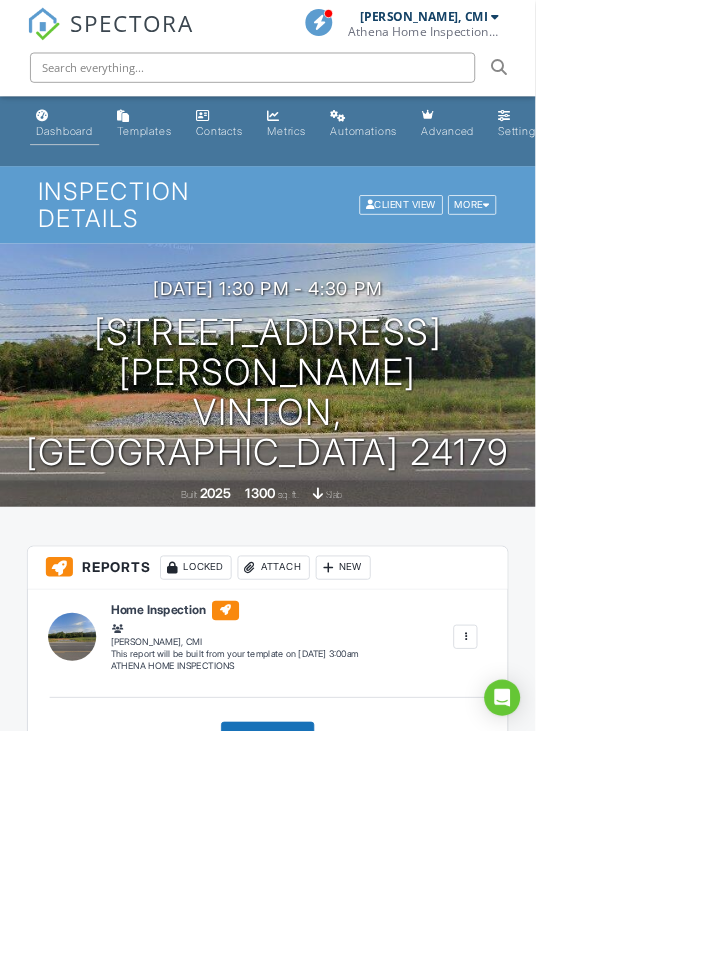 click on "Dashboard" at bounding box center [86, 173] 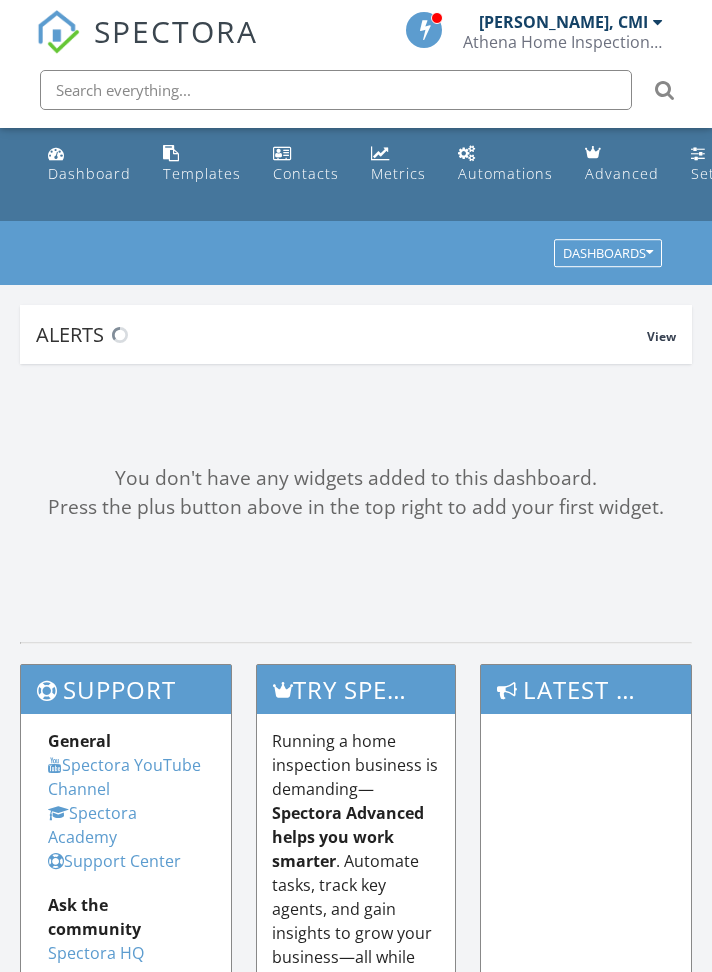 scroll, scrollTop: 0, scrollLeft: 0, axis: both 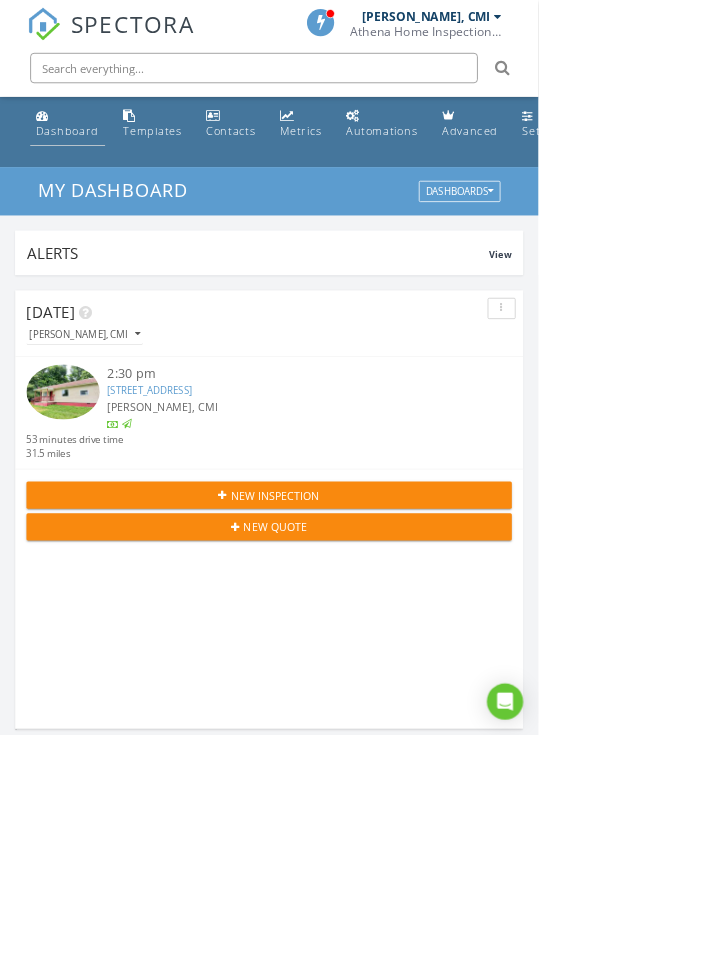 click on "Dashboard" at bounding box center (89, 173) 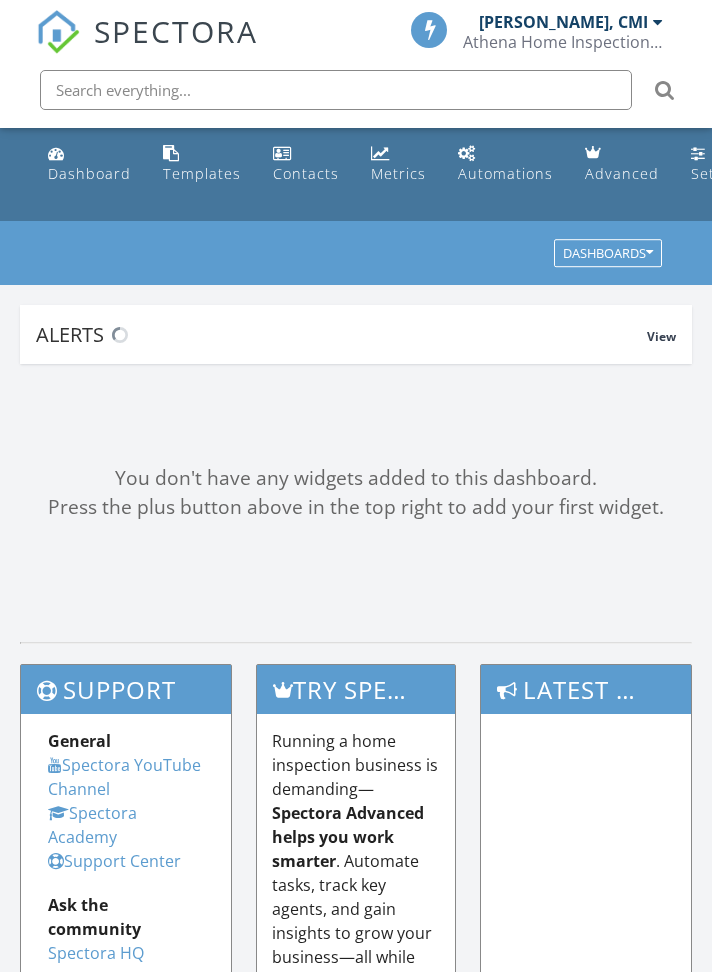 scroll, scrollTop: 0, scrollLeft: 0, axis: both 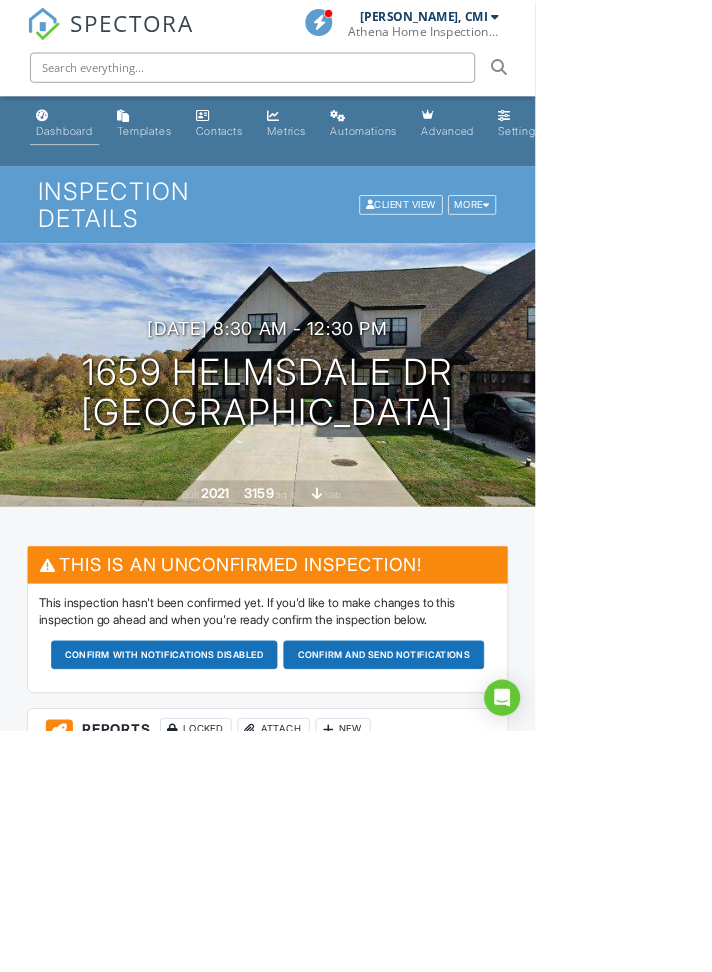 click on "Dashboard" at bounding box center [86, 173] 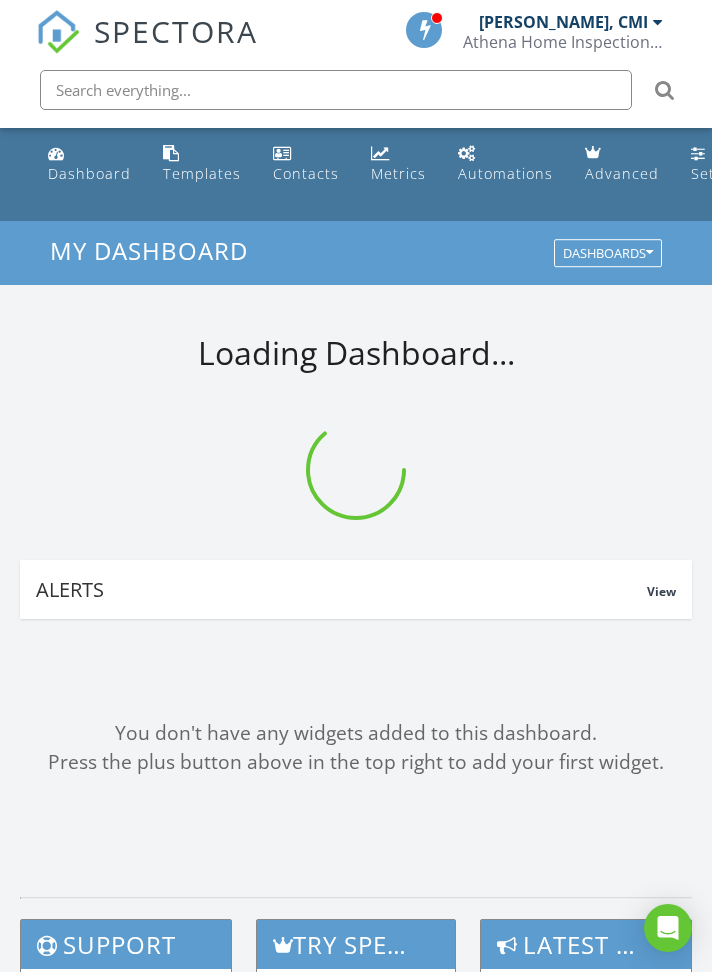 scroll, scrollTop: 0, scrollLeft: 0, axis: both 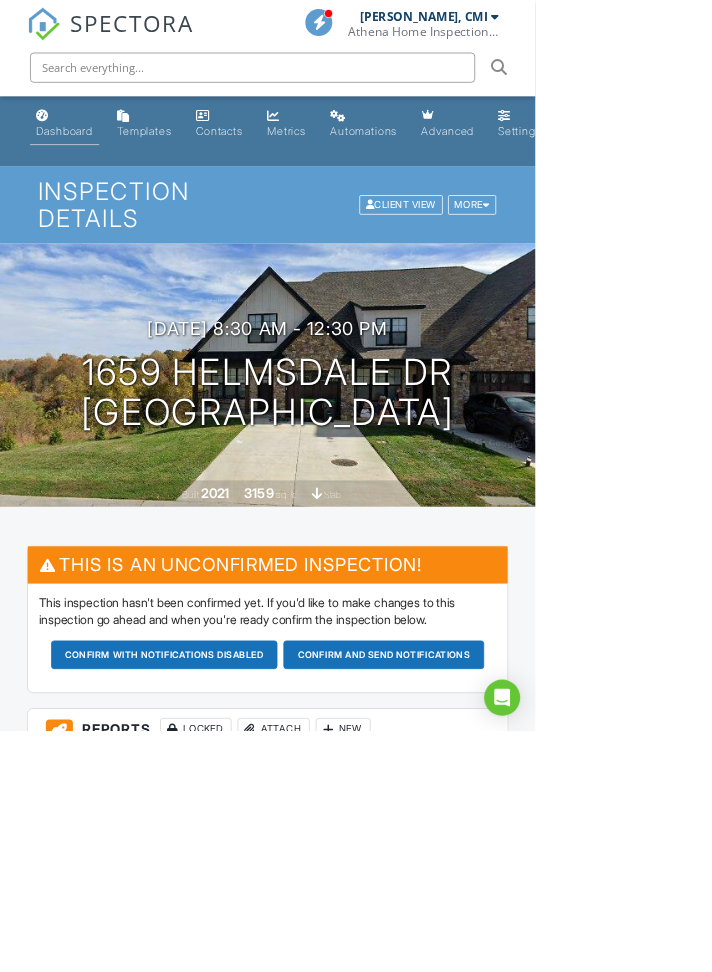 click on "Dashboard" at bounding box center [86, 173] 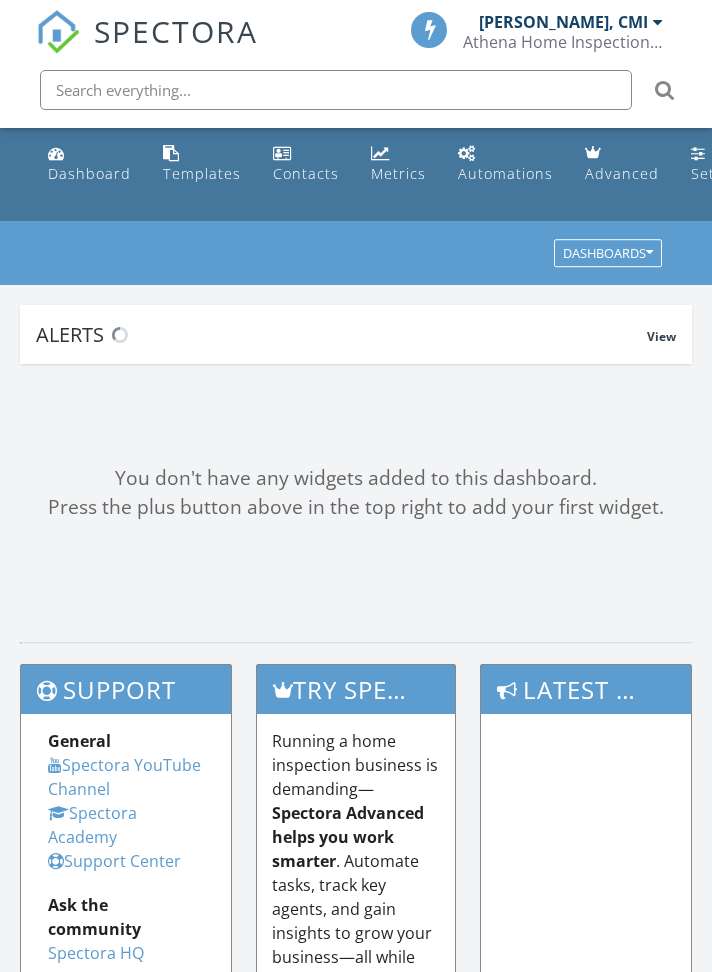 scroll, scrollTop: 0, scrollLeft: 0, axis: both 